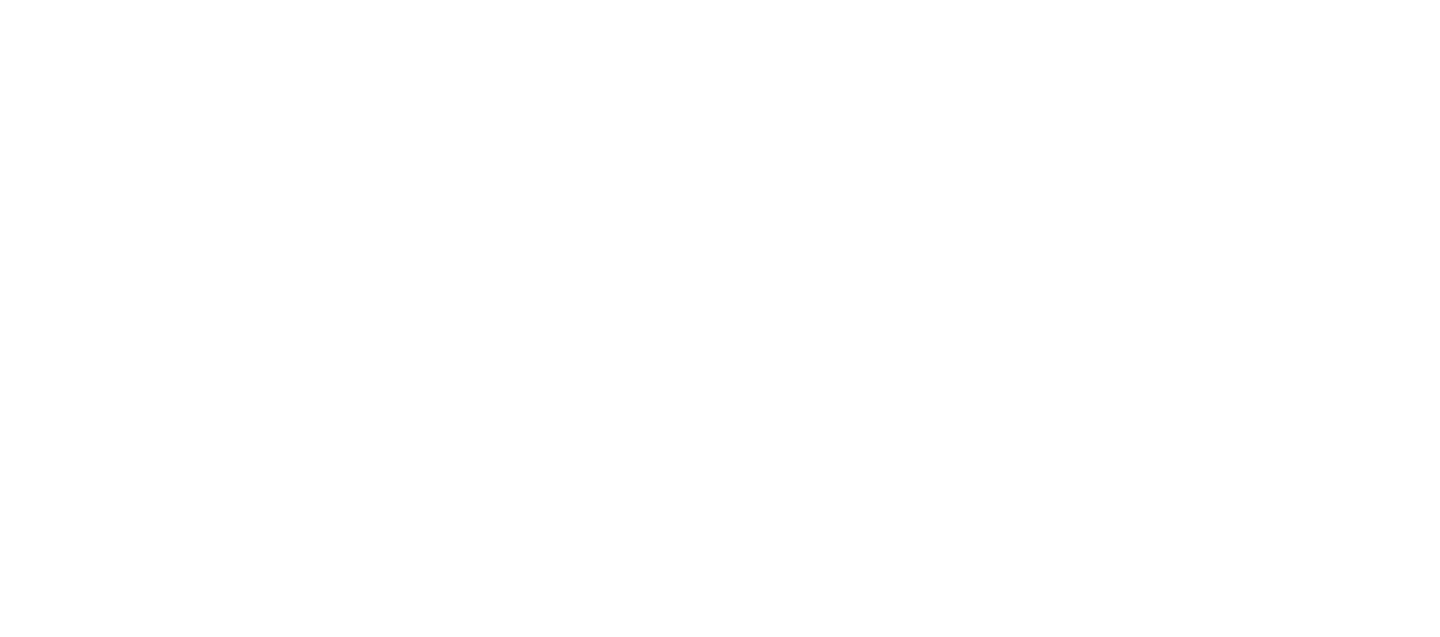 scroll, scrollTop: 0, scrollLeft: 0, axis: both 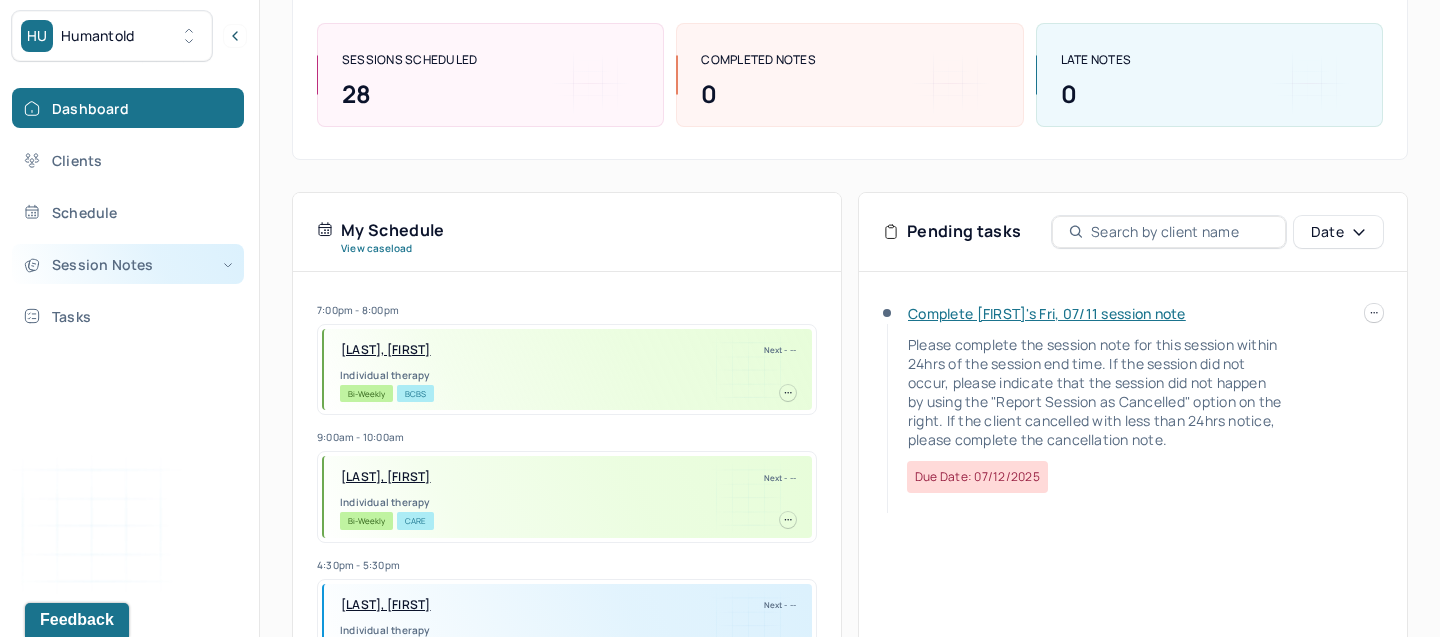 click on "Session Notes" at bounding box center [128, 264] 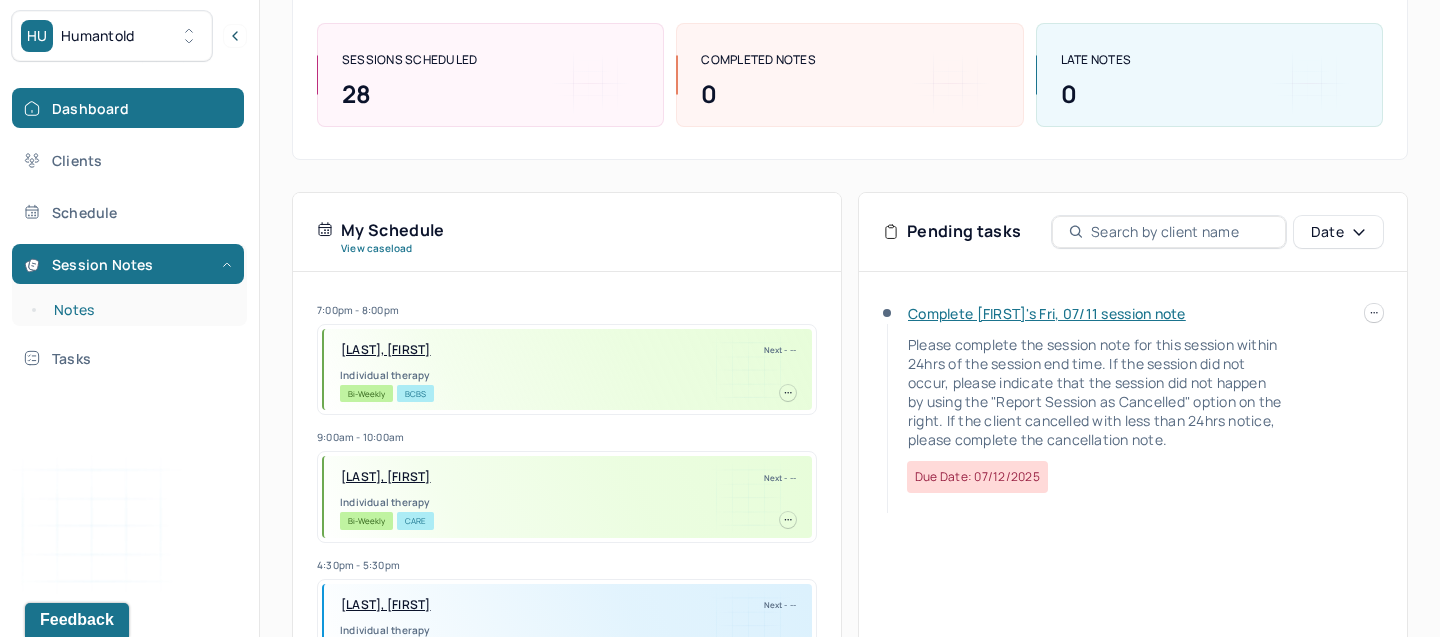 click on "Notes" at bounding box center (139, 310) 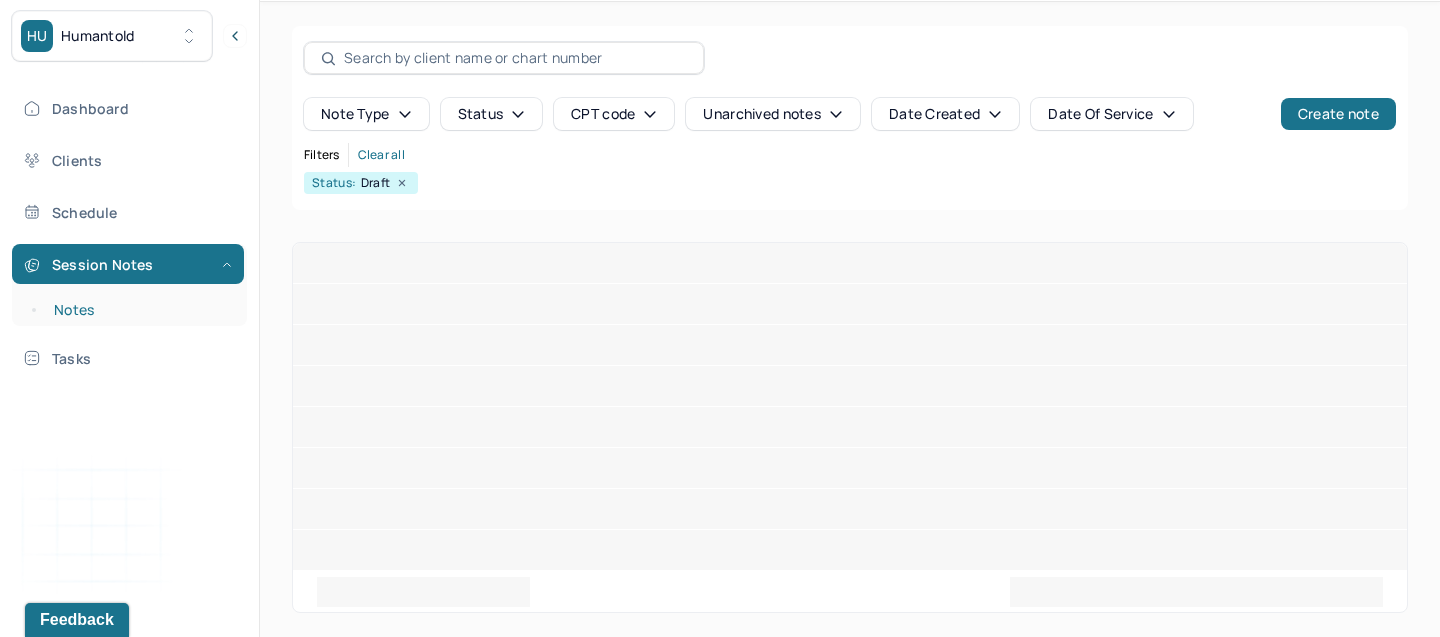scroll, scrollTop: 0, scrollLeft: 0, axis: both 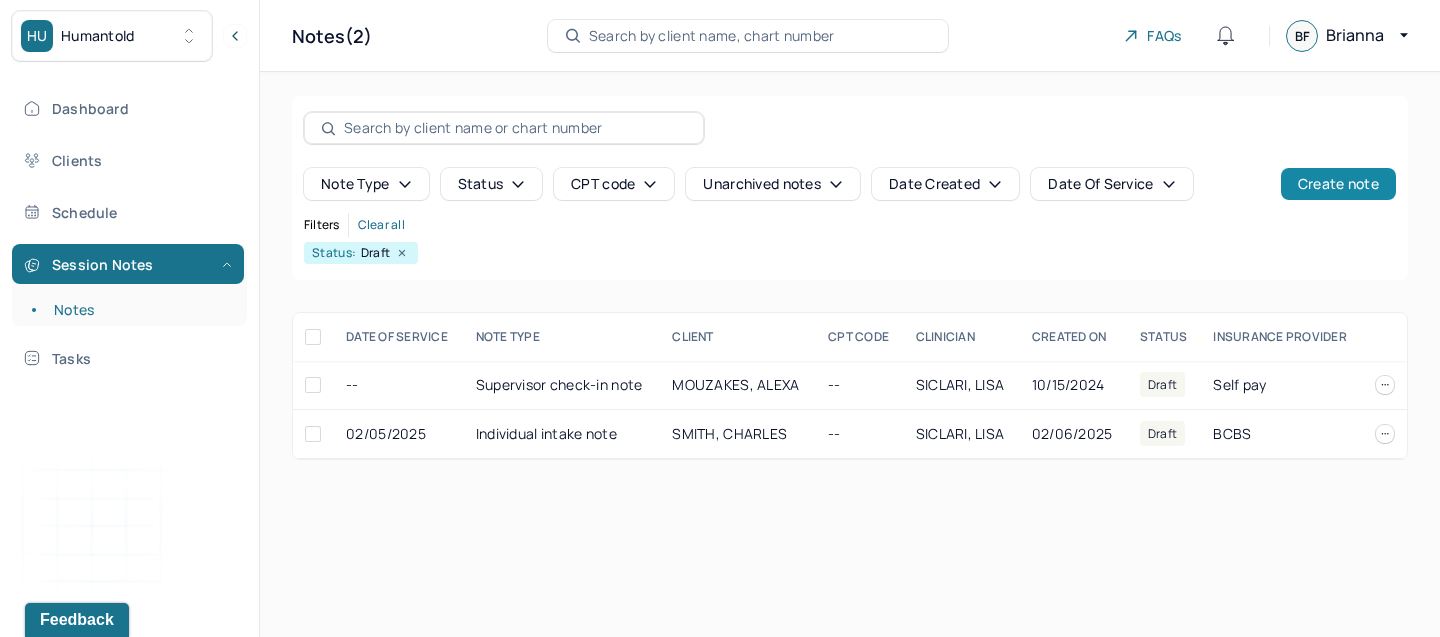 click on "Create note" at bounding box center (1338, 184) 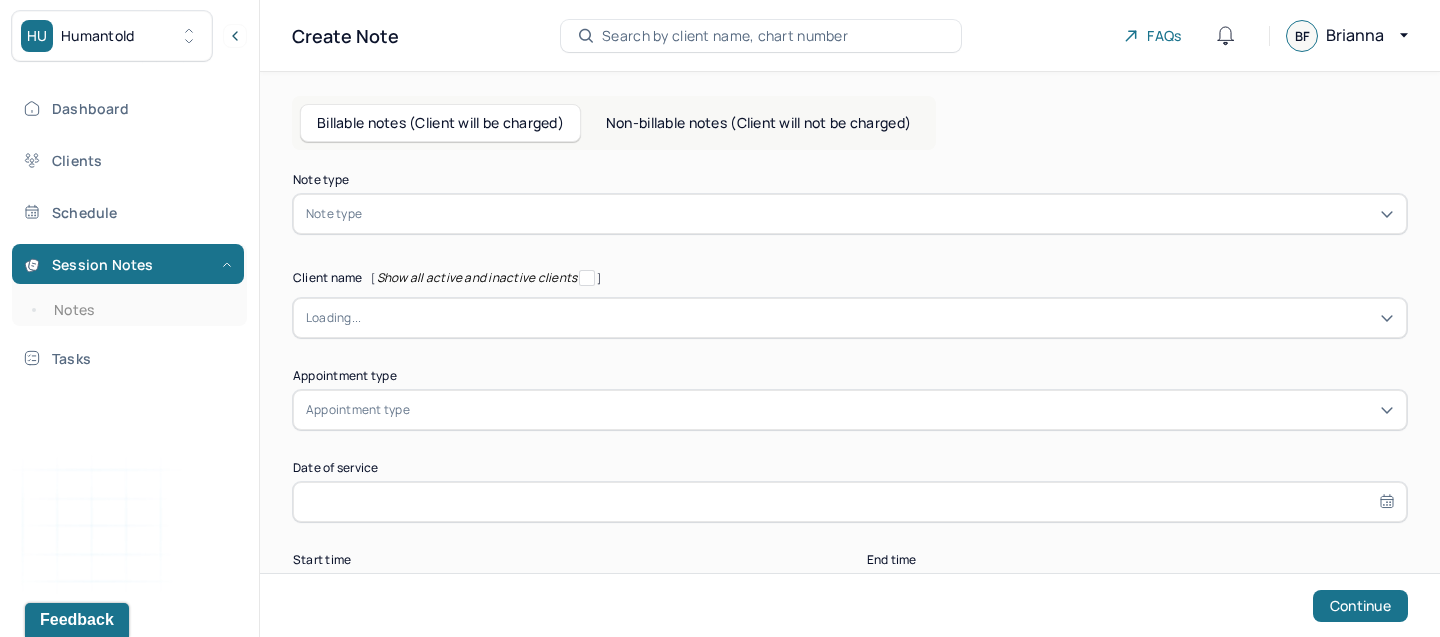 click on "Note type" at bounding box center (850, 214) 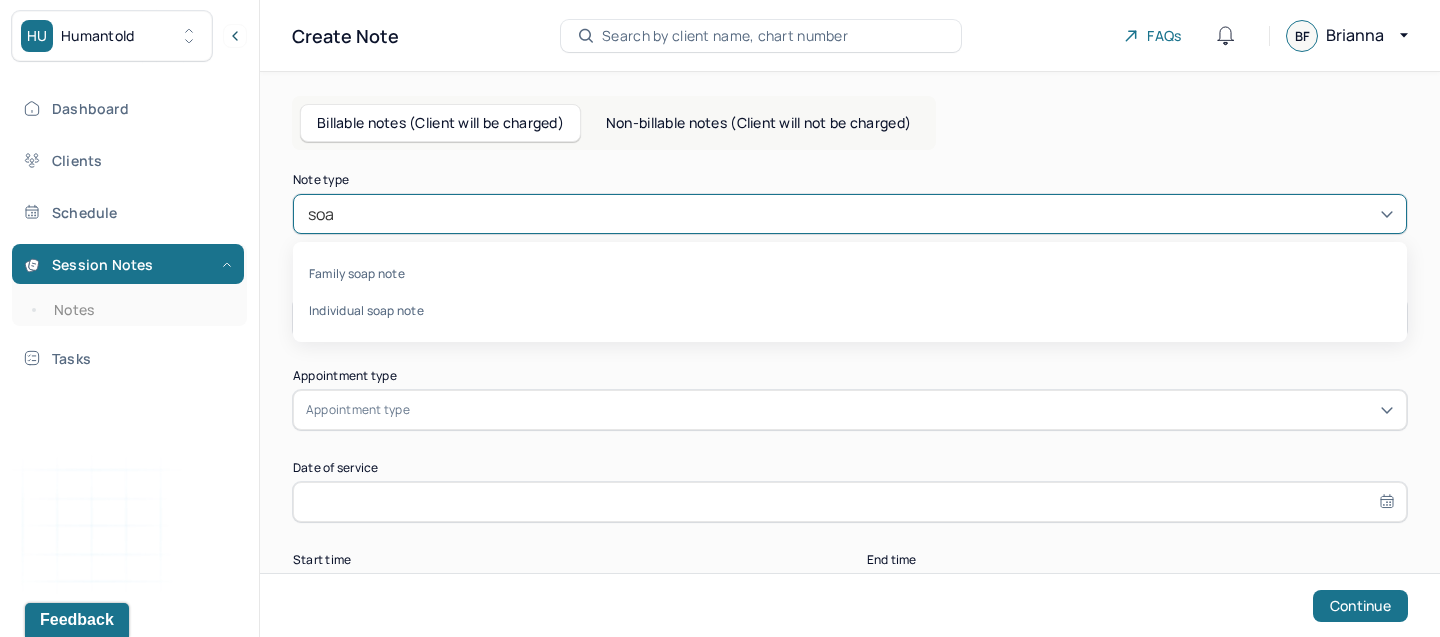 type on "soap" 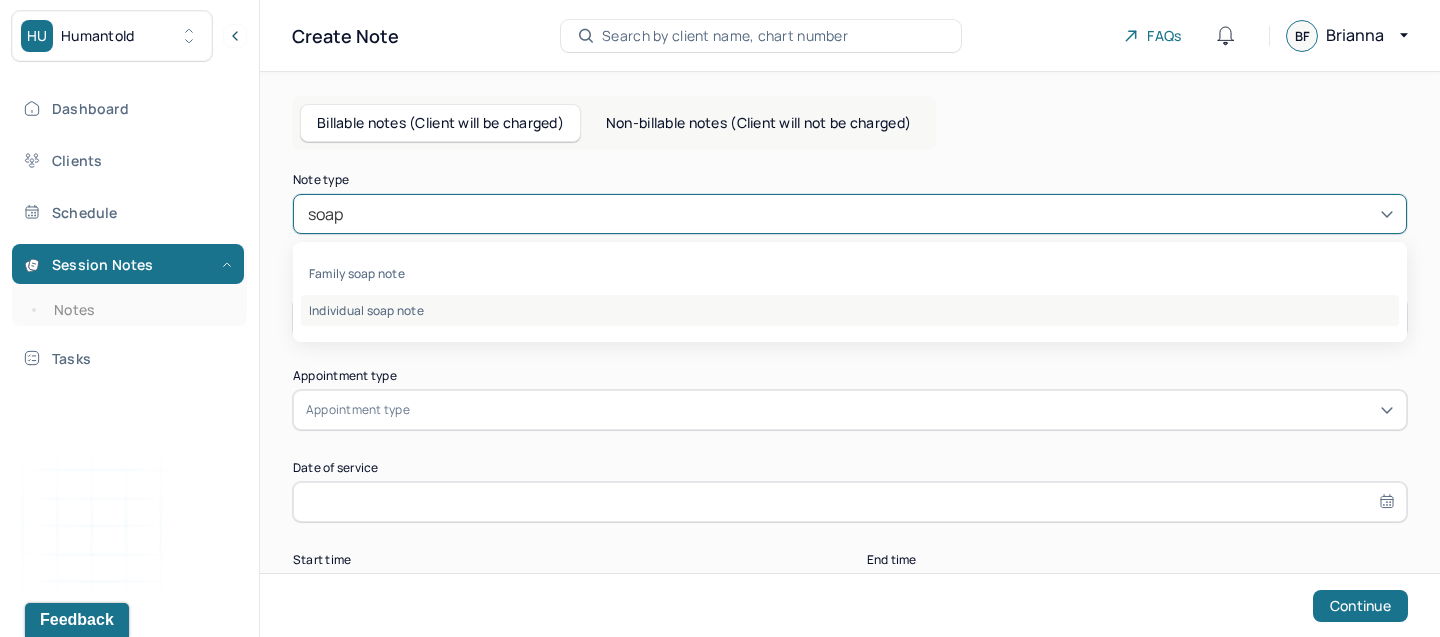 click on "Individual soap note" at bounding box center (850, 310) 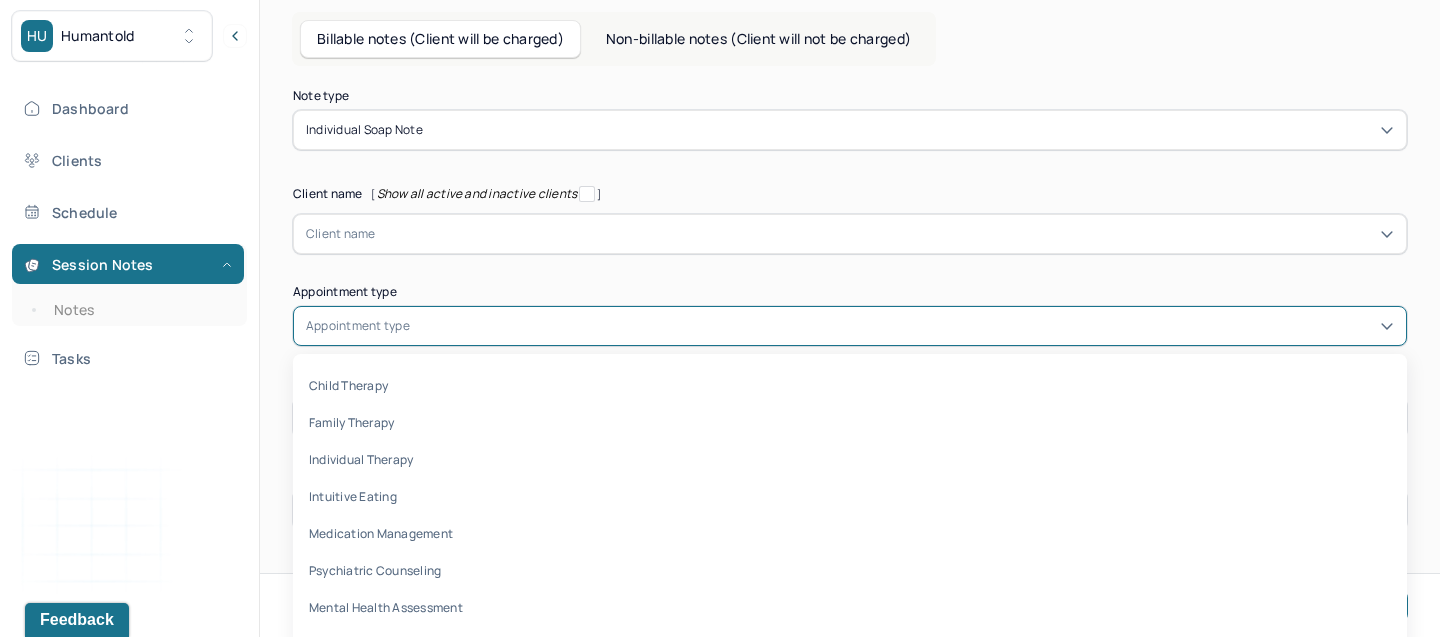 scroll, scrollTop: 102, scrollLeft: 0, axis: vertical 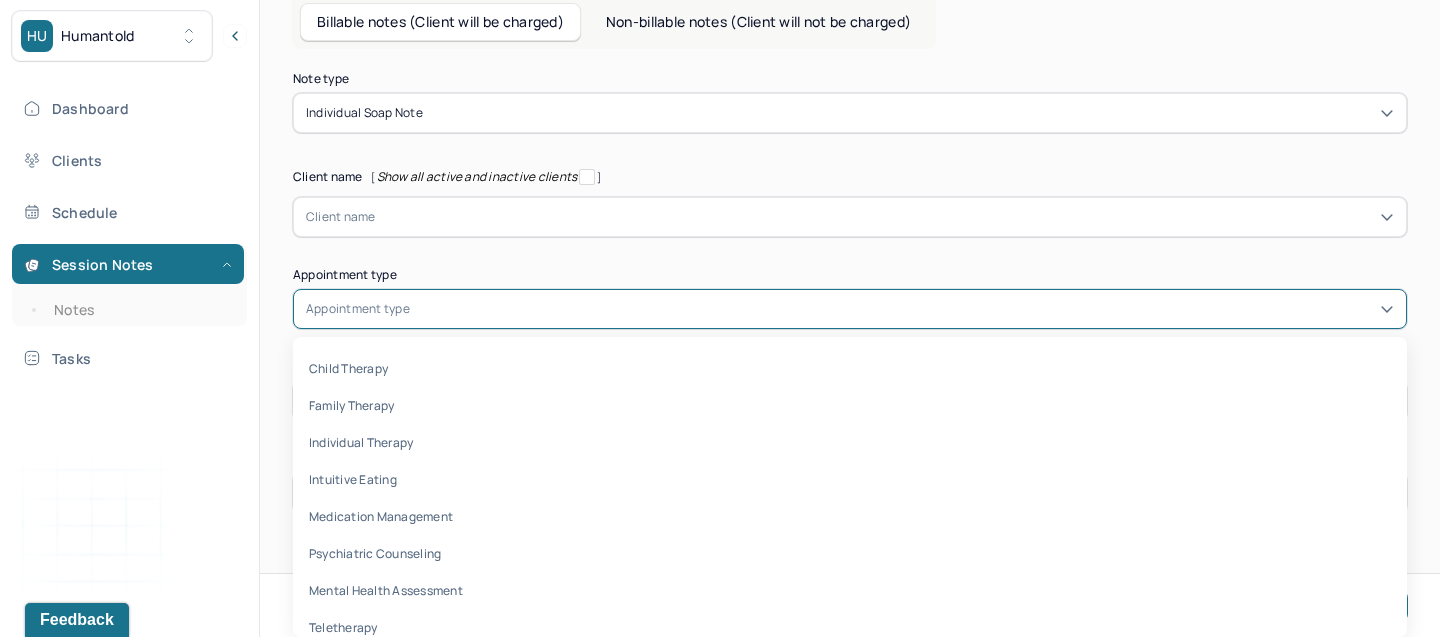 click on "Note type Individual soap note Client name [ Show all active and inactive clients ] Client name Supervisee name Appointment type [object Object], 1 of 8. 8 results available. Use Up and Down to choose options, press Enter to select the currently focused option, press Escape to exit the menu, press Tab to select the option and exit the menu. Appointment type child therapy family therapy individual therapy intuitive eating medication management psychiatric counseling mental health assessment teletherapy Date of service Start time End time   Continue" at bounding box center [850, 293] 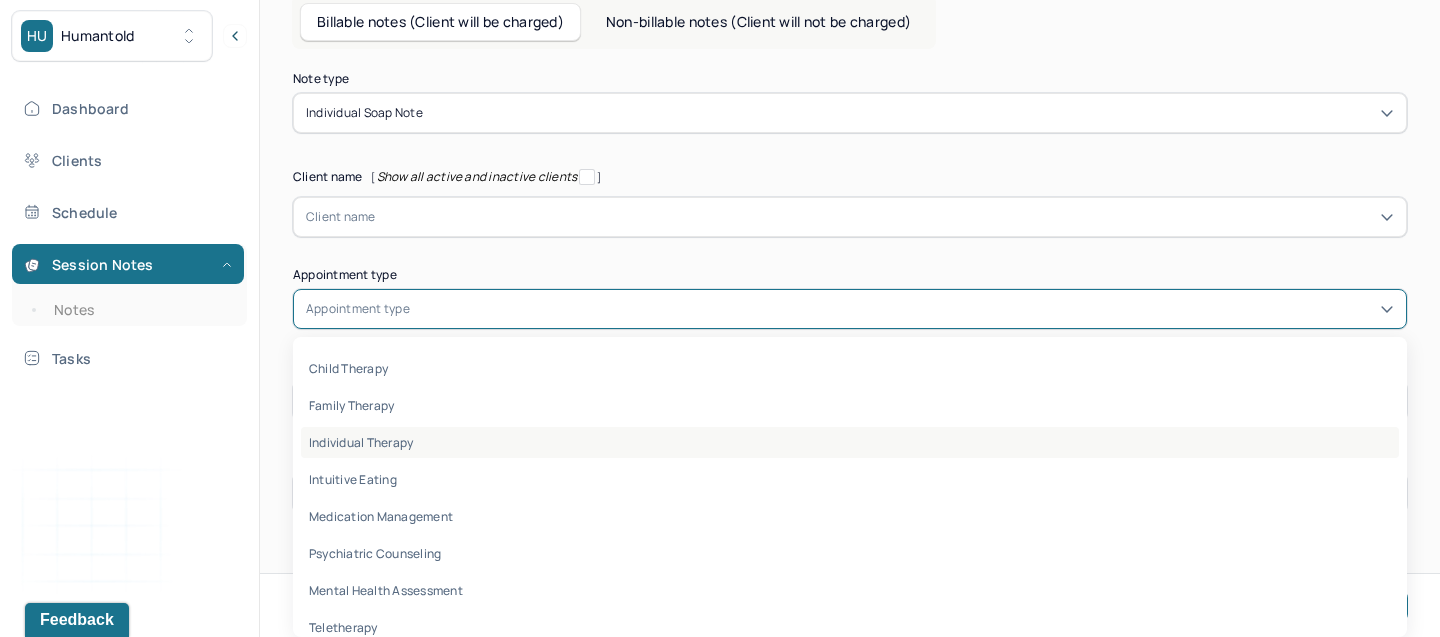 click on "individual therapy" at bounding box center [361, 442] 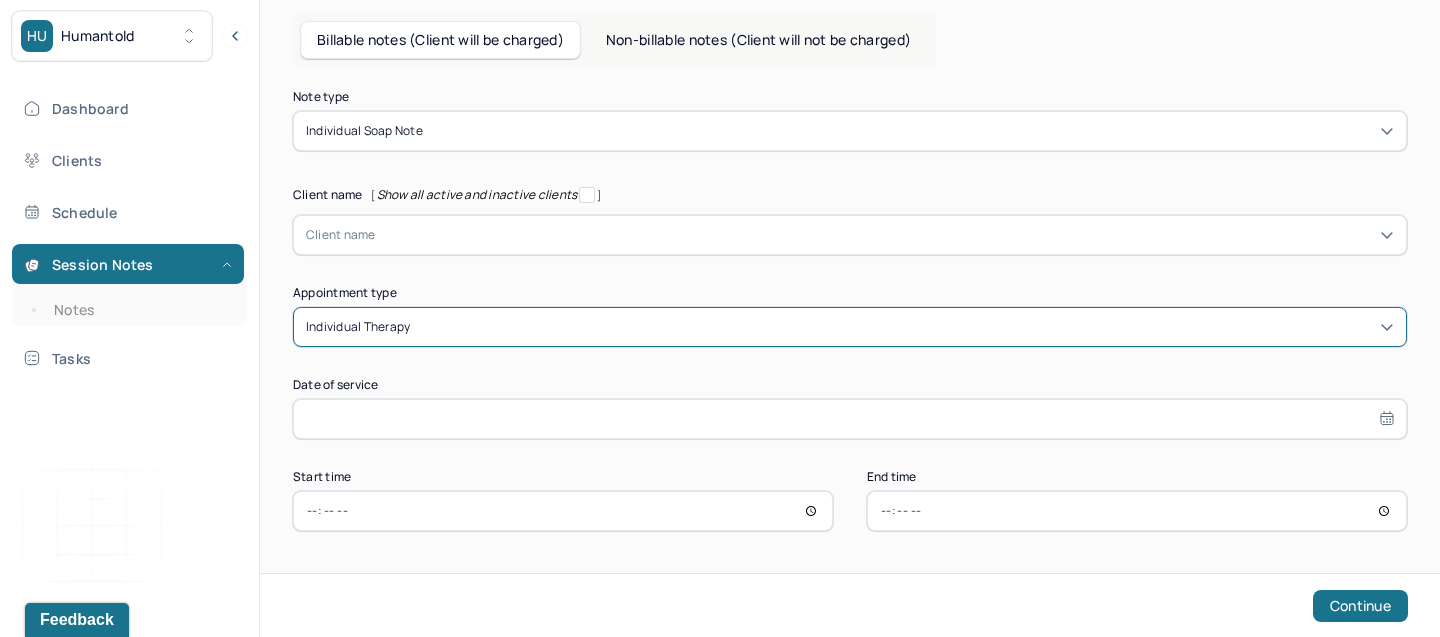 click on "Client name" at bounding box center (341, 235) 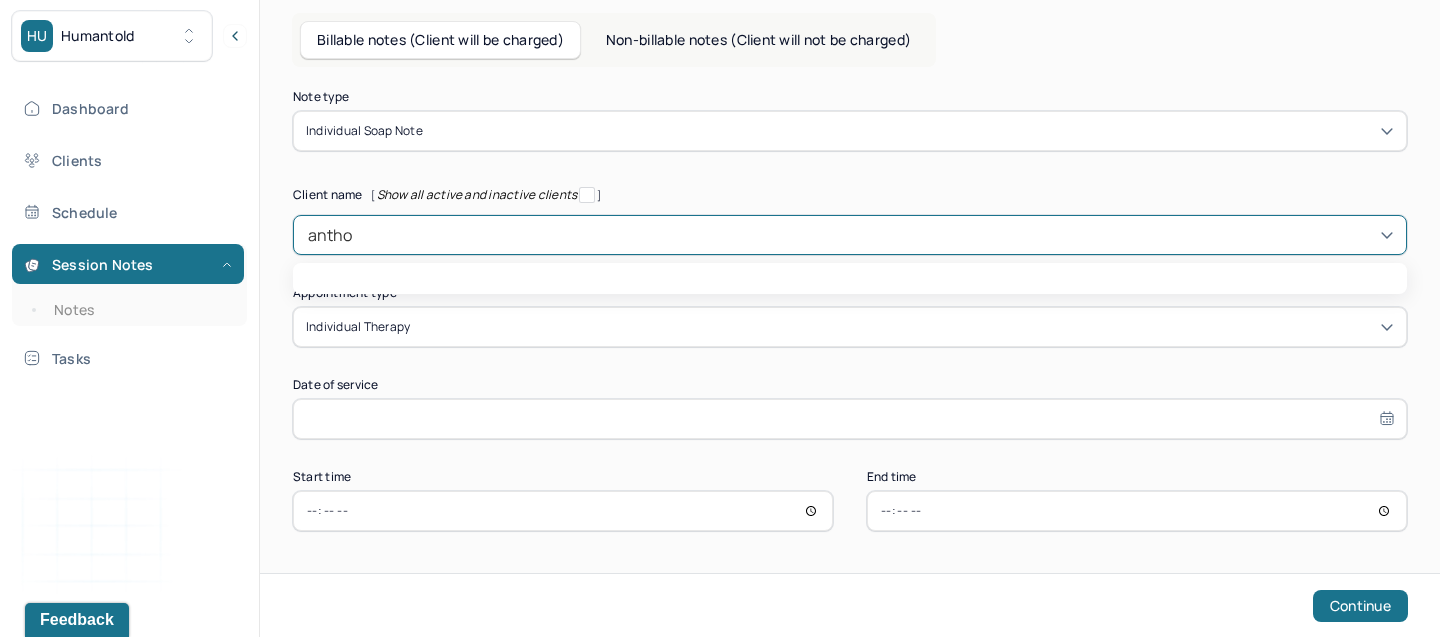 type on "anthon" 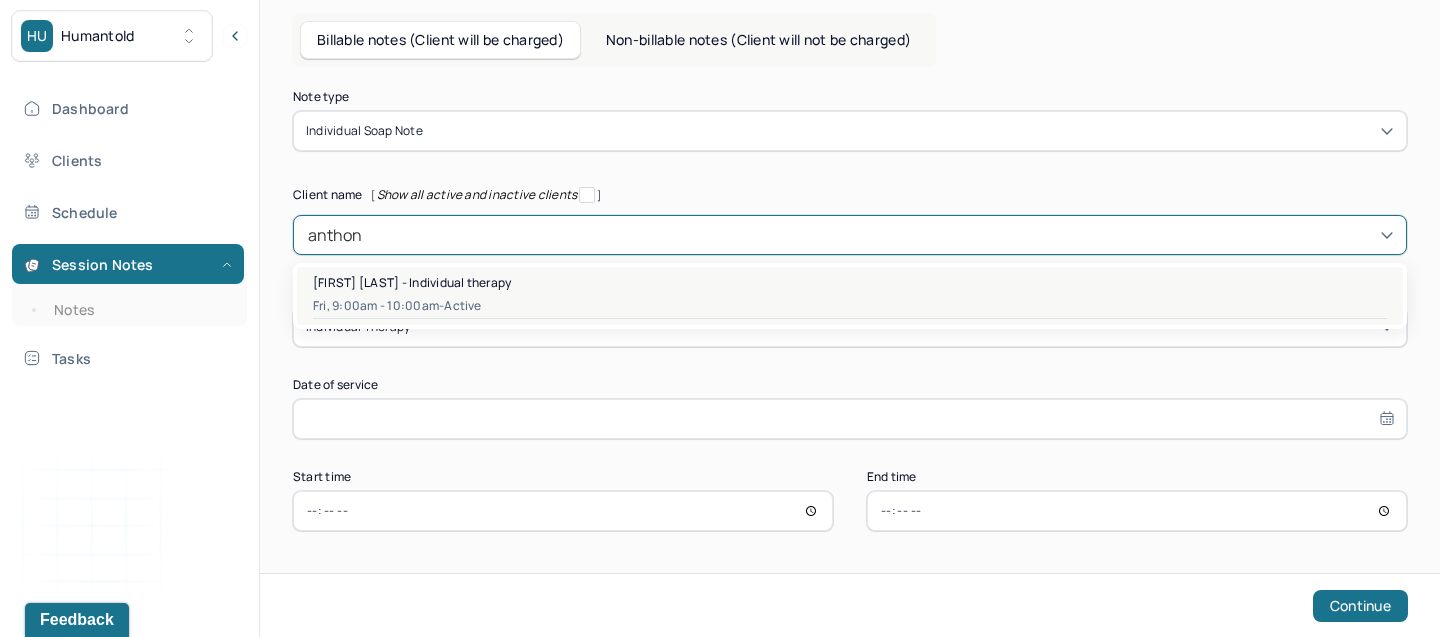 click on "Anthony Barbato - Individual therapy" at bounding box center [412, 282] 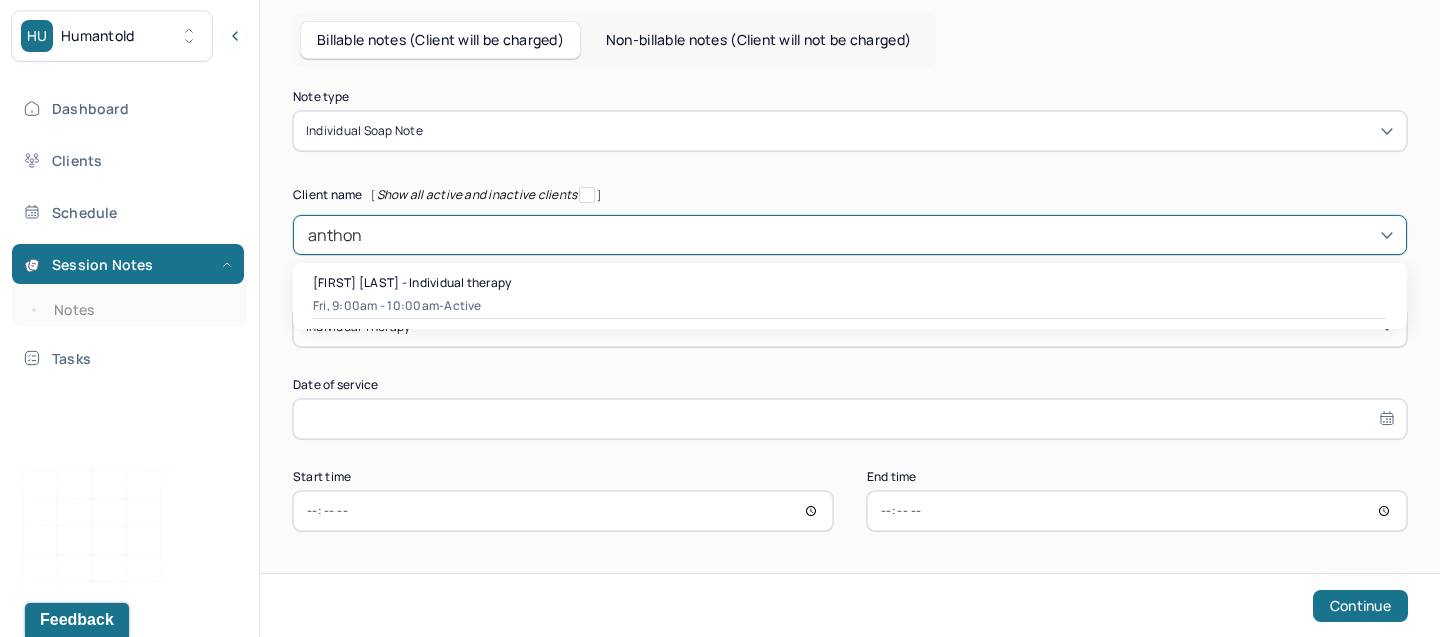 type 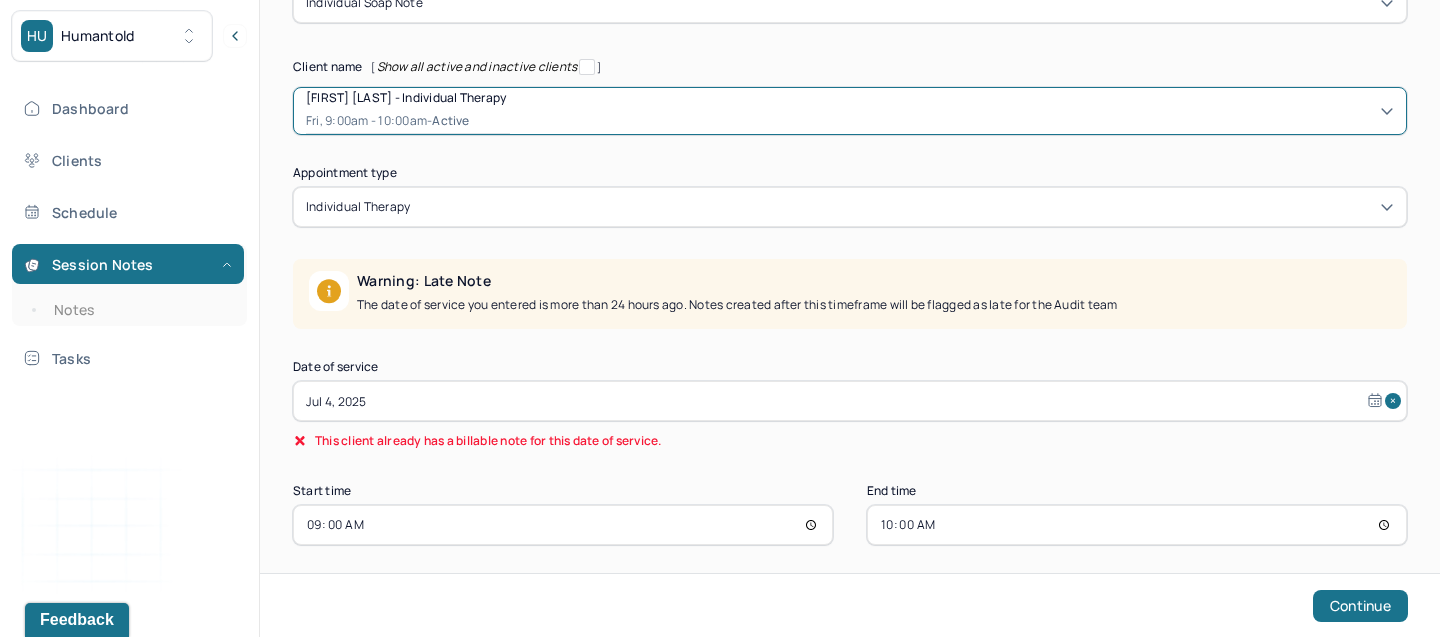 scroll, scrollTop: 224, scrollLeft: 0, axis: vertical 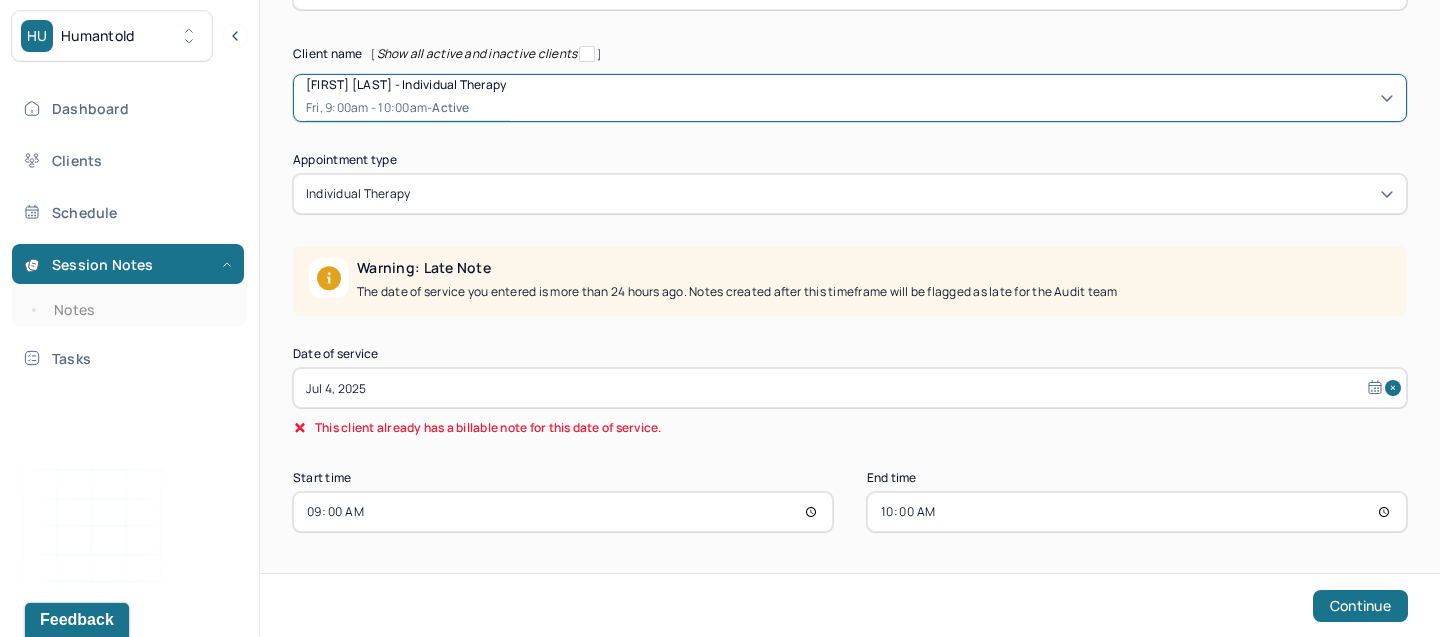 click on "Jul 4, 2025" at bounding box center (850, 388) 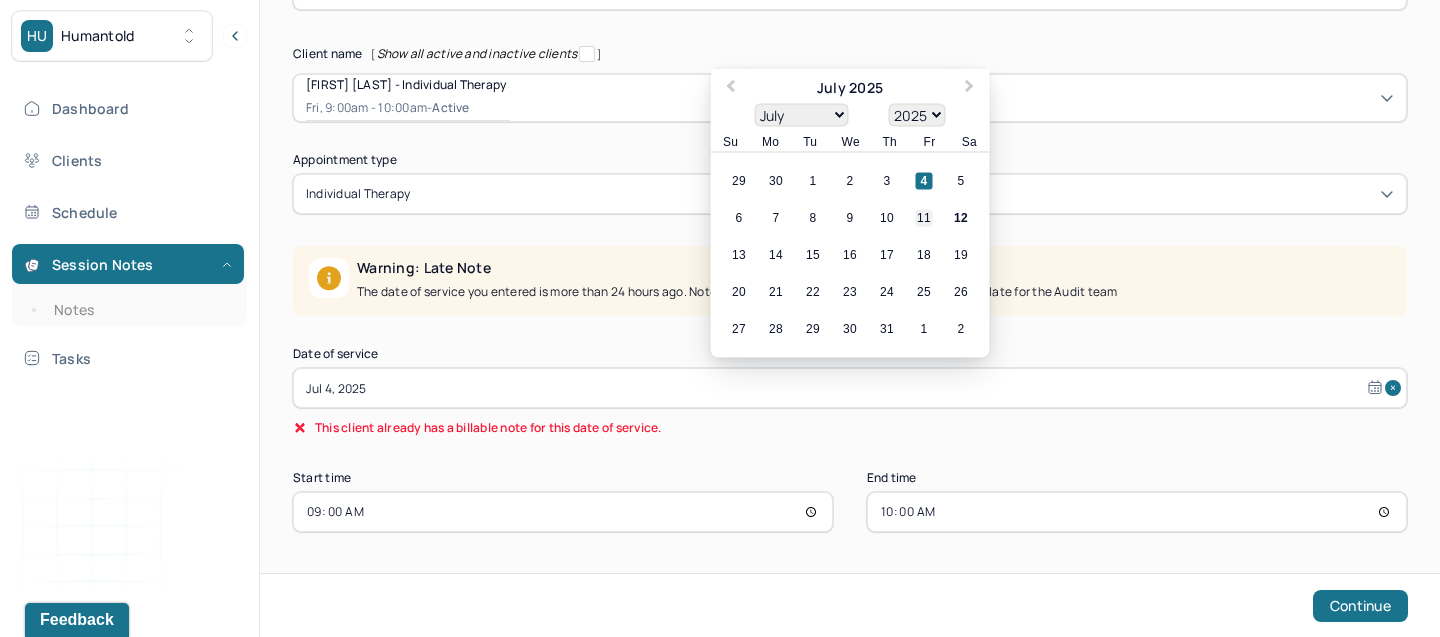 click on "11" at bounding box center (924, 218) 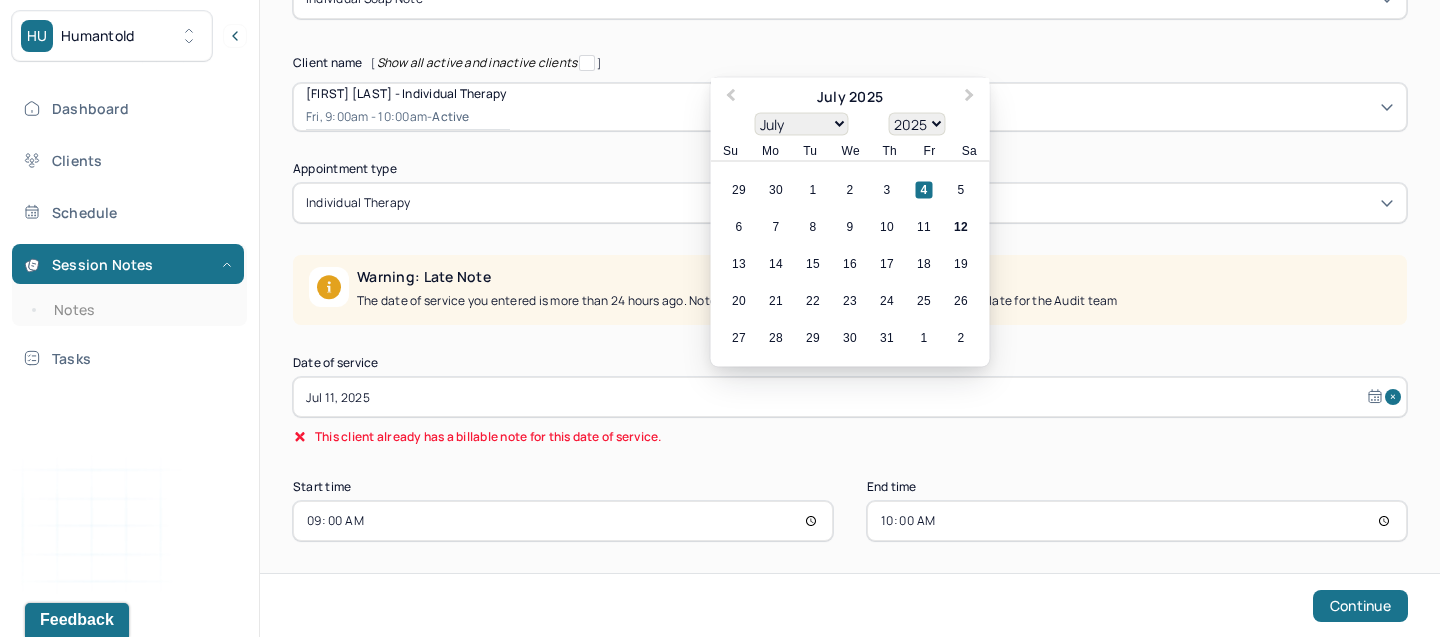 scroll, scrollTop: 192, scrollLeft: 0, axis: vertical 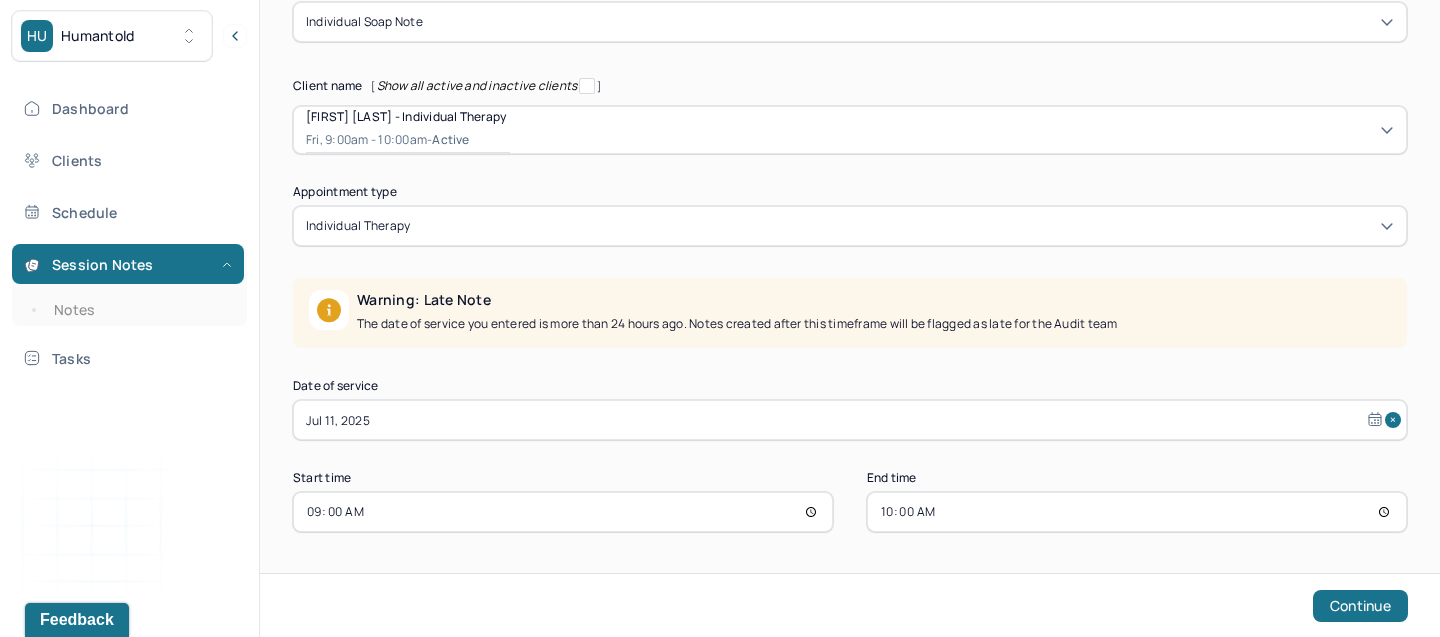 click on "09:00" at bounding box center [563, 512] 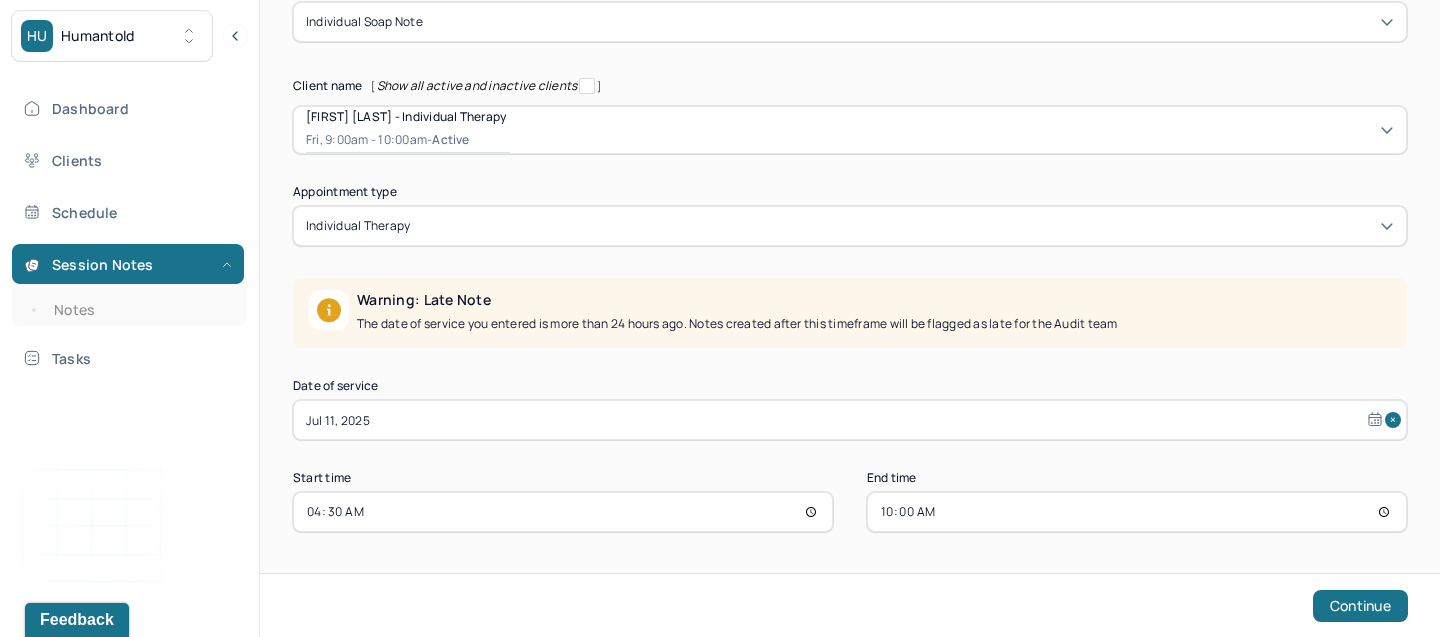 type on "16:30" 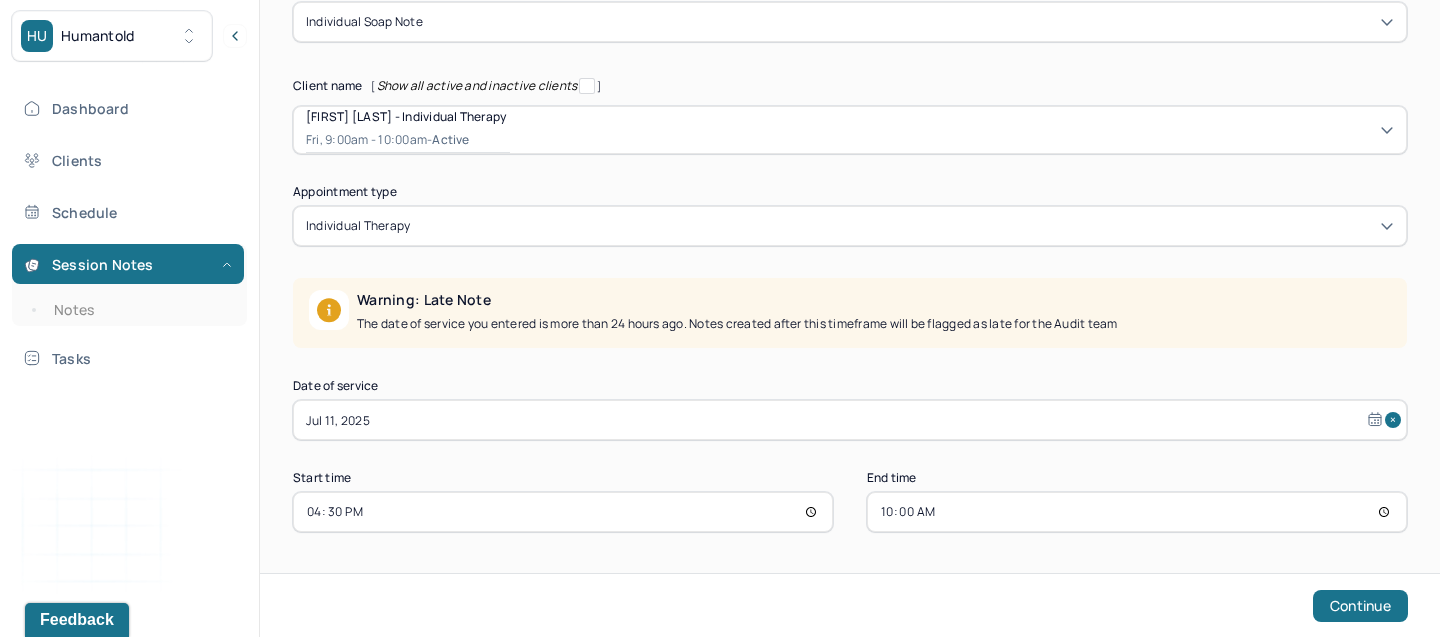click on "10:00" at bounding box center (1137, 512) 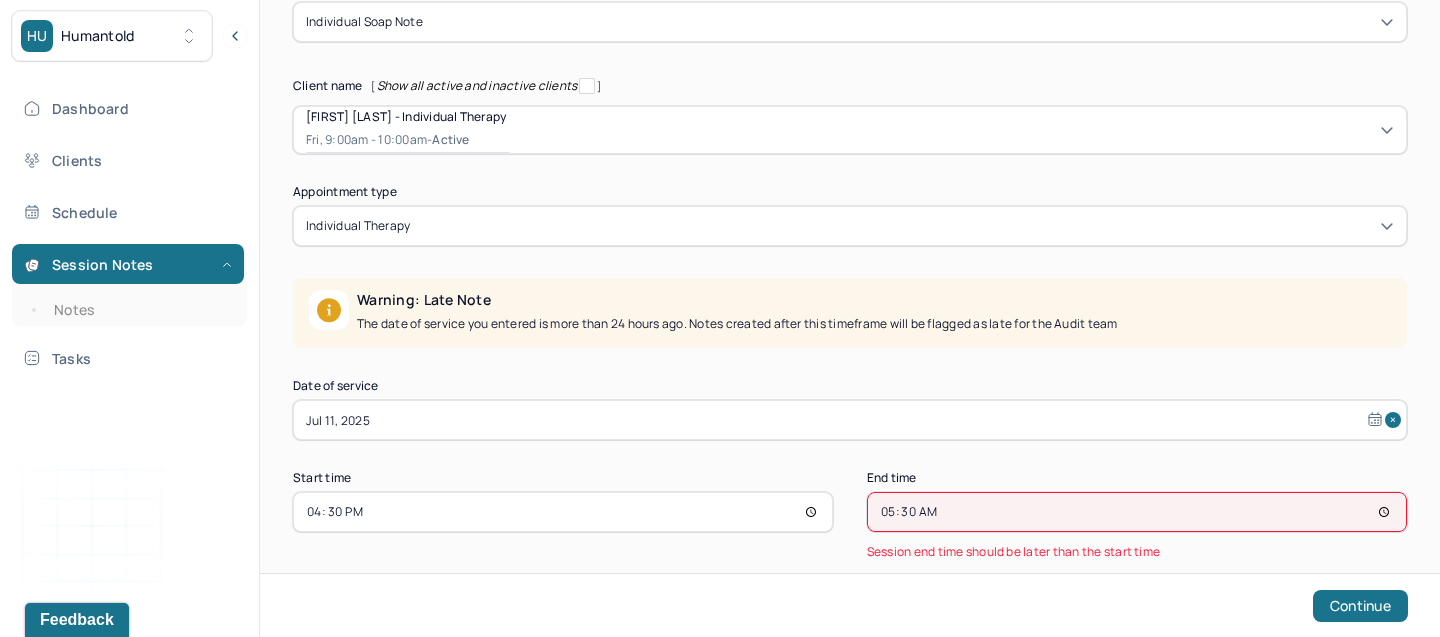 type on "17:30" 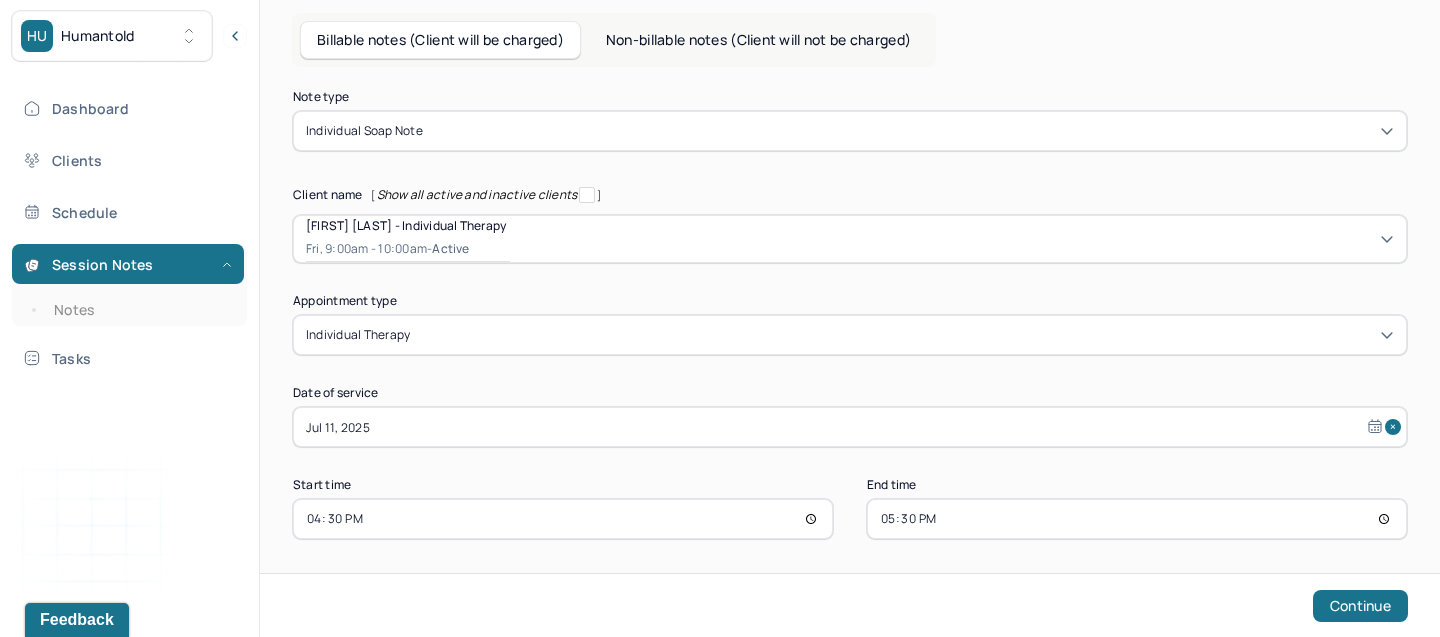 scroll, scrollTop: 90, scrollLeft: 0, axis: vertical 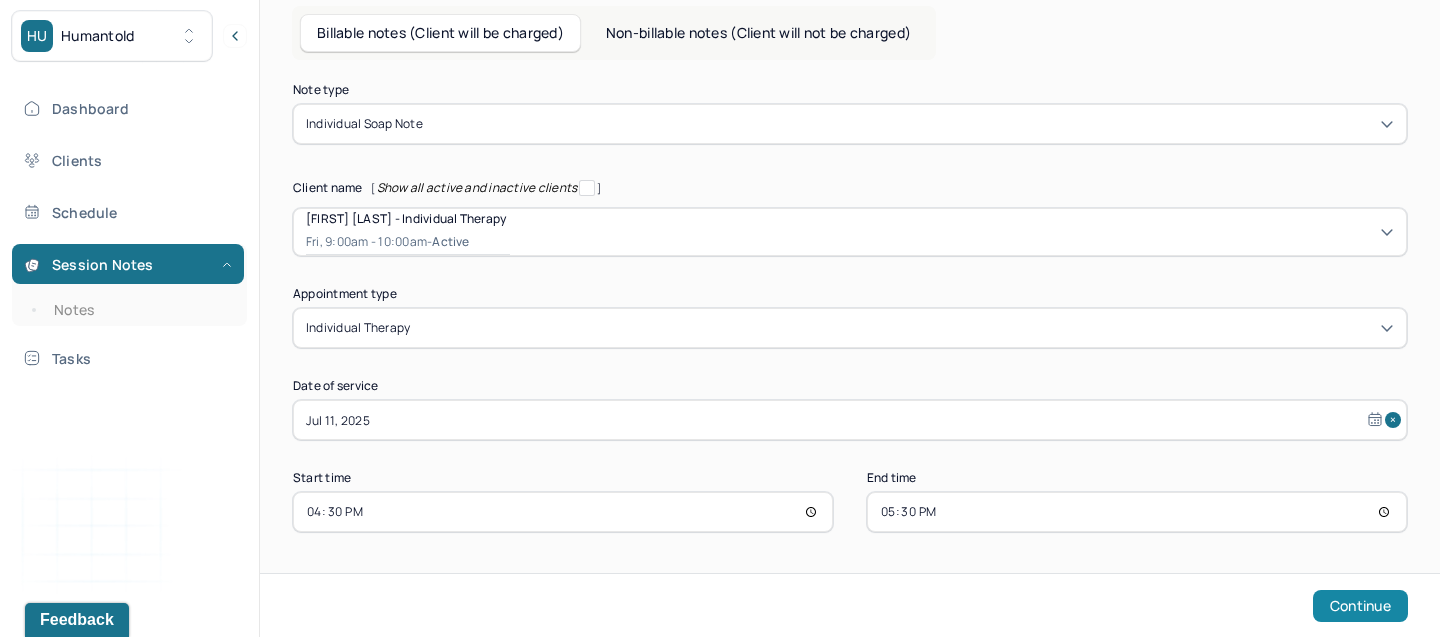 click on "Continue" at bounding box center (1360, 606) 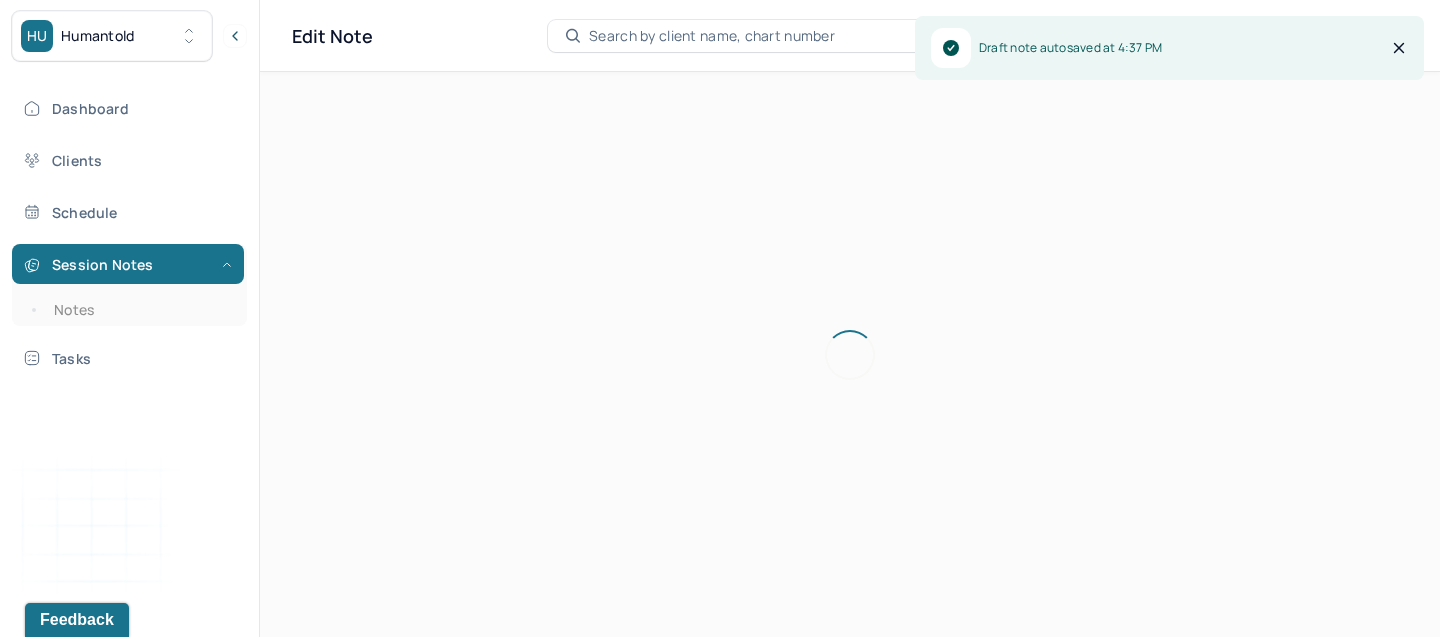 scroll, scrollTop: 0, scrollLeft: 0, axis: both 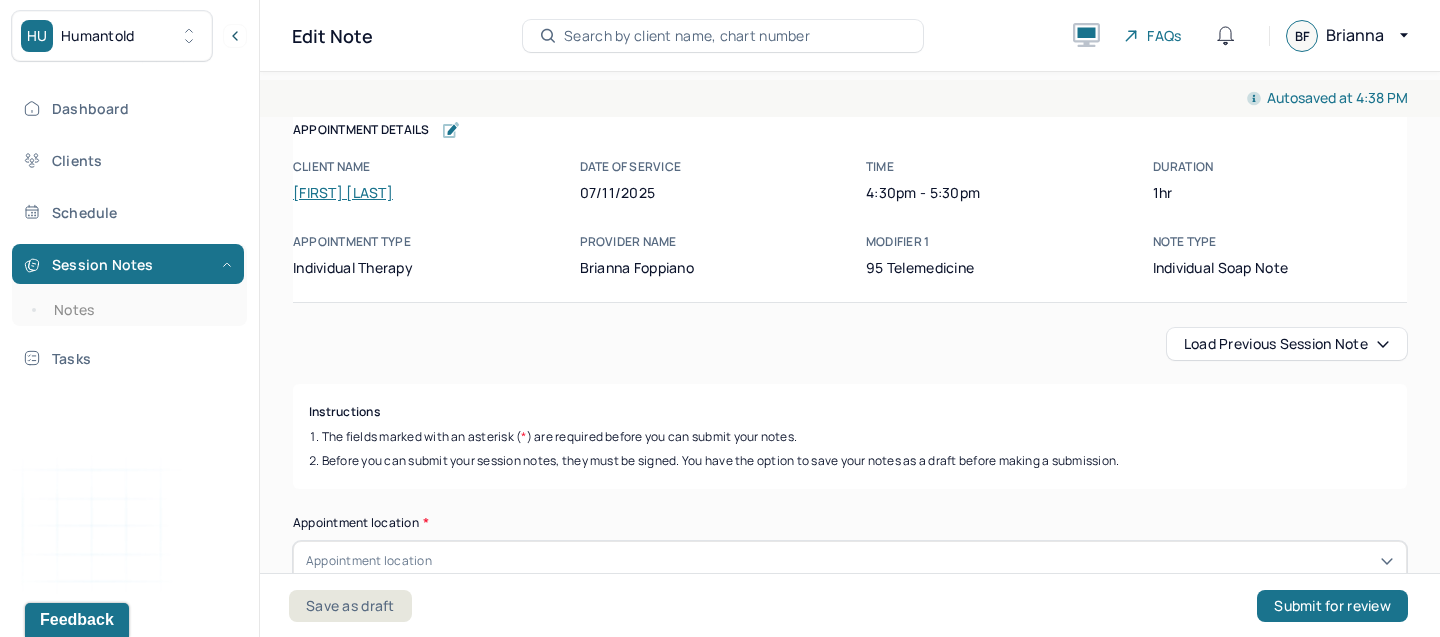 click on "Load previous session note" at bounding box center (1287, 344) 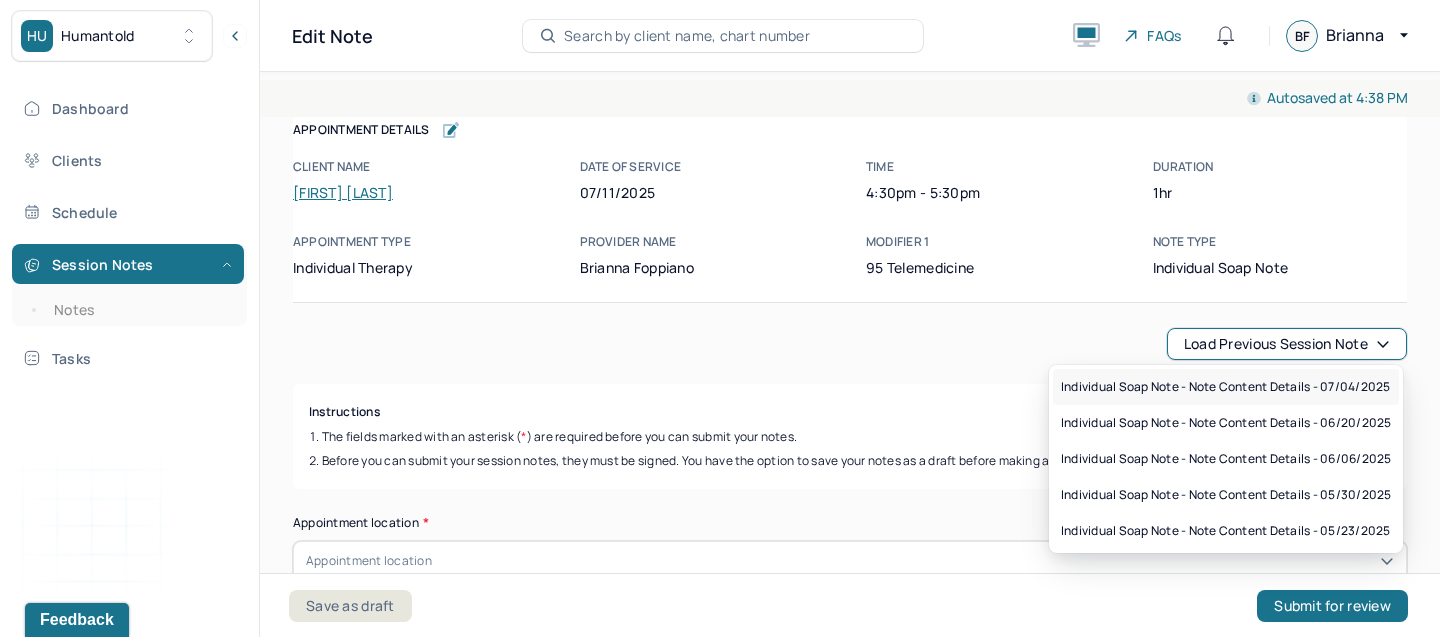 click on "Individual soap note   - Note content Details -   07/04/2025" at bounding box center [1225, 387] 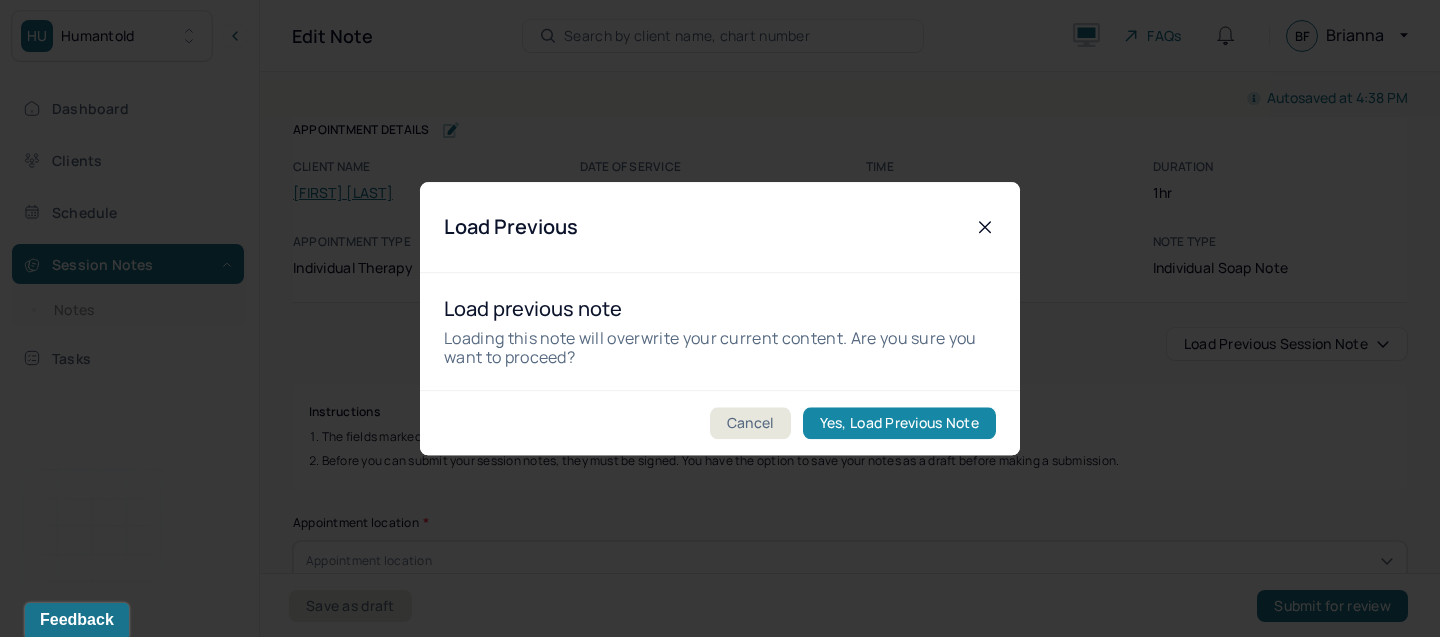 click on "Yes, Load Previous Note" at bounding box center [899, 423] 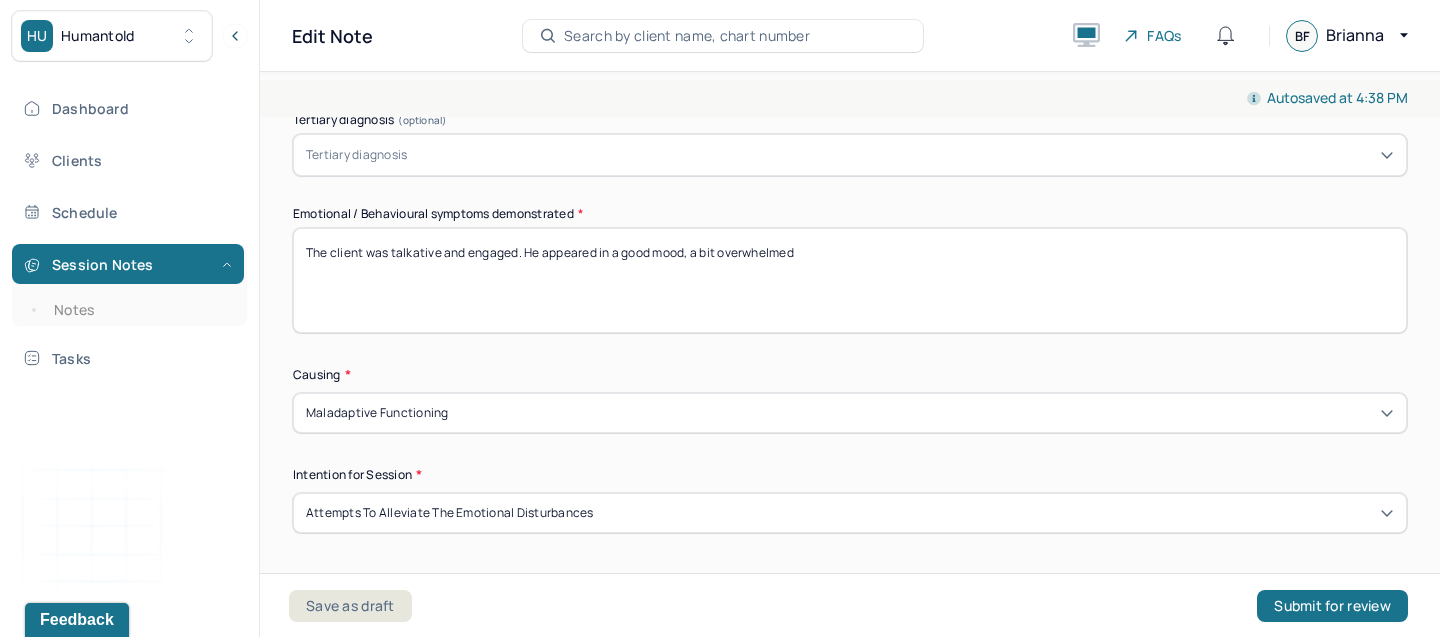 scroll, scrollTop: 974, scrollLeft: 0, axis: vertical 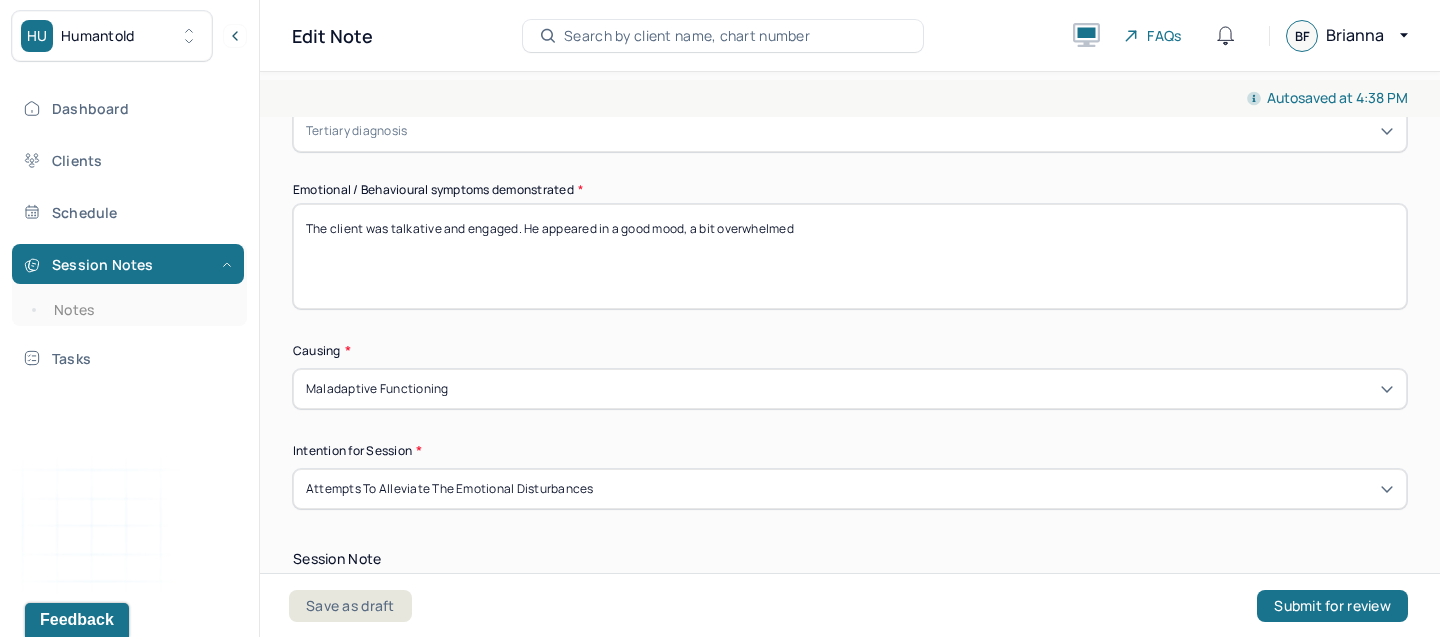 click on "The client was talkative and engaged. He appeared in a good mood, a bit overwhelmed" at bounding box center (850, 256) 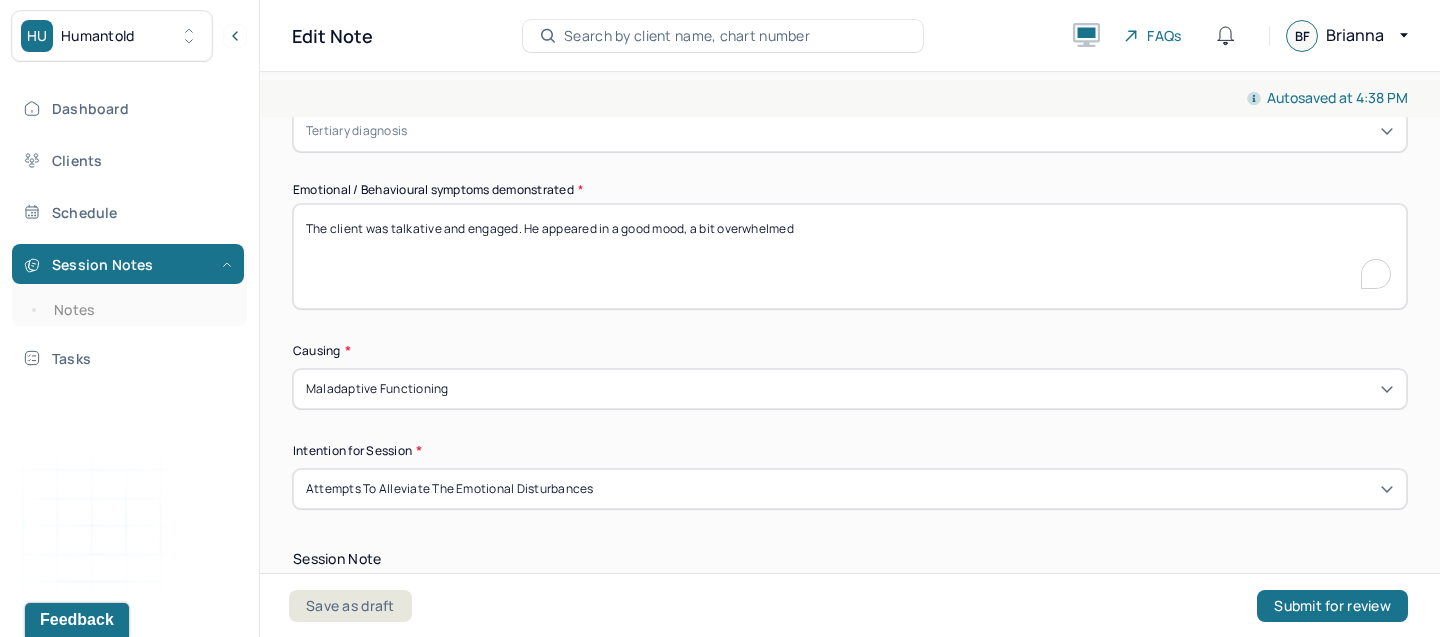 click on "The client was talkative and engaged. He appeared in a good mood, a bit overwhelmed" at bounding box center (850, 256) 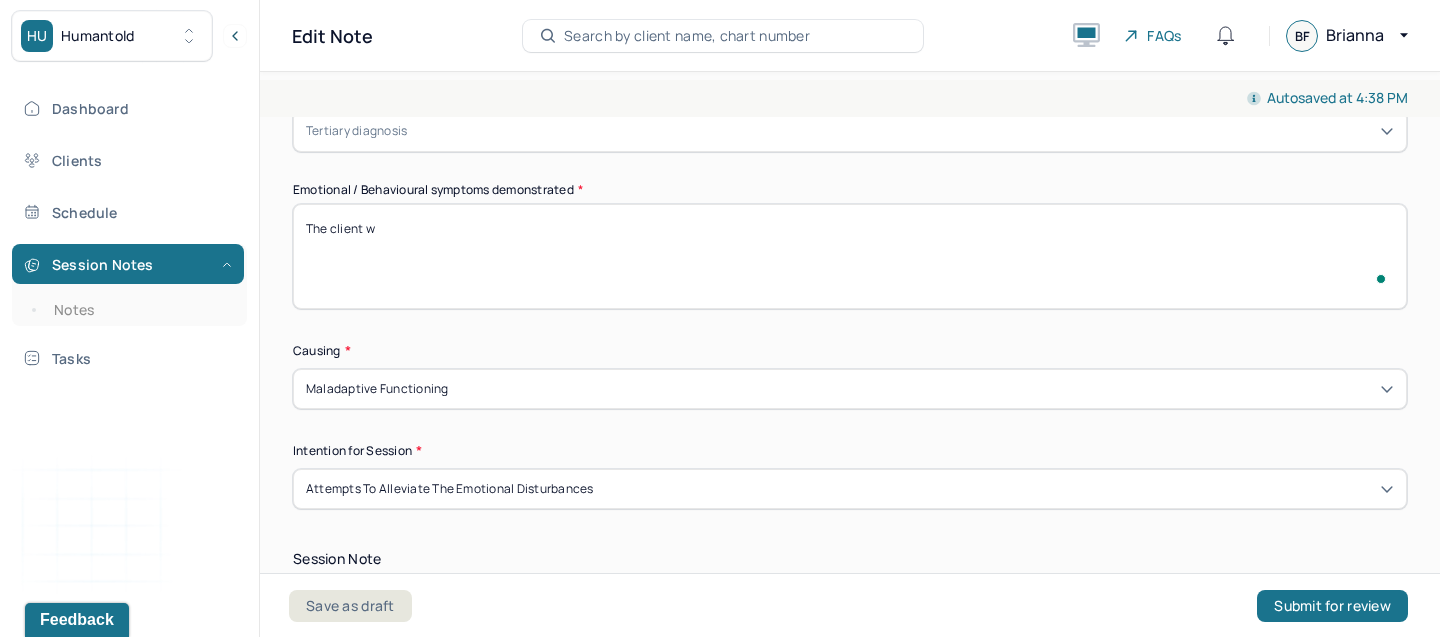 scroll, scrollTop: 974, scrollLeft: 0, axis: vertical 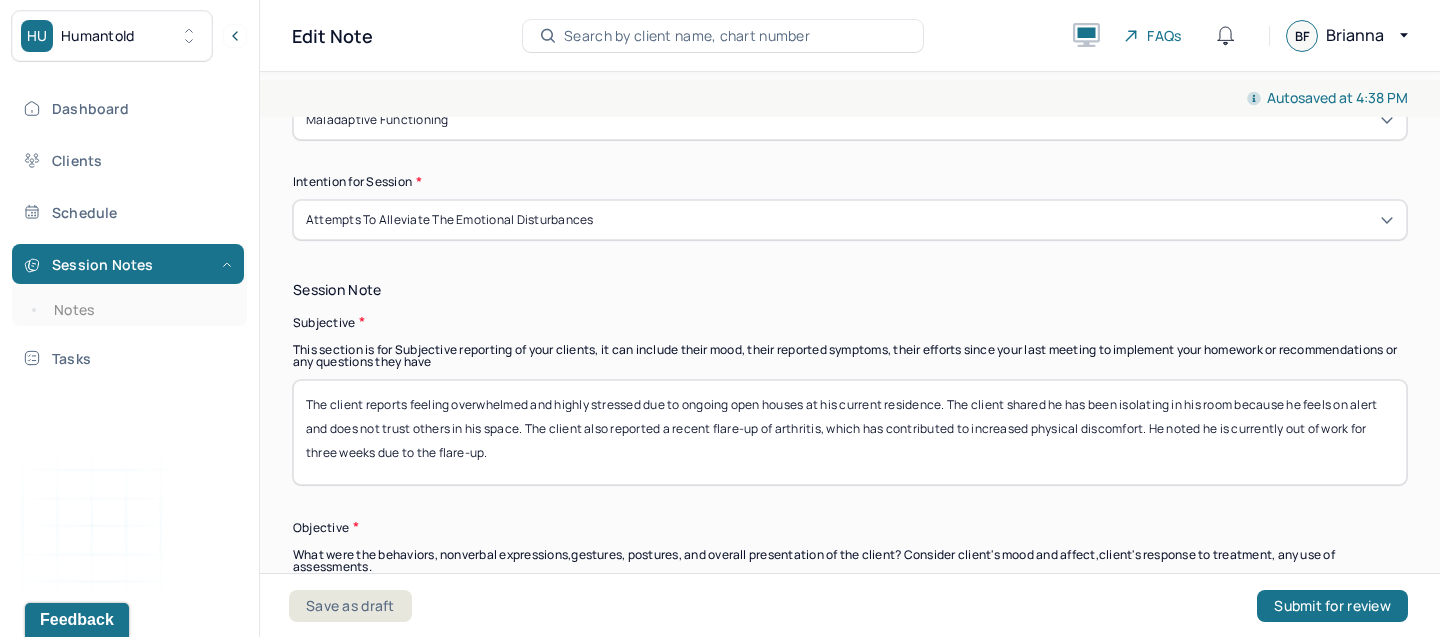 type on "The client was in a good mood and communicative throughout the session" 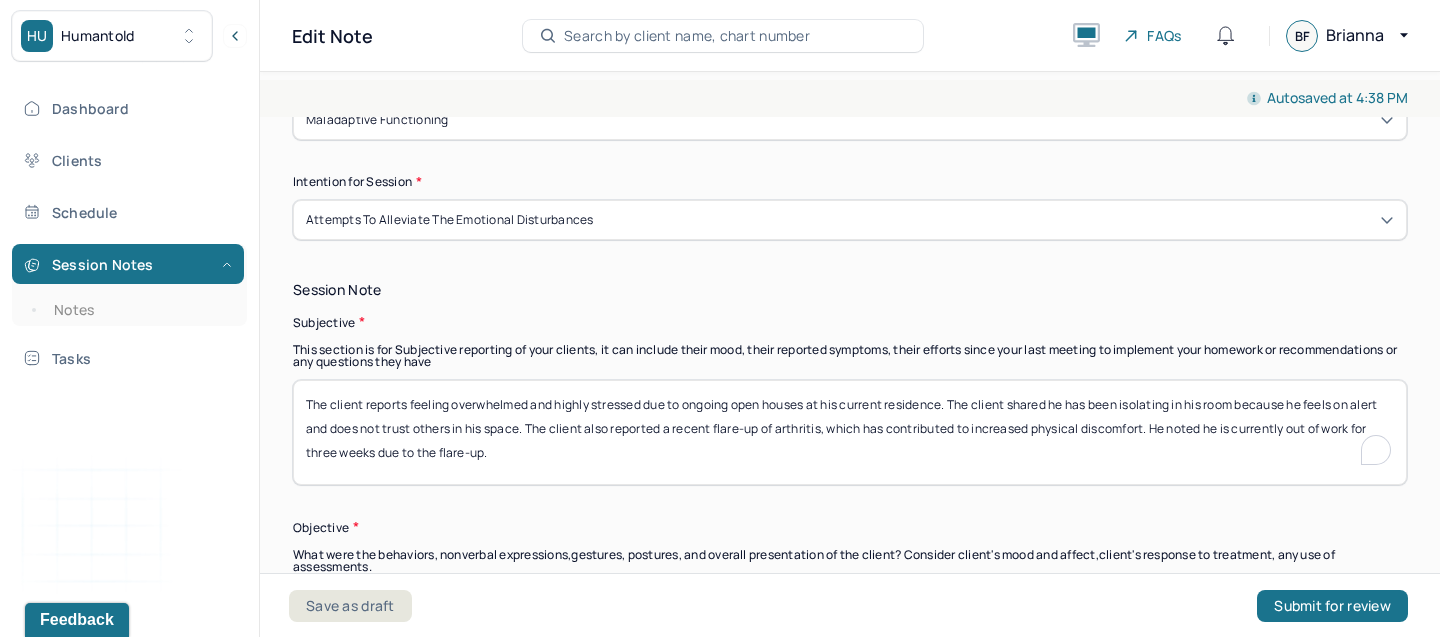 click on "The client reports feeling overwhelmed and highly stressed due to ongoing open houses at his current residence. The client shared he has been isolating in his room because he feels on alert and does not trust others in his space. The client also reported a recent flare-up of arthritis, which has contributed to increased physical discomfort. He noted he is currently out of work for three weeks due to the flare-up." at bounding box center (850, 432) 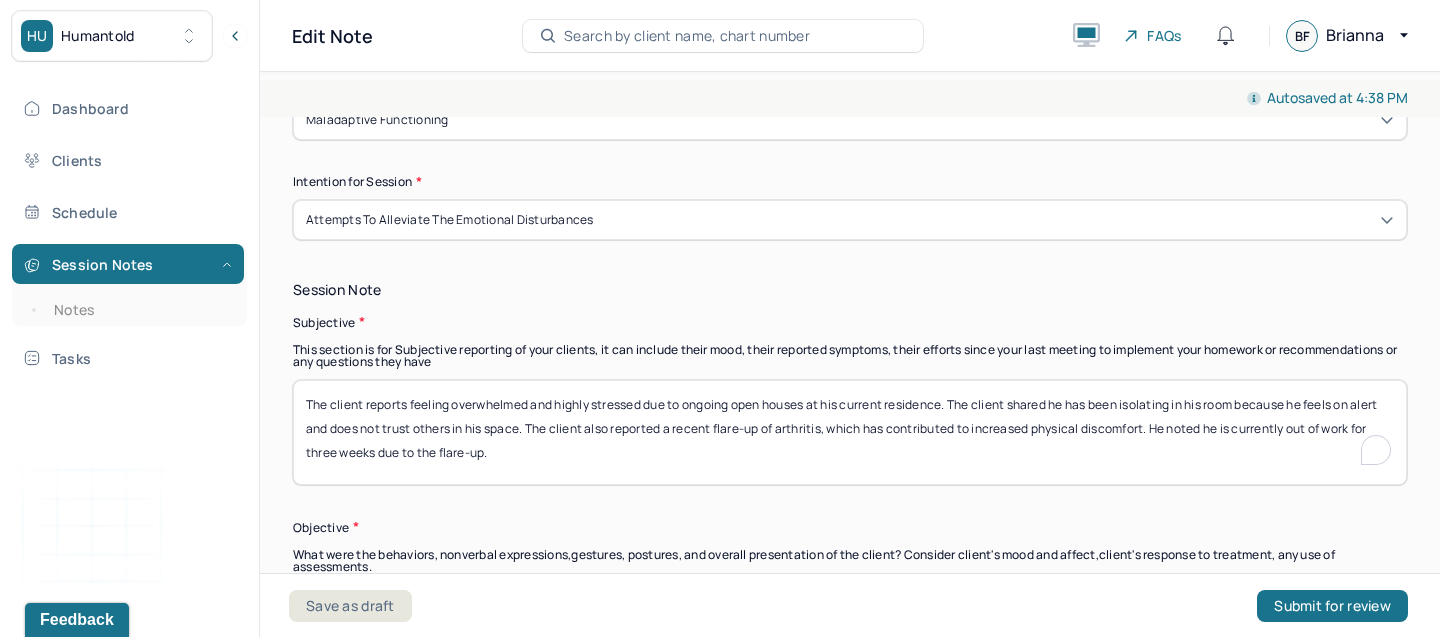 click on "The client reports feeling overwhelmed and highly stressed due to ongoing open houses at his current residence. The client shared he has been isolating in his room because he feels on alert and does not trust others in his space. The client also reported a recent flare-up of arthritis, which has contributed to increased physical discomfort. He noted he is currently out of work for three weeks due to the flare-up." at bounding box center (850, 432) 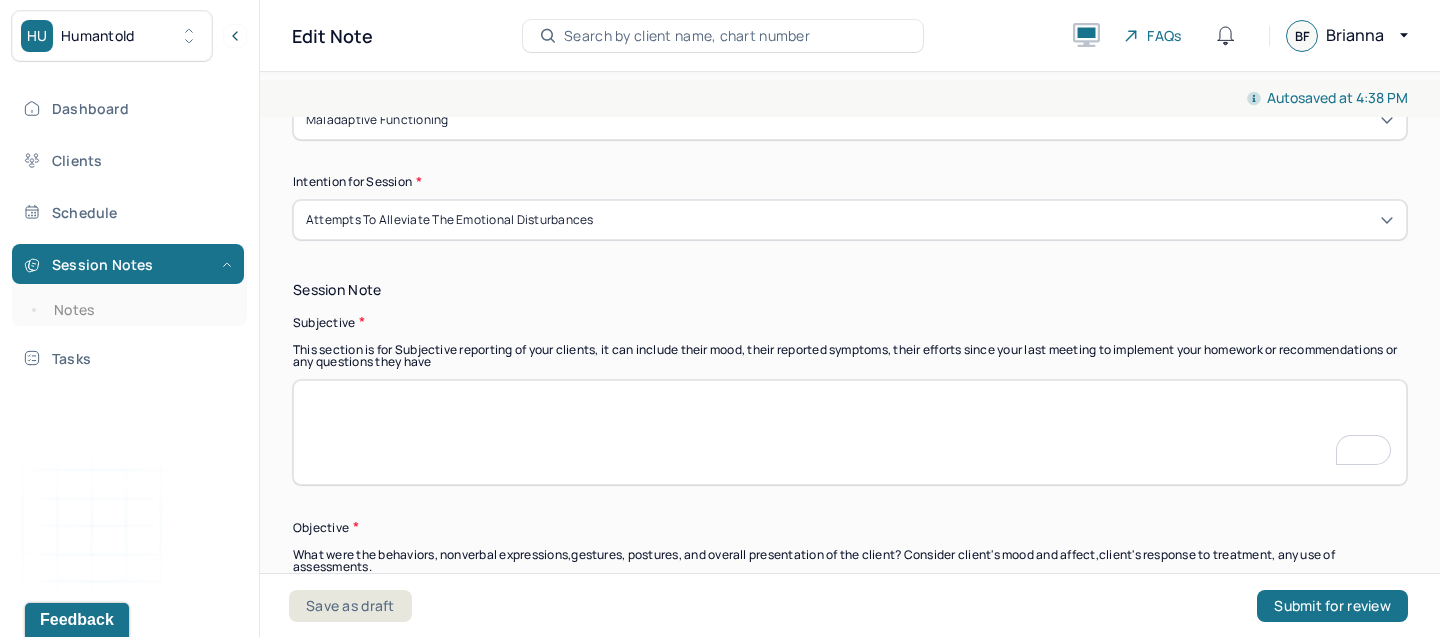 scroll, scrollTop: 1243, scrollLeft: 0, axis: vertical 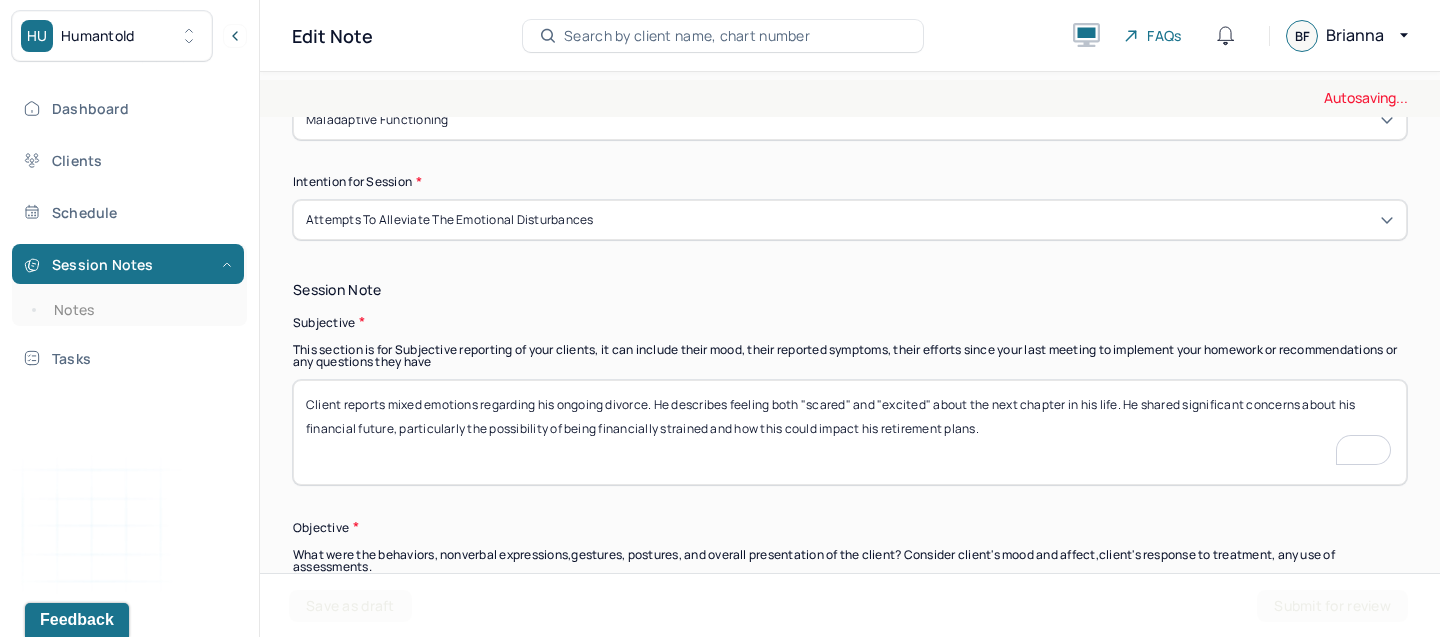 click on "Client reports mixed emotions regarding his ongoing divorce. He describes feeling both "scared" and "excited" about the next chapter in his life. He shared significant concerns about his financial future, particularly the possibility of being financially strained and how this could impact his retirement plans." at bounding box center [850, 432] 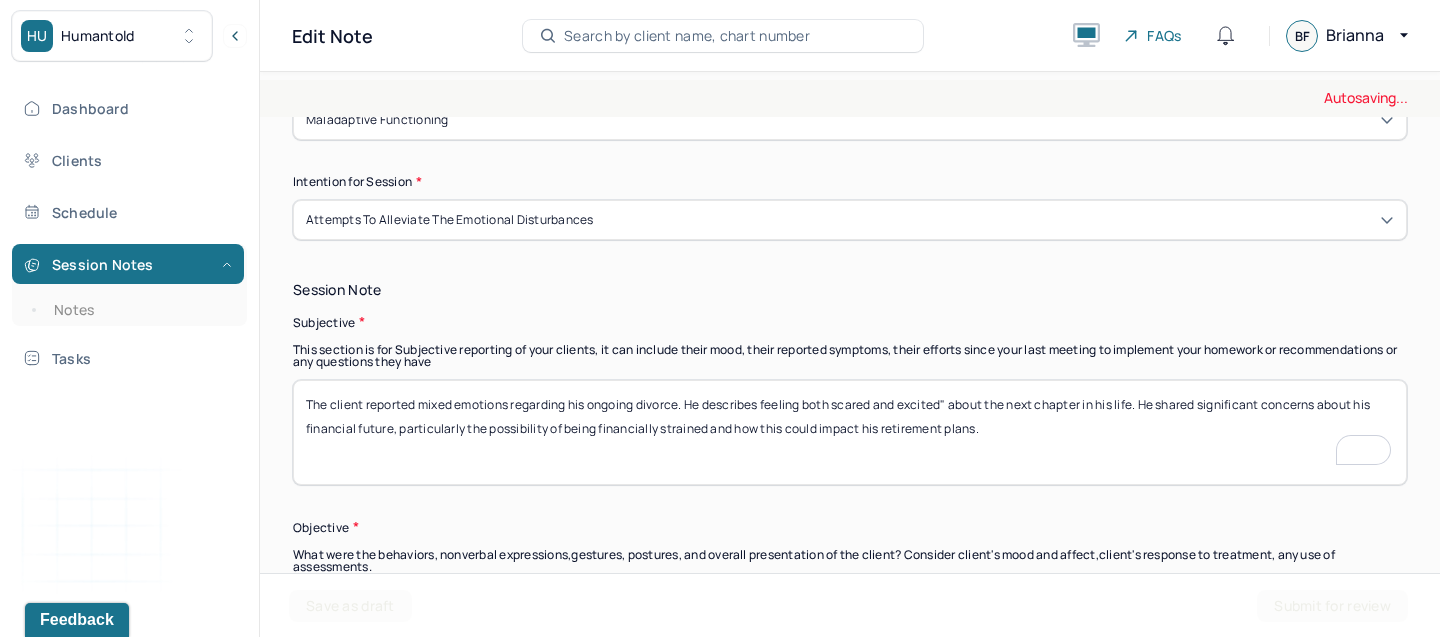 click on "The client reported mixed emotions regarding his ongoing divorce. He describes feeling both scared and "excited" about the next chapter in his life. He shared significant concerns about his financial future, particularly the possibility of being financially strained and how this could impact his retirement plans." at bounding box center [850, 432] 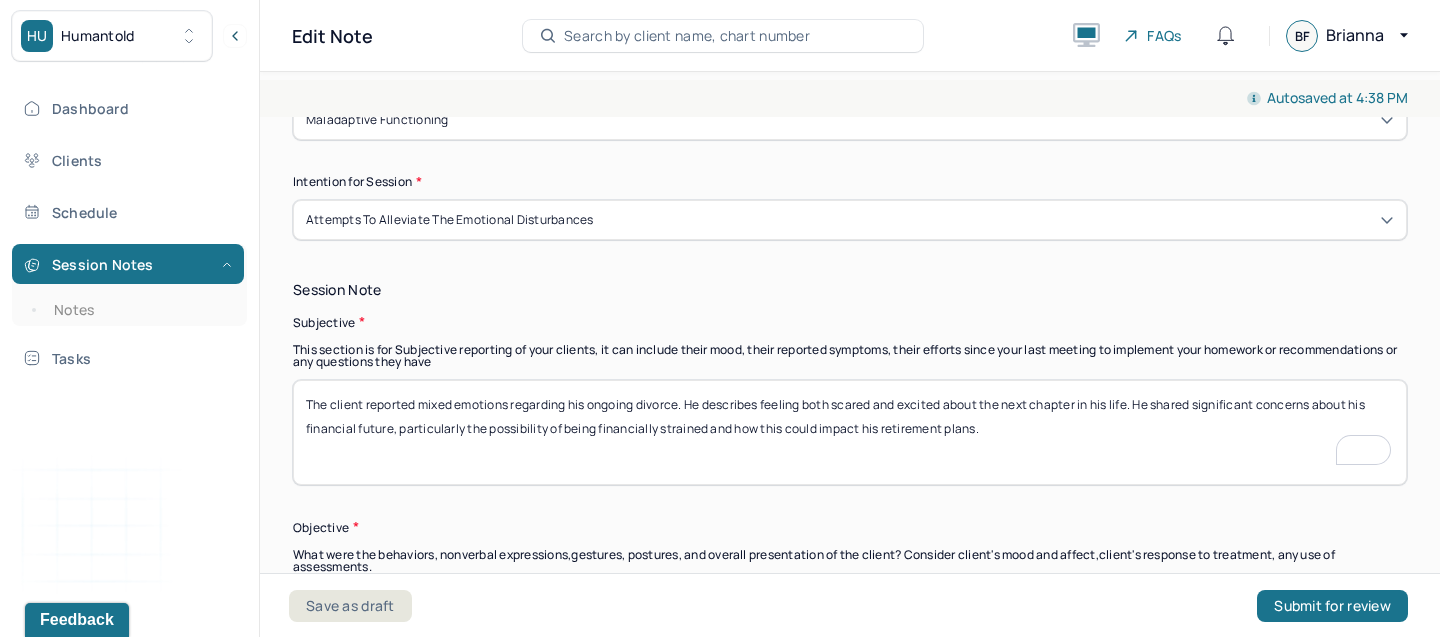 click on "The client reported mixed emotions regarding his ongoing divorce. He describes feeling both scared and excited" about the next chapter in his life. He shared significant concerns about his financial future, particularly the possibility of being financially strained and how this could impact his retirement plans." at bounding box center (850, 432) 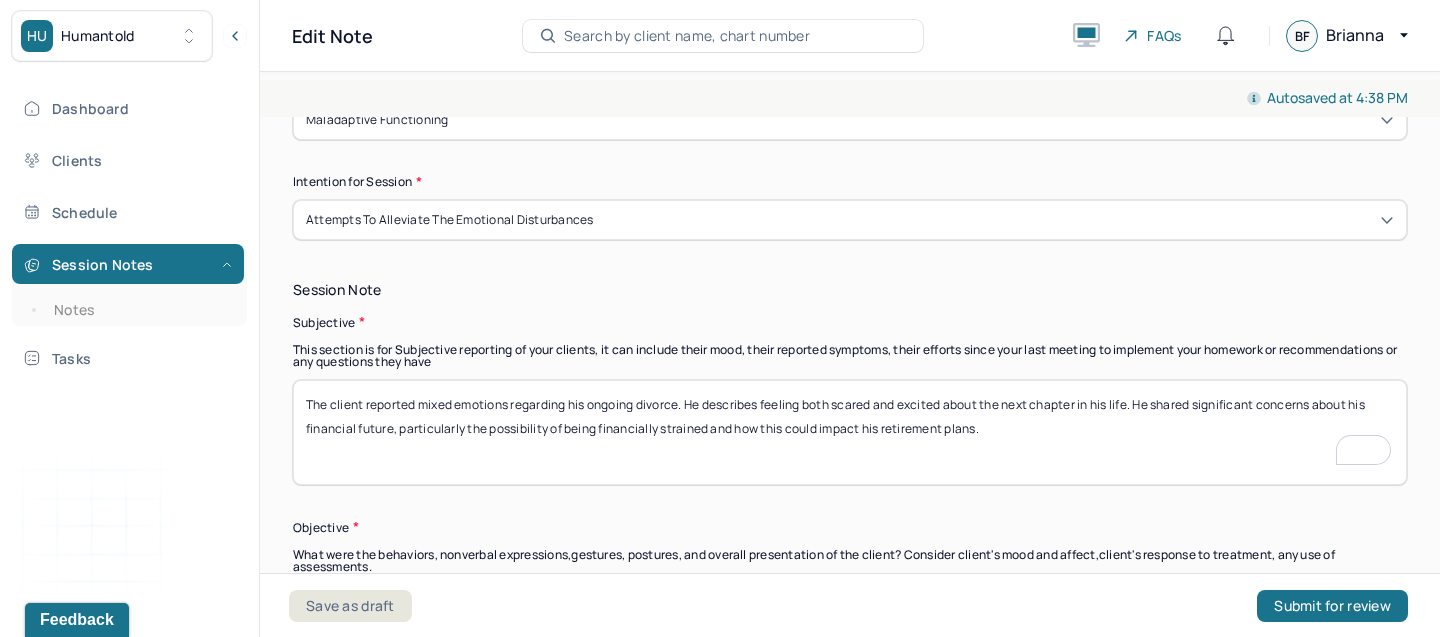paste on "Client expressed general anxiety related to the uncertainty of the future and feelings of worry about the unknown. He identifies fear of lifestyle changes and a loss of stability as major stressors." 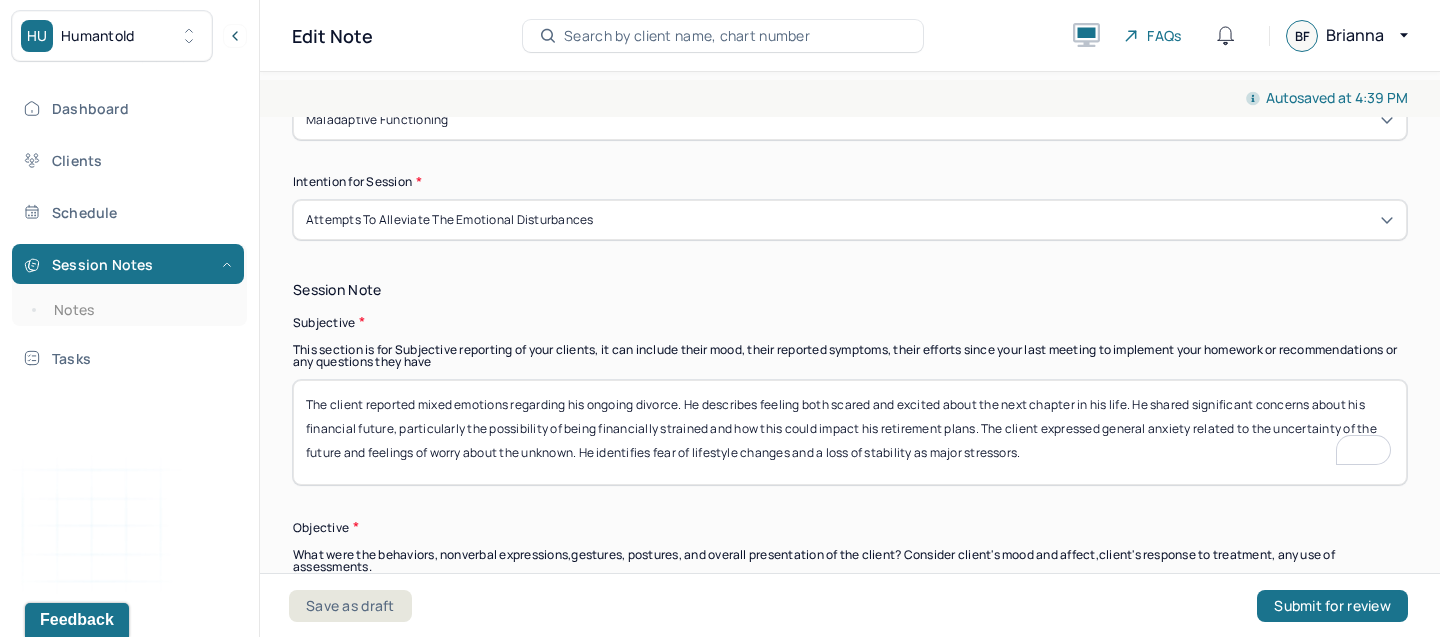 scroll, scrollTop: 1288, scrollLeft: 0, axis: vertical 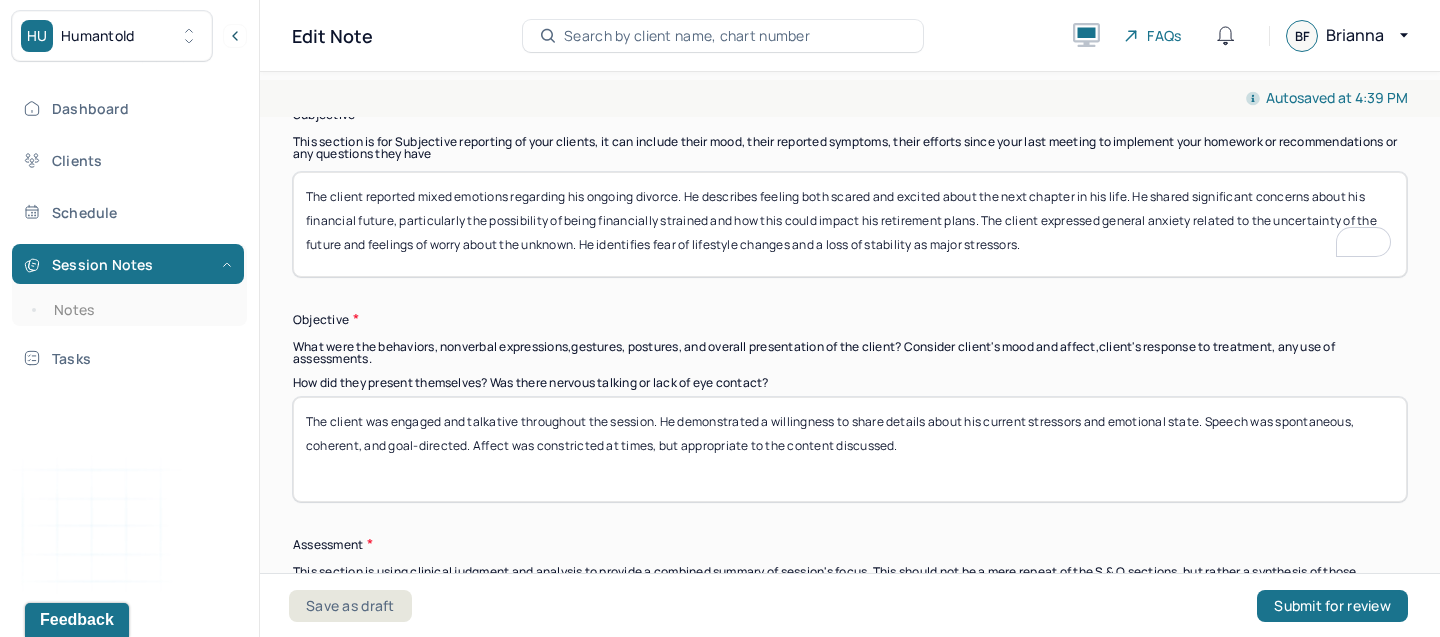 type on "The client reported mixed emotions regarding his ongoing divorce. He describes feeling both scared and excited about the next chapter in his life. He shared significant concerns about his financial future, particularly the possibility of being financially strained and how this could impact his retirement plans. The client expressed general anxiety related to the uncertainty of the future and feelings of worry about the unknown. He identifies fear of lifestyle changes and a loss of stability as major stressors." 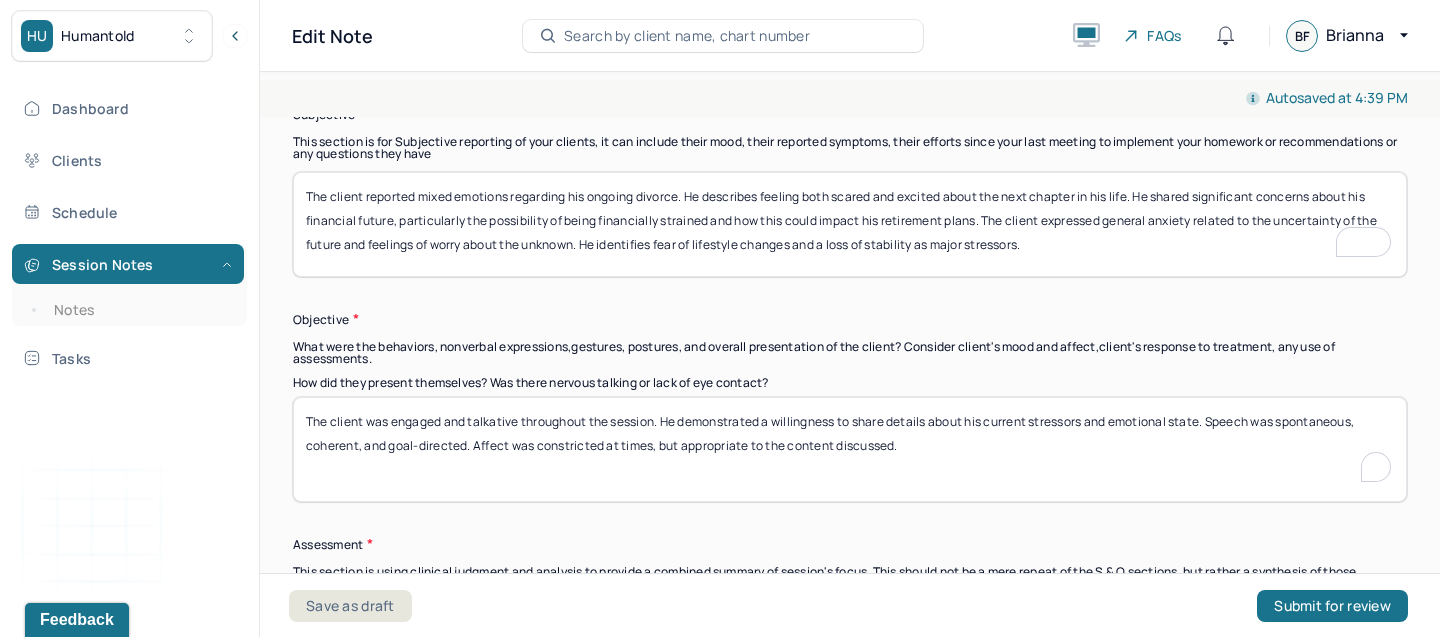 click on "The client was engaged and talkative throughout the session. He demonstrated a willingness to share details about his current stressors and emotional state. Speech was spontaneous, coherent, and goal-directed. Affect was constricted at times, but appropriate to the content discussed." at bounding box center [850, 449] 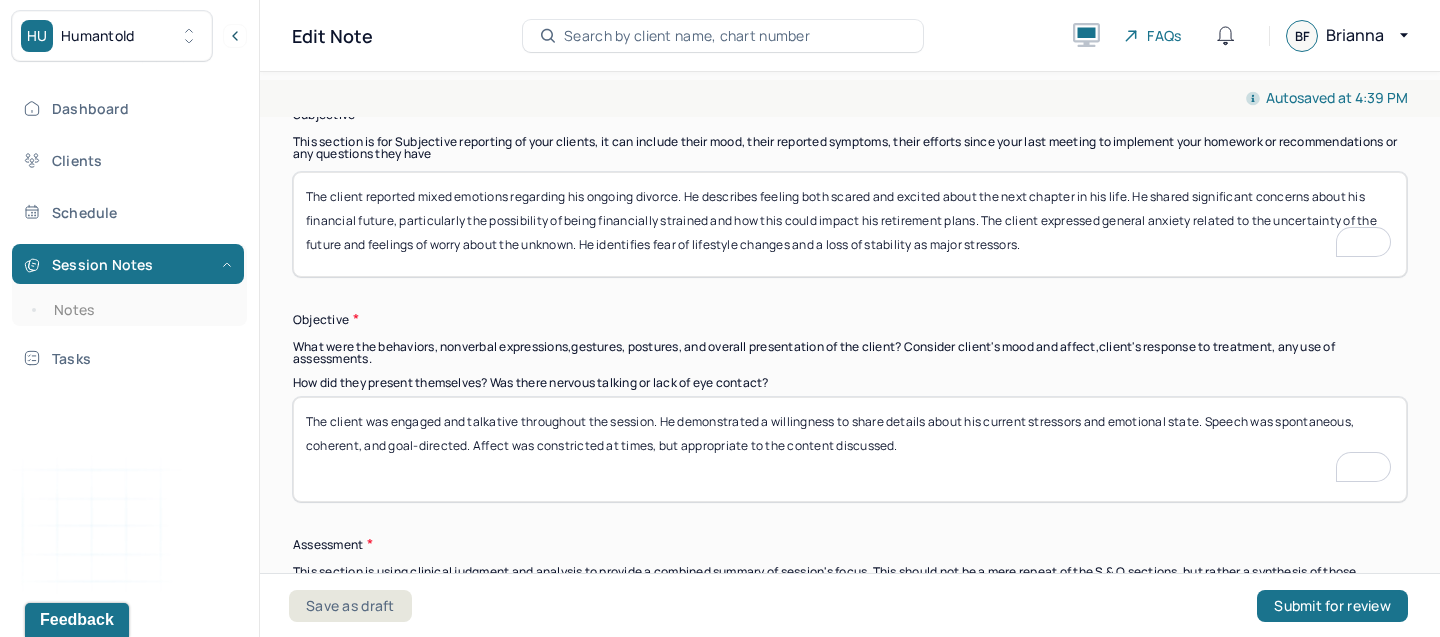 click on "The client was engaged and talkative throughout the session. He demonstrated a willingness to share details about his current stressors and emotional state. Speech was spontaneous, coherent, and goal-directed. Affect was constricted at times, but appropriate to the content discussed." at bounding box center (850, 449) 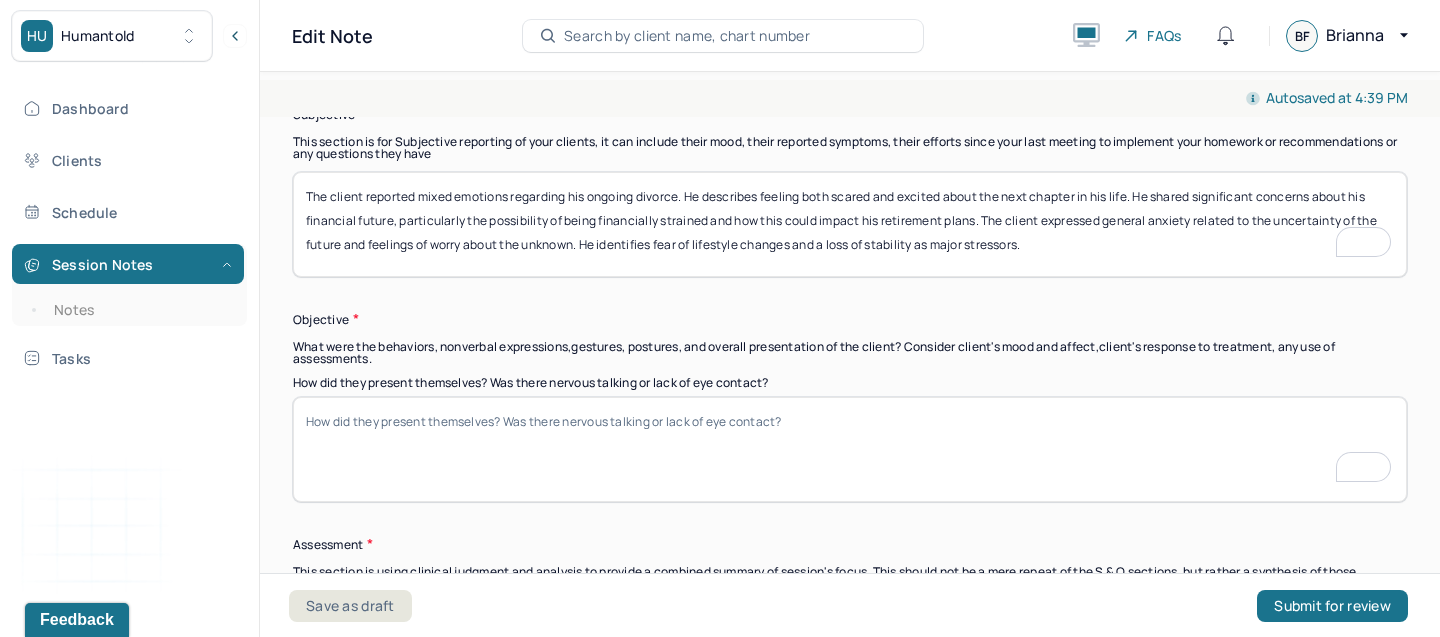 scroll, scrollTop: 1451, scrollLeft: 0, axis: vertical 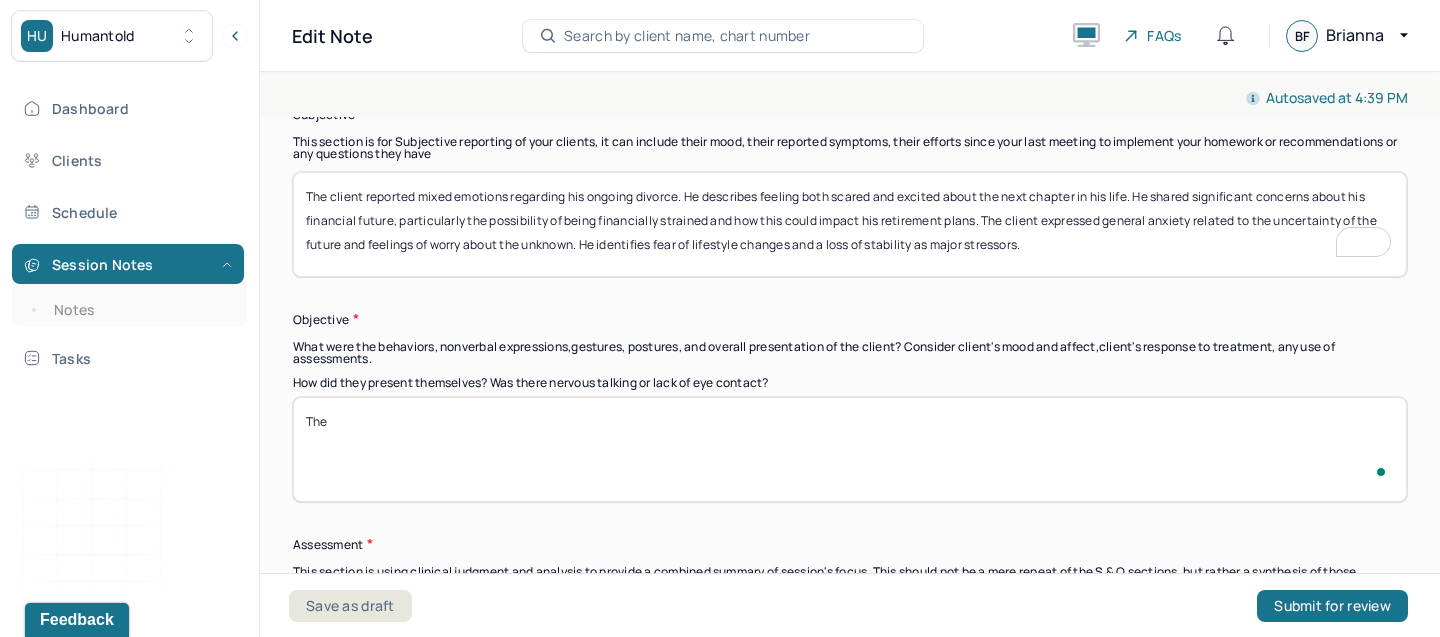 paste on "Client appeared anxious during session; fidgeting and rapid speech noted when discussing finances and the future. He was oriented to time, place, and person, and able to engage in reflective discussion. Affect was congruent with expressed emotions, fluctuating between apprehensive and hopeful when discussing future plans." 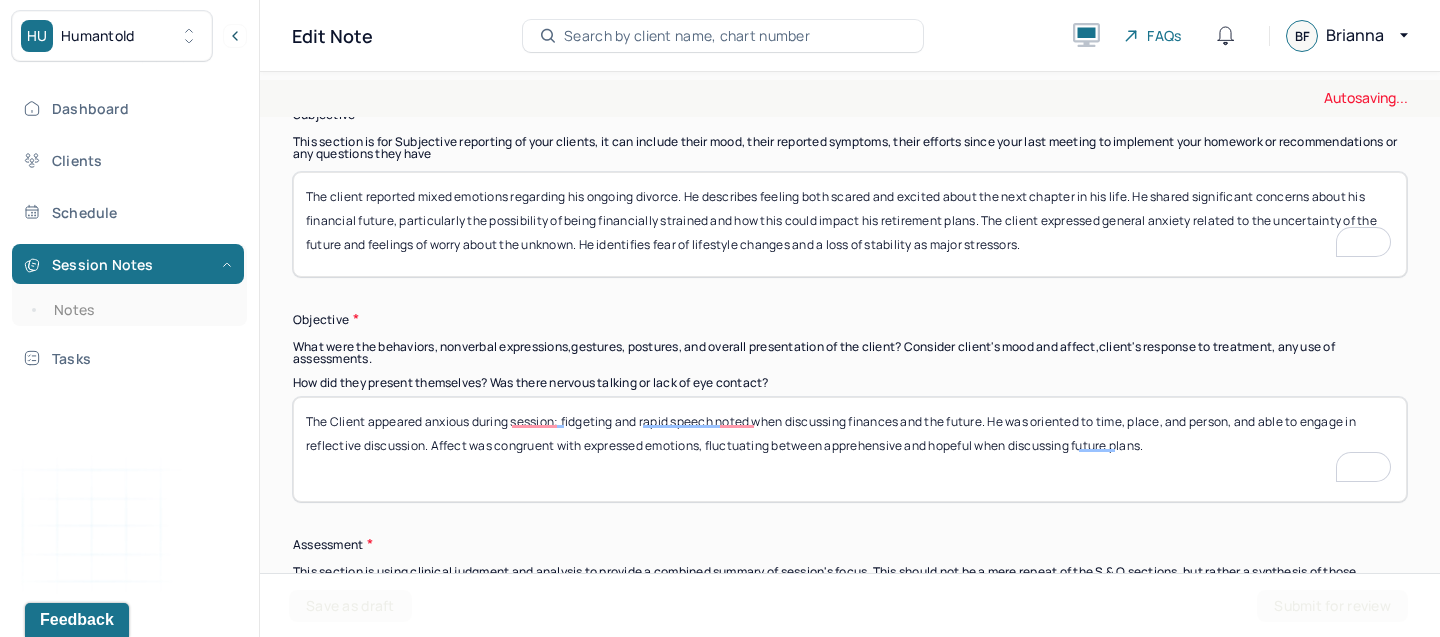 click on "The Client appeared anxious during session; fidgeting and rapid speech noted when discussing finances and the future. He was oriented to time, place, and person, and able to engage in reflective discussion. Affect was congruent with expressed emotions, fluctuating between apprehensive and hopeful when discussing future plans." at bounding box center (850, 449) 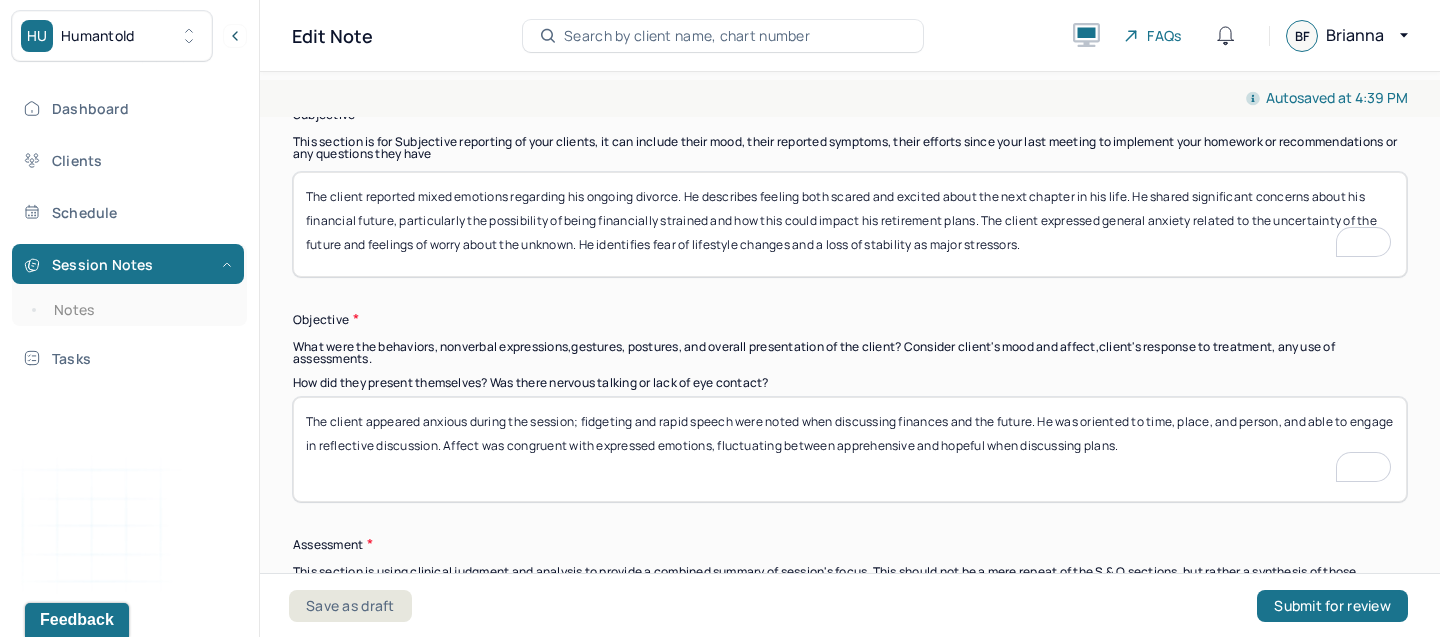 click on "The client appeared anxious during the session; fidgeting and rapid speech were noted when discussing finances and the future. He was oriented to time, place, and person, and able to engage in reflective discussion. Affect was congruent with expressed emotions, fluctuating between apprehensive and hopeful when discussing future plans." at bounding box center (850, 449) 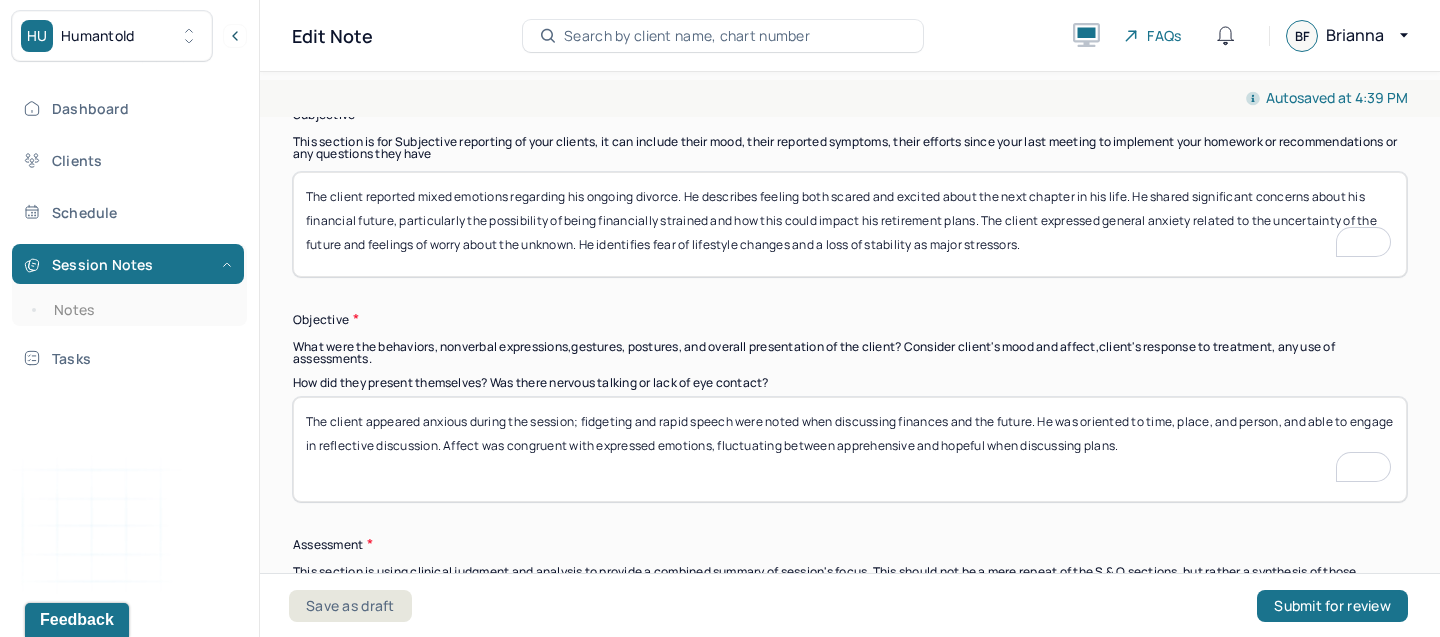 scroll, scrollTop: 1580, scrollLeft: 0, axis: vertical 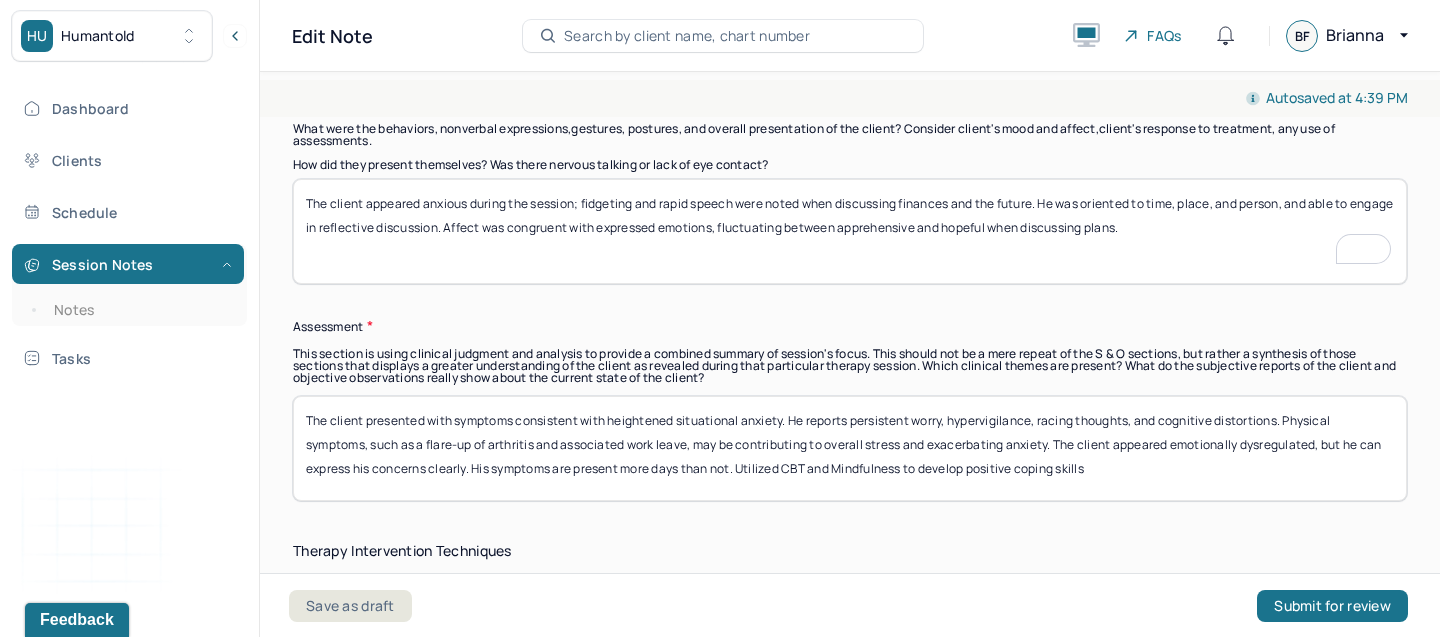 type on "The client appeared anxious during the session; fidgeting and rapid speech were noted when discussing finances and the future. He was oriented to time, place, and person, and able to engage in reflective discussion. Affect was congruent with expressed emotions, fluctuating between apprehensive and hopeful when discussing plans." 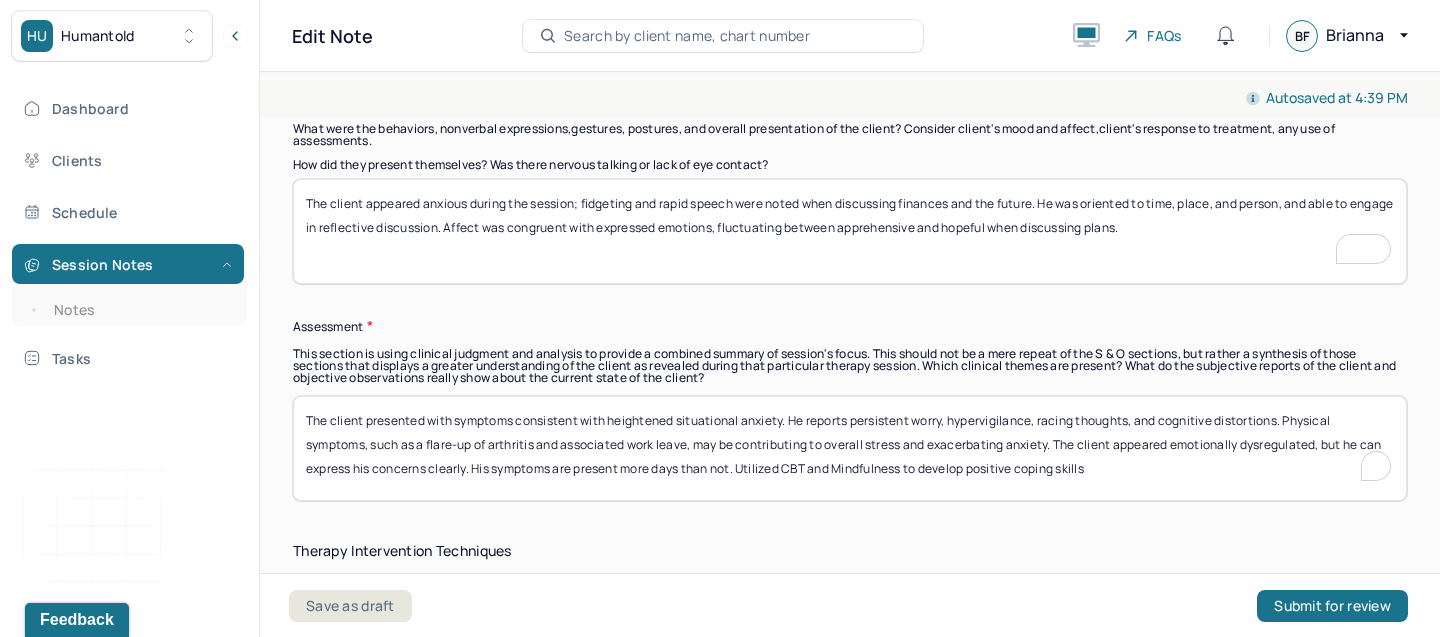 click on "The client presented with symptoms consistent with heightened situational anxiety. He reports persistent worry, hypervigilance, racing thoughts, and cognitive distortions. Physical symptoms, such as a flare-up of arthritis and associated work leave, may be contributing to overall stress and exacerbating anxiety. The client appeared emotionally dysregulated, but he can express his concerns clearly. His symptoms are present more days than not. Utilized CBT and Mindfulness to develop positive coping skills" at bounding box center [850, 448] 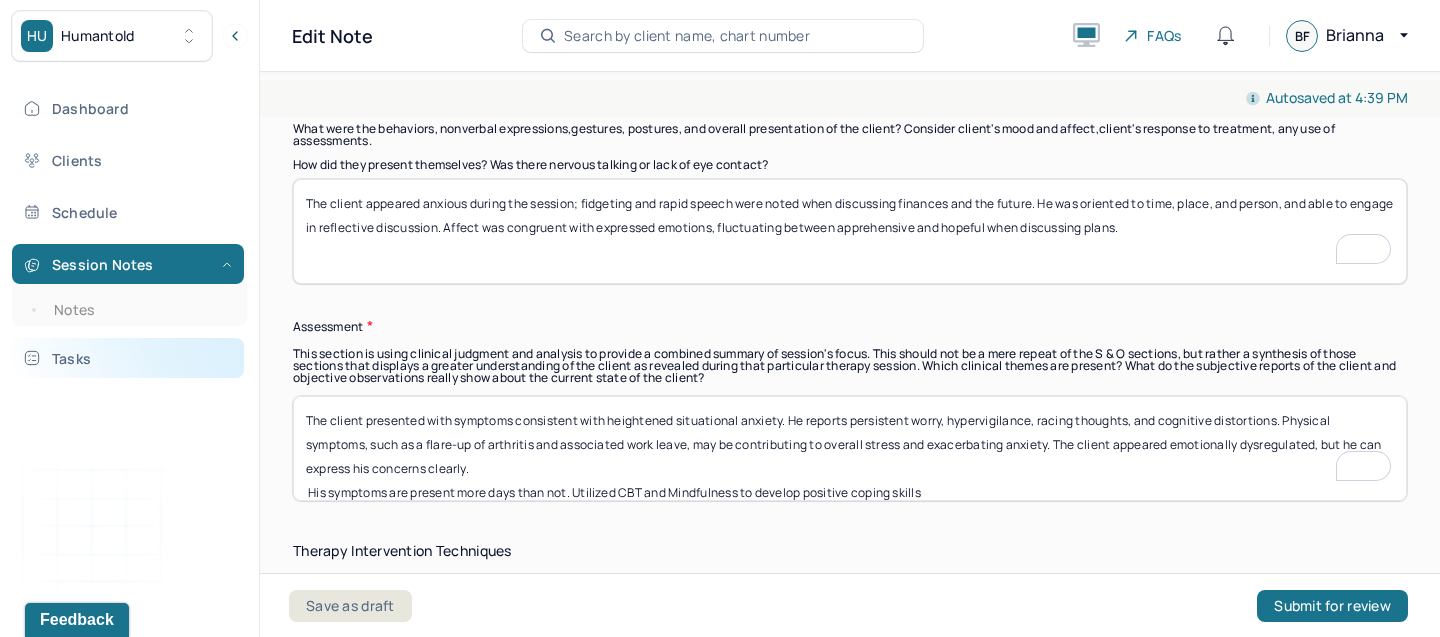 drag, startPoint x: 487, startPoint y: 466, endPoint x: 212, endPoint y: 377, distance: 289.04324 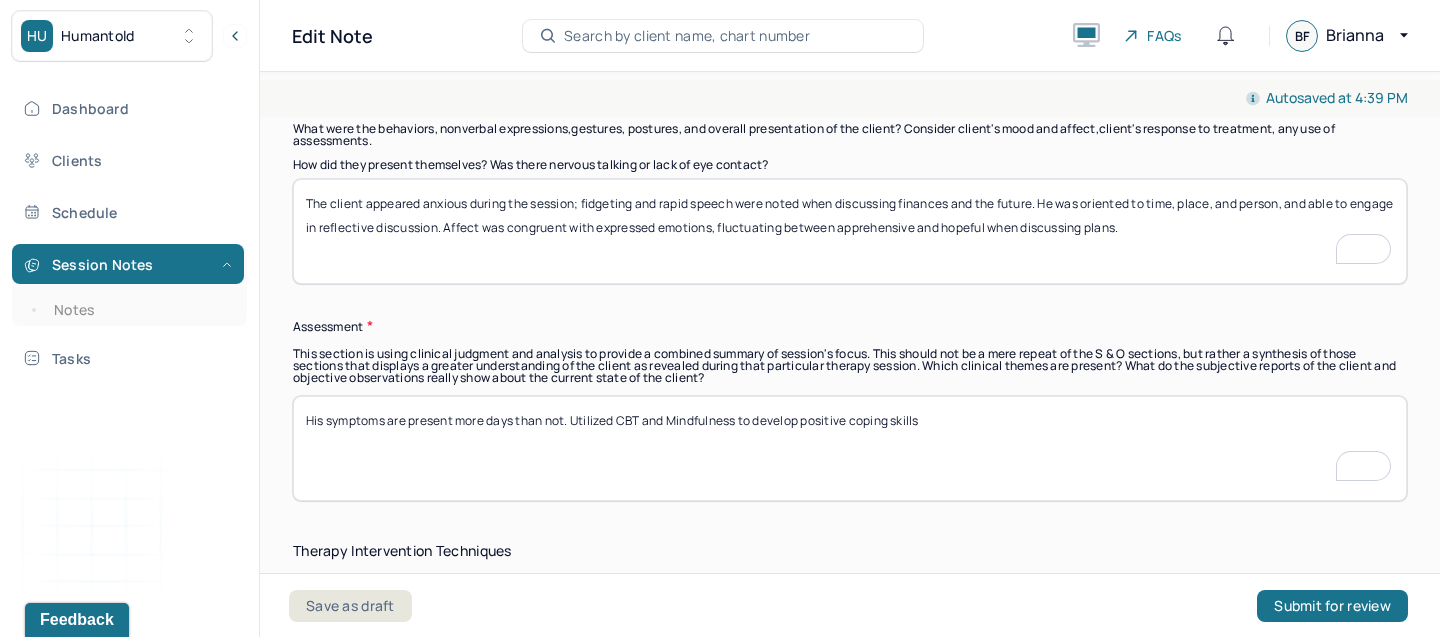 type on "His symptoms are present more days than not. Utilized CBT and Mindfulness to develop positive coping skills" 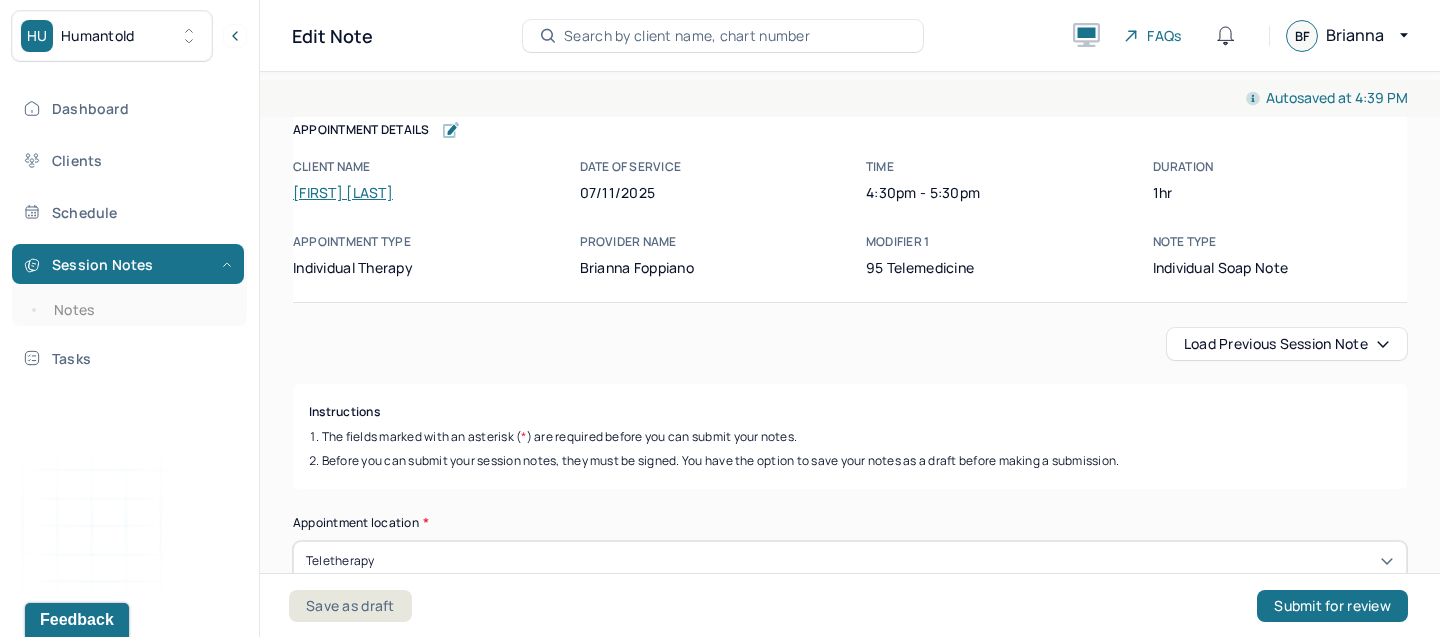 scroll, scrollTop: 0, scrollLeft: 0, axis: both 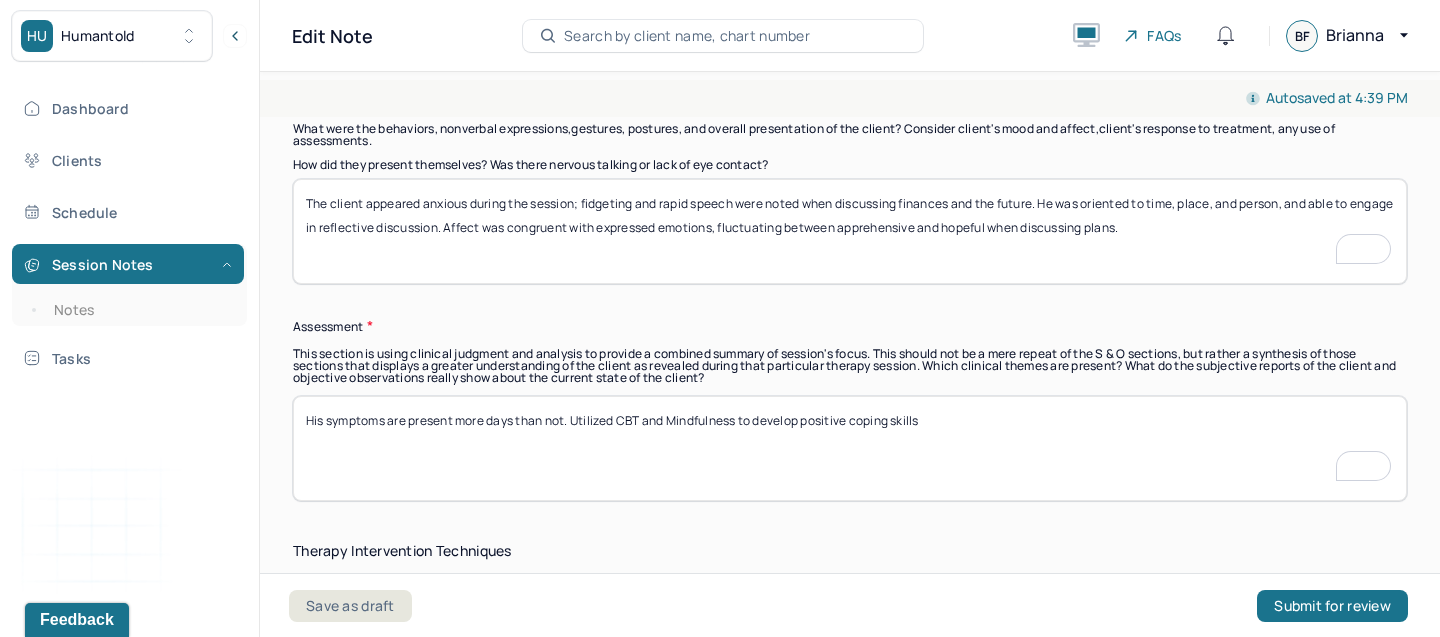 paste on "Client presents with symptoms consistent with situational anxiety related to the ongoing divorce and concerns about financial security." 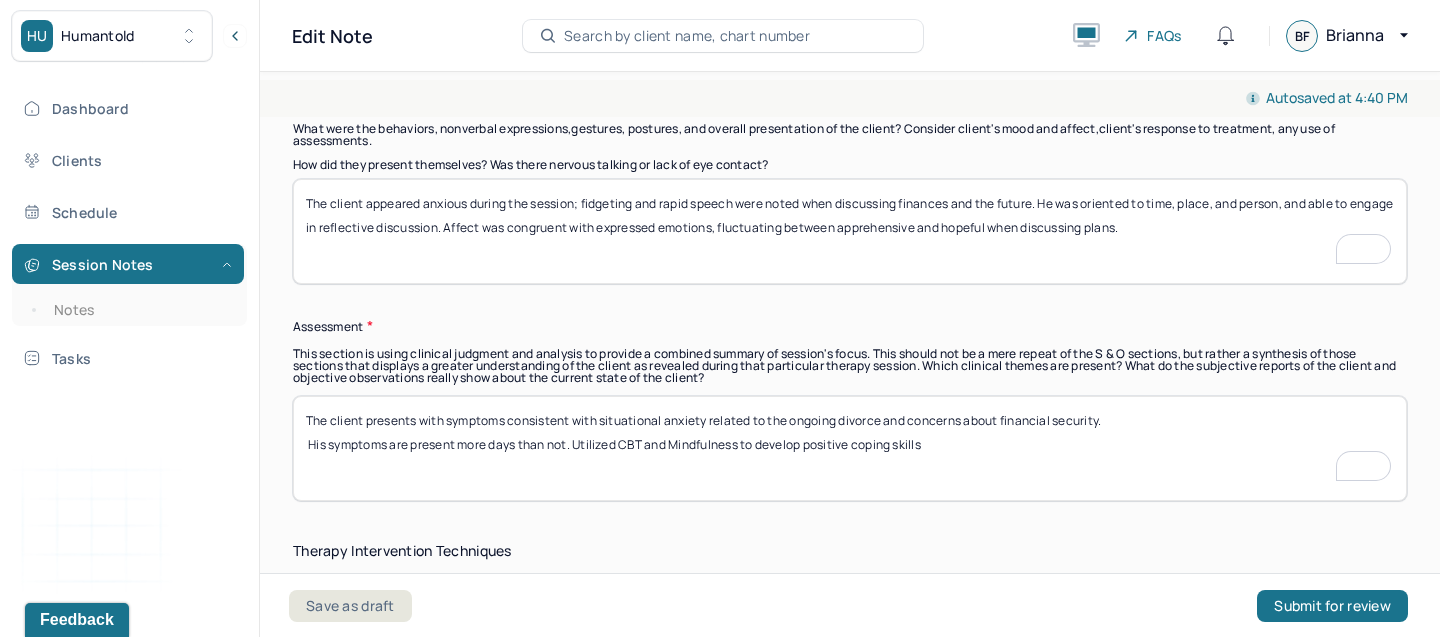 click on "Client presents with symptoms consistent with situational anxiety related to the ongoing divorce and concerns about financial security.
His symptoms are present more days than not. Utilized CBT and Mindfulness to develop positive coping skills" at bounding box center (850, 448) 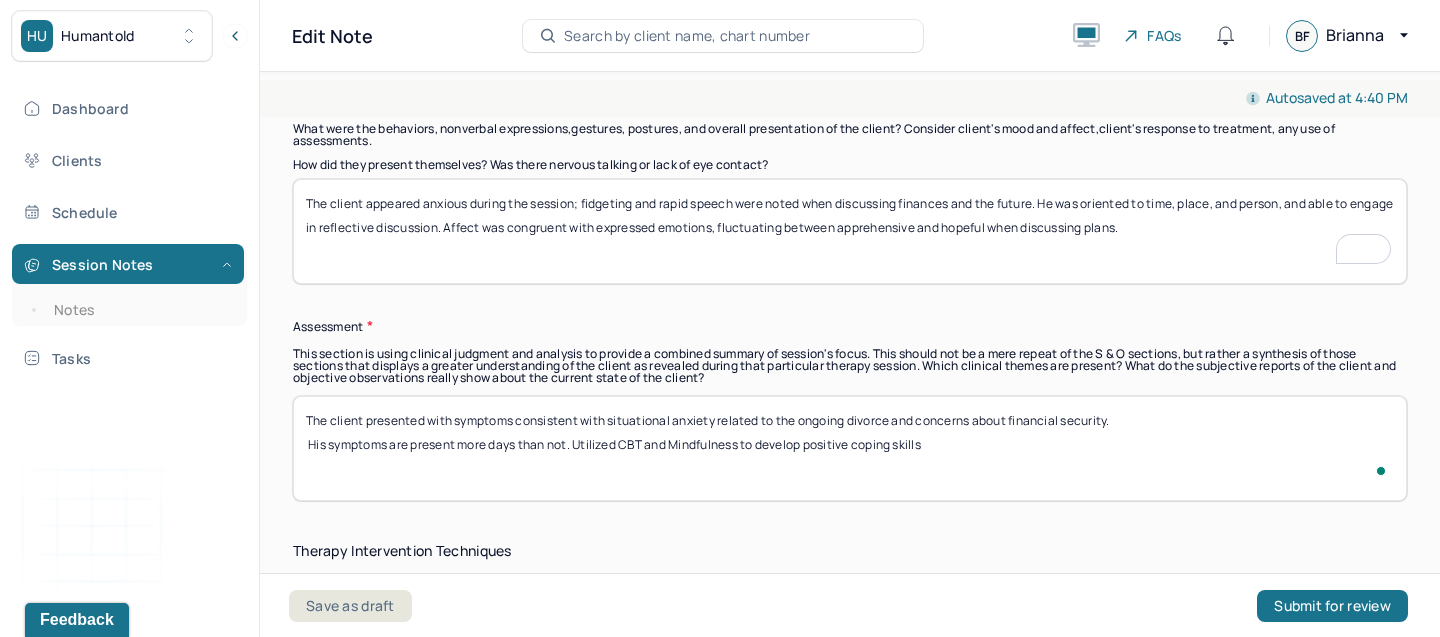click on "Client presents with symptoms consistent with situational anxiety related to the ongoing divorce and concerns about financial security.
His symptoms are present more days than not. Utilized CBT and Mindfulness to develop positive coping skills" at bounding box center [850, 448] 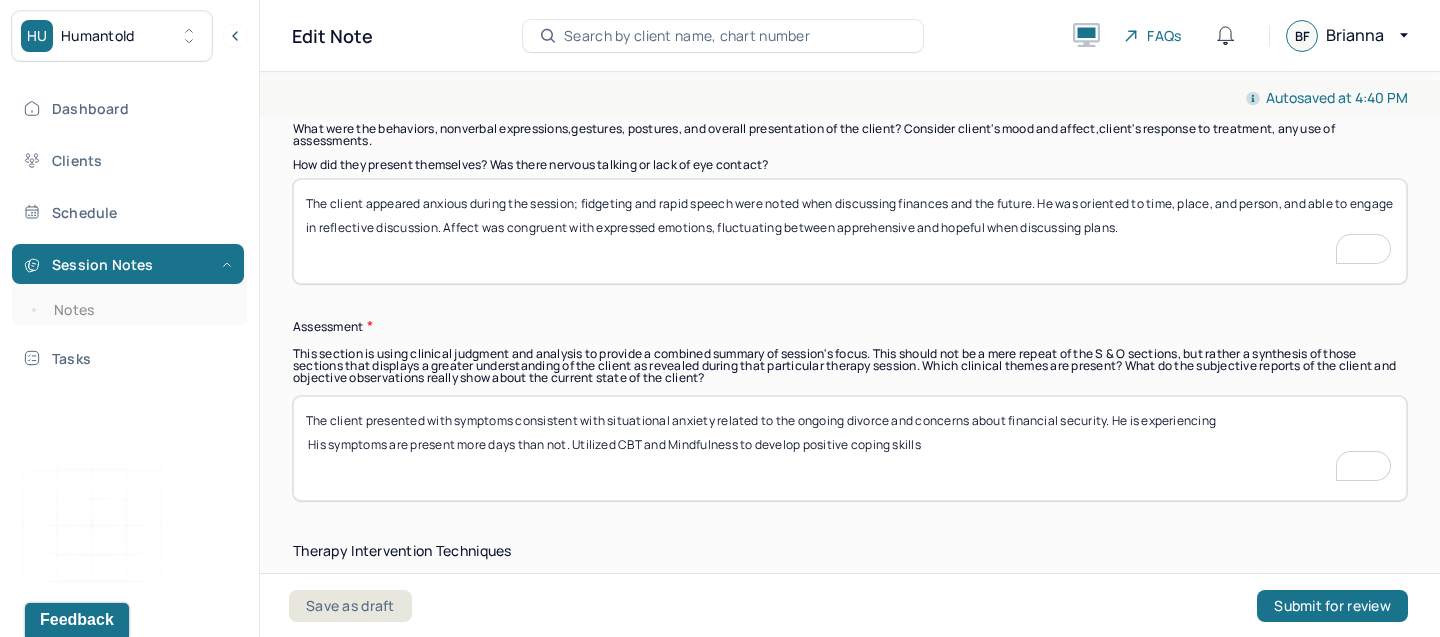 paste on "persistent worry about the future" 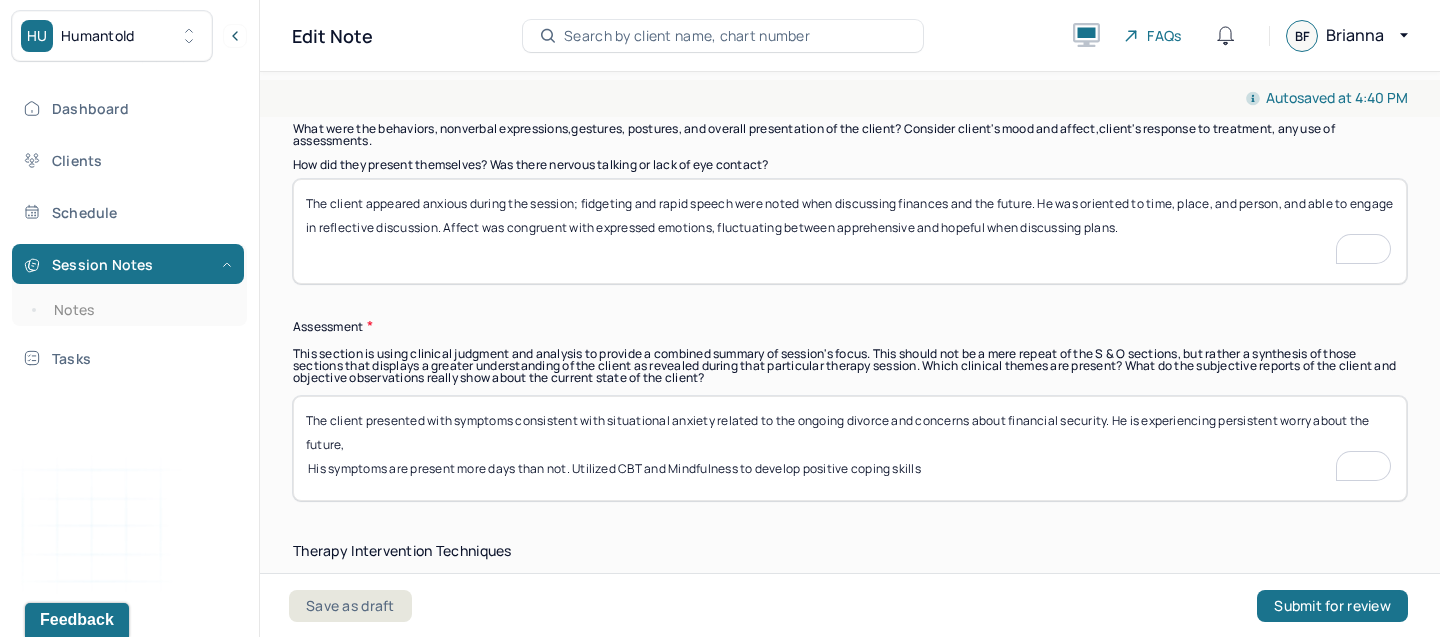 paste on "worst-case scenarios" 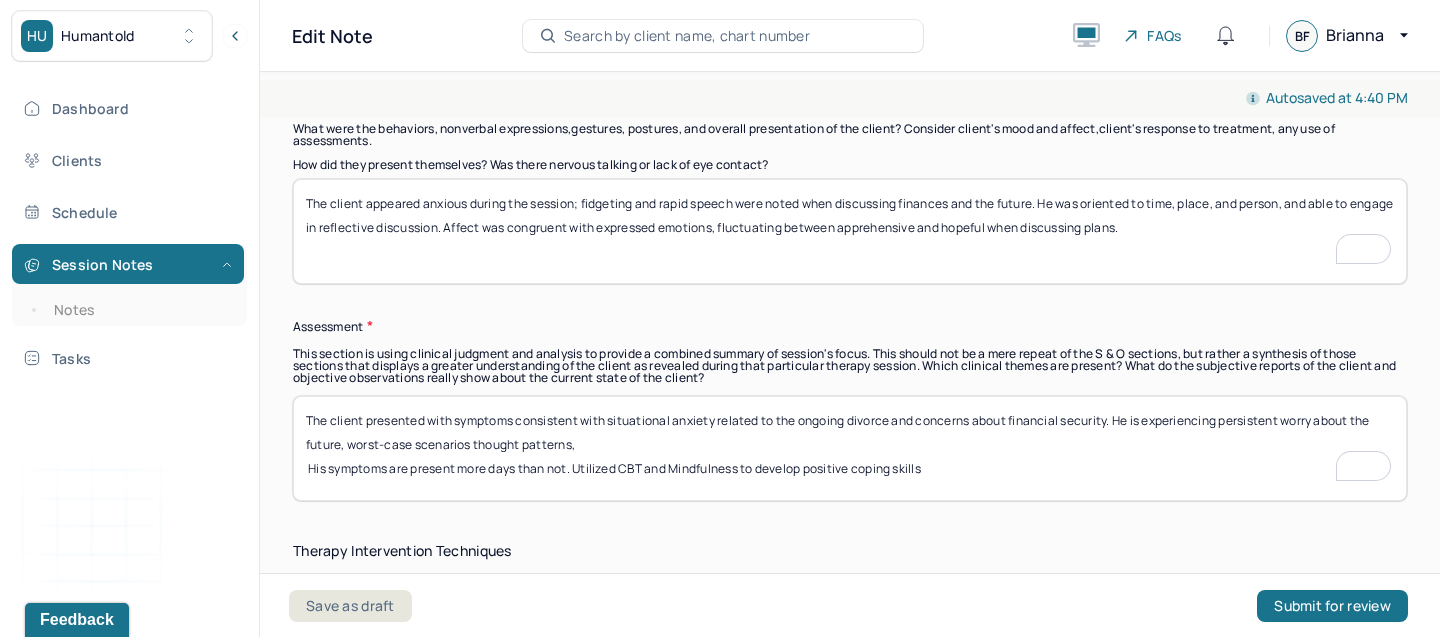paste on "difficulty tolerating uncertainty, and reluctance to face potential lifestyle changes." 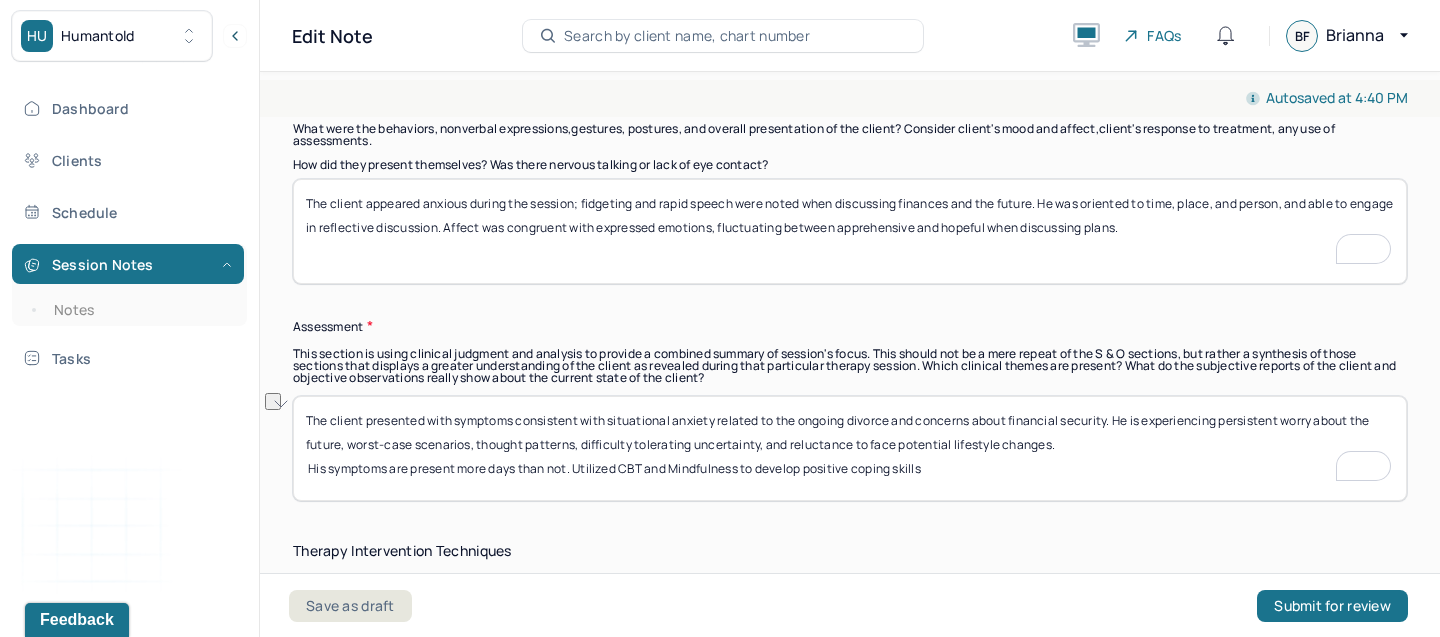 drag, startPoint x: 580, startPoint y: 442, endPoint x: 483, endPoint y: 440, distance: 97.020615 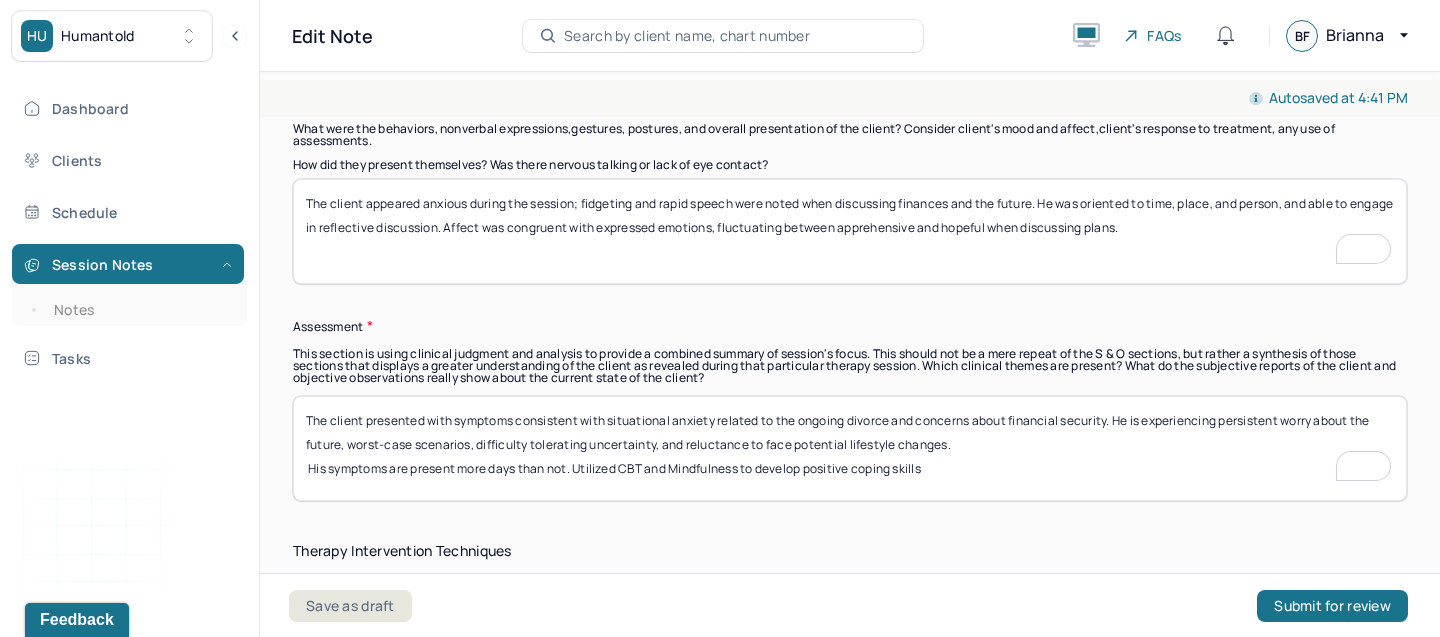 click on "The client presented with symptoms consistent with situational anxiety related to the ongoing divorce and concerns about financial security. He is experiencing persistent worry about the future, worst-case scenarios, difficulty tolerating uncertainty, and reluctance to face potential lifestyle changes.
His symptoms are present more days than not. Utilized CBT and Mindfulness to develop positive coping skills" at bounding box center [850, 448] 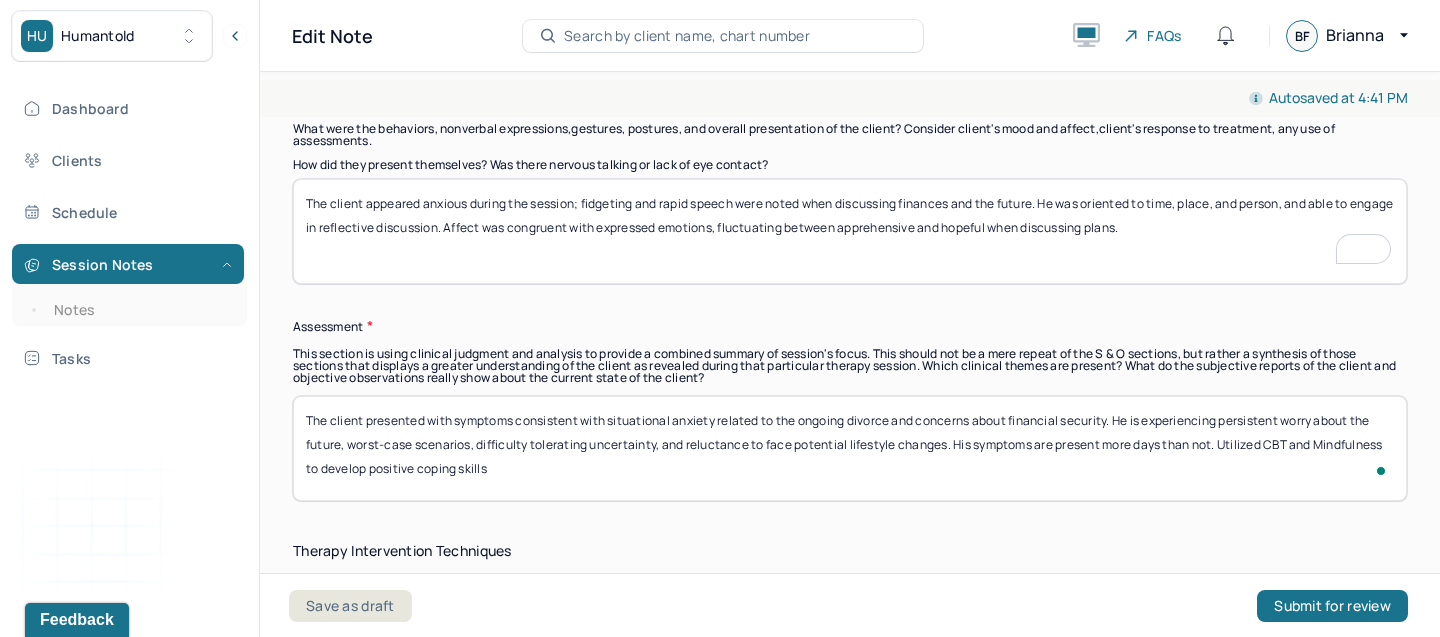 scroll, scrollTop: 1747, scrollLeft: 0, axis: vertical 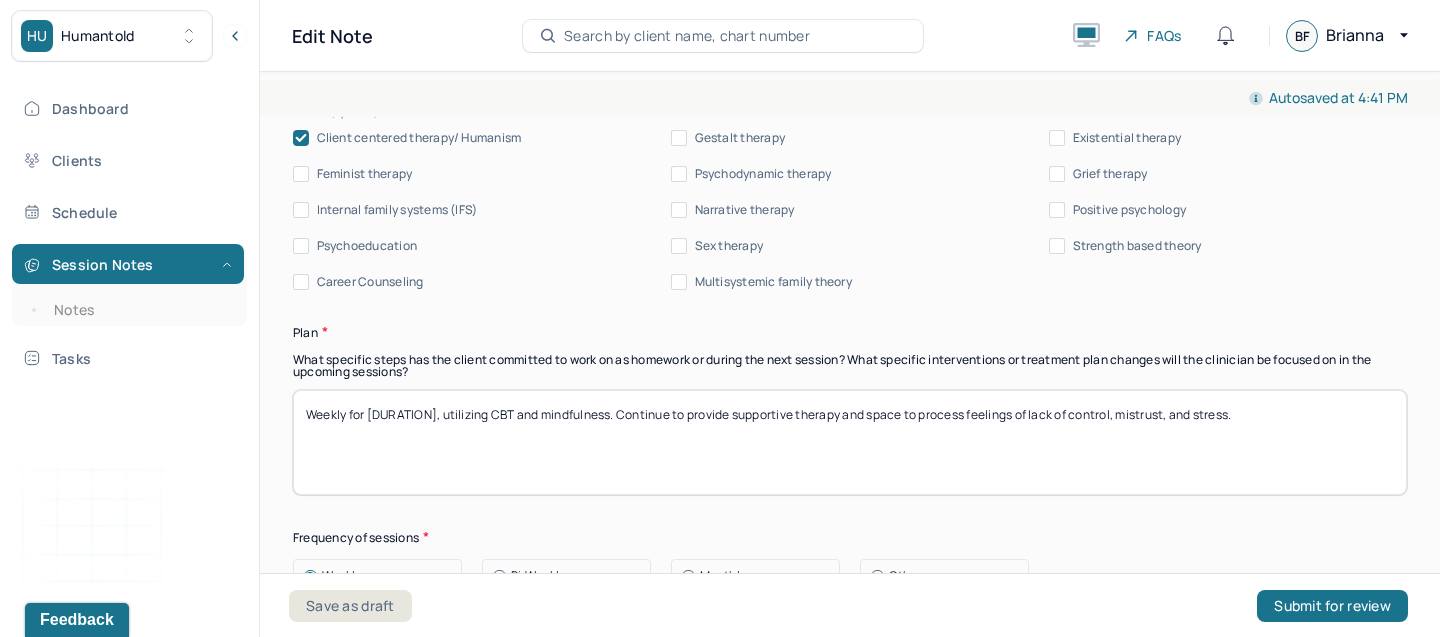 type on "The client presented with symptoms consistent with situational anxiety related to the ongoing divorce and concerns about financial security. He is experiencing persistent worry about the future, worst-case scenarios, difficulty tolerating uncertainty, and reluctance to face potential lifestyle changes. His symptoms are present more days than not. Utilized CBT and Mindfulness to develop positive coping skills" 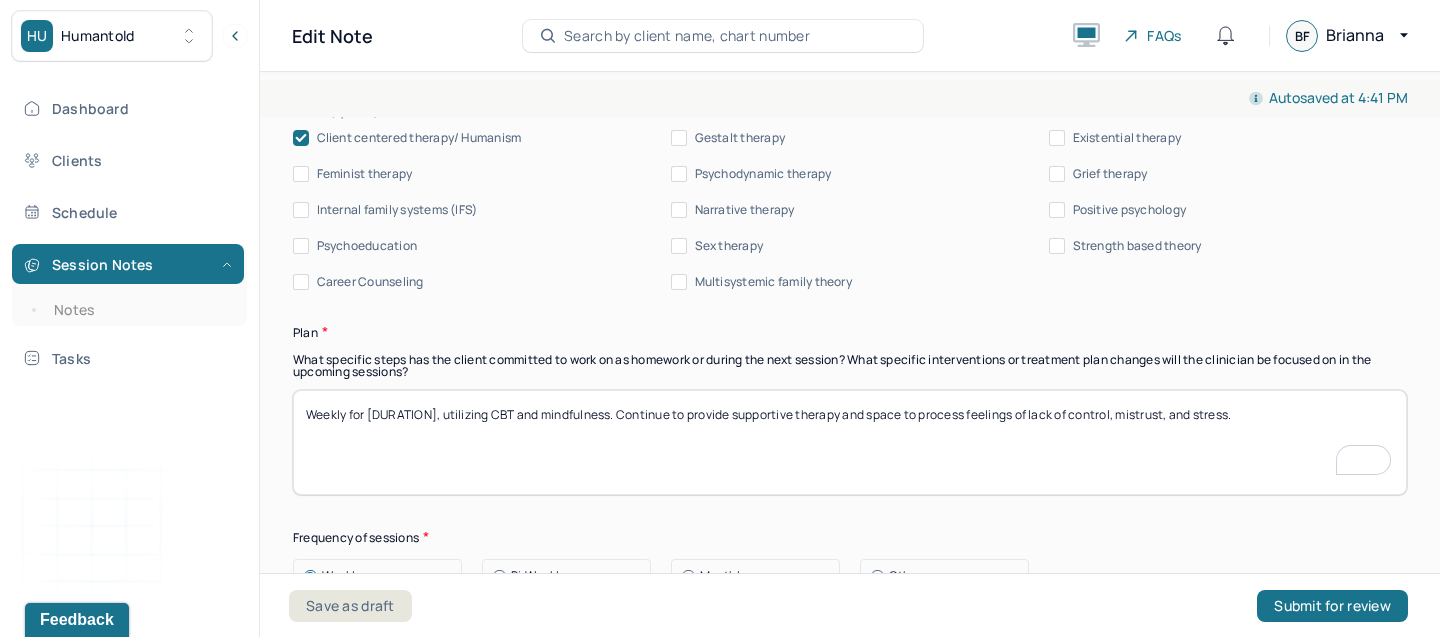 drag, startPoint x: 617, startPoint y: 417, endPoint x: 1266, endPoint y: 438, distance: 649.33966 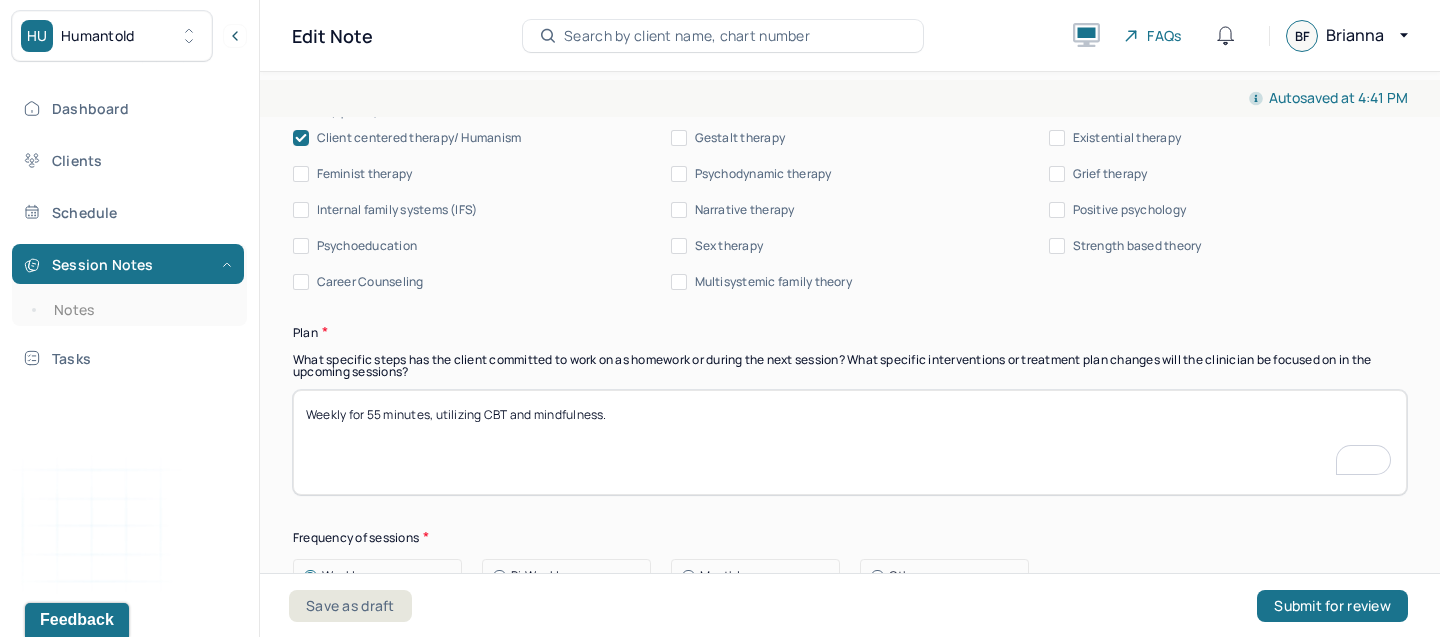 paste on "Continue to explore client’s feelings around the divorce and support emotional processing of the transition." 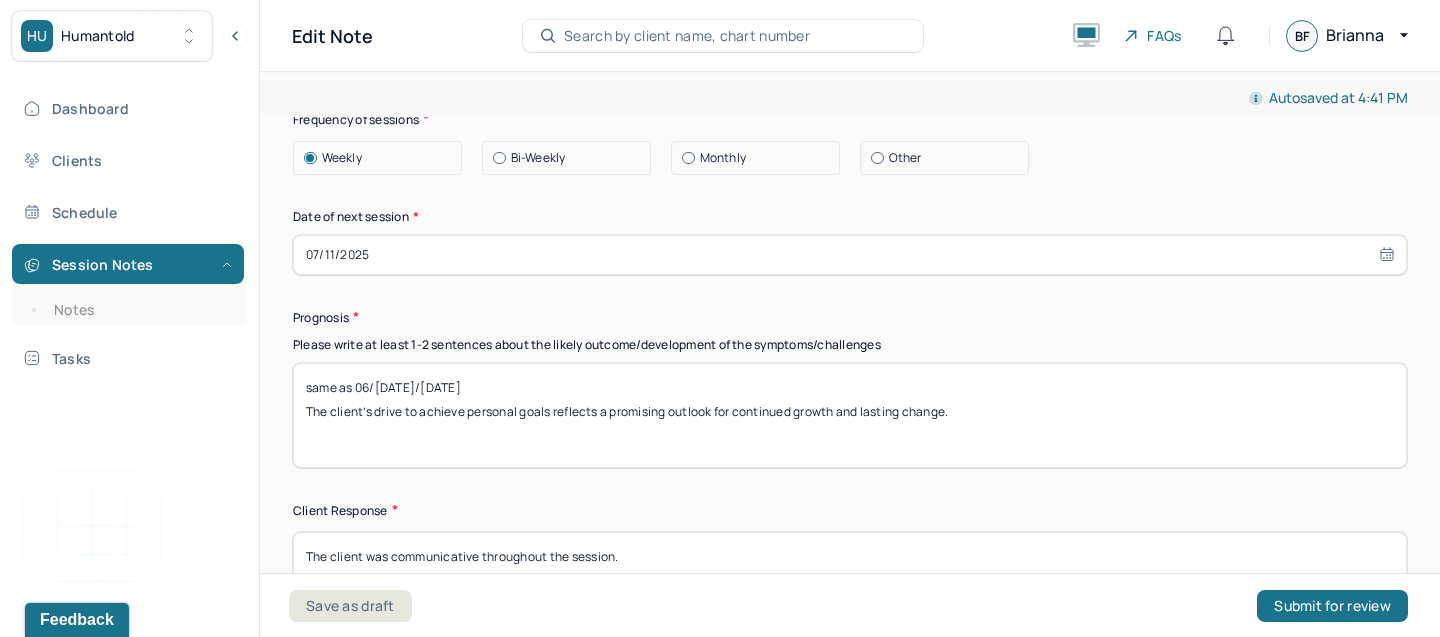 type on "Weekly for 55 minutes, utilizing CBT and mindfulness. Continue to explore client’s feelings around the divorce and support emotional processing of the transition." 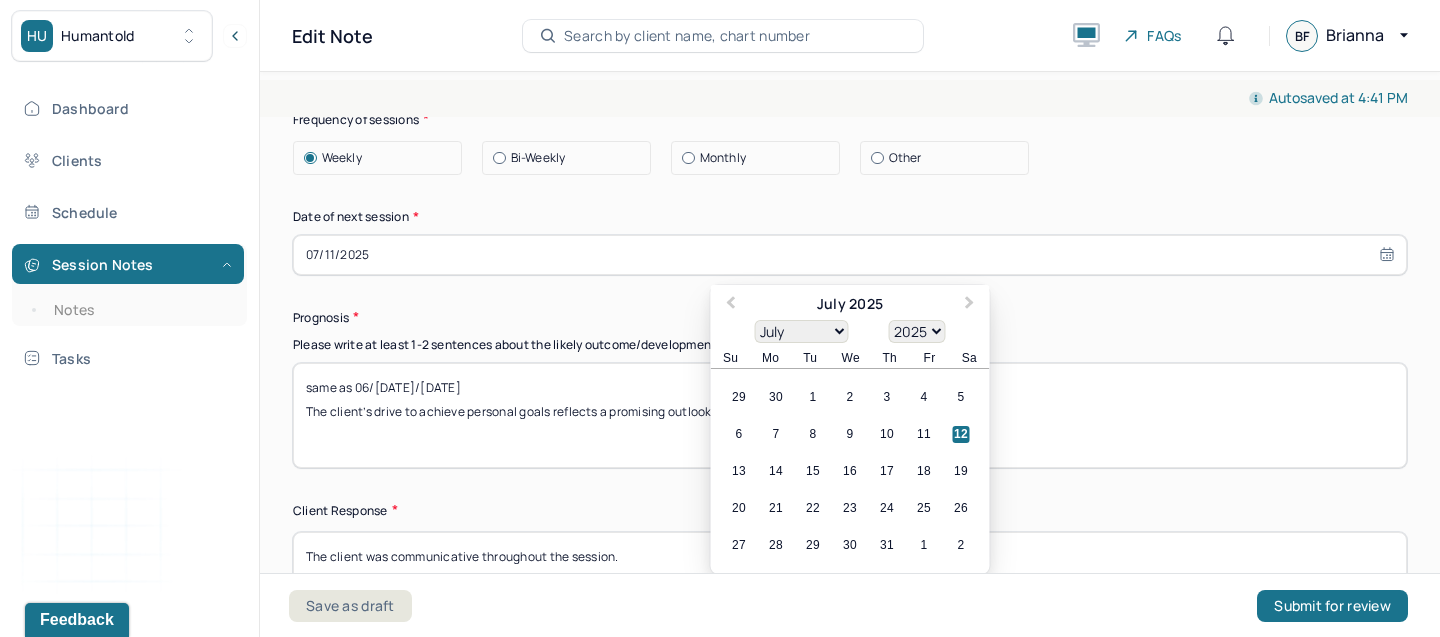 click on "18" at bounding box center (924, 471) 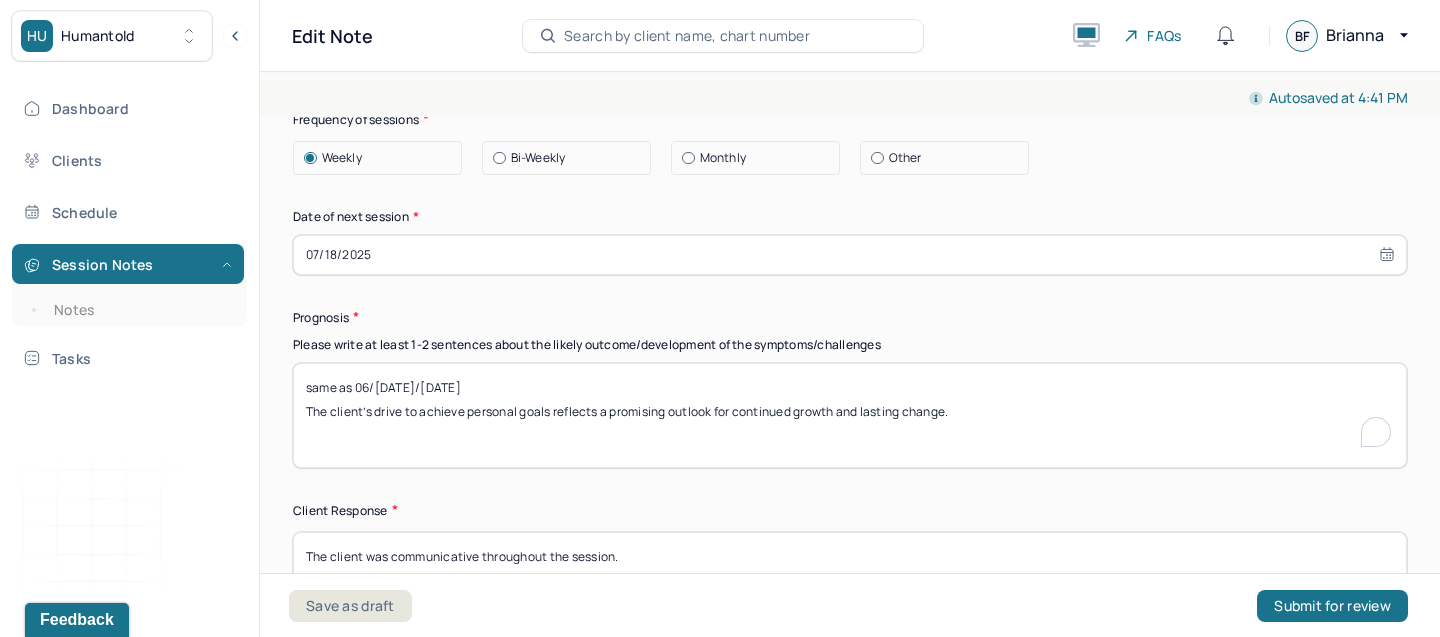 click on "same as 06/27/2025
The client’s drive to achieve personal goals reflects a promising outlook for continued growth and lasting change." at bounding box center [850, 415] 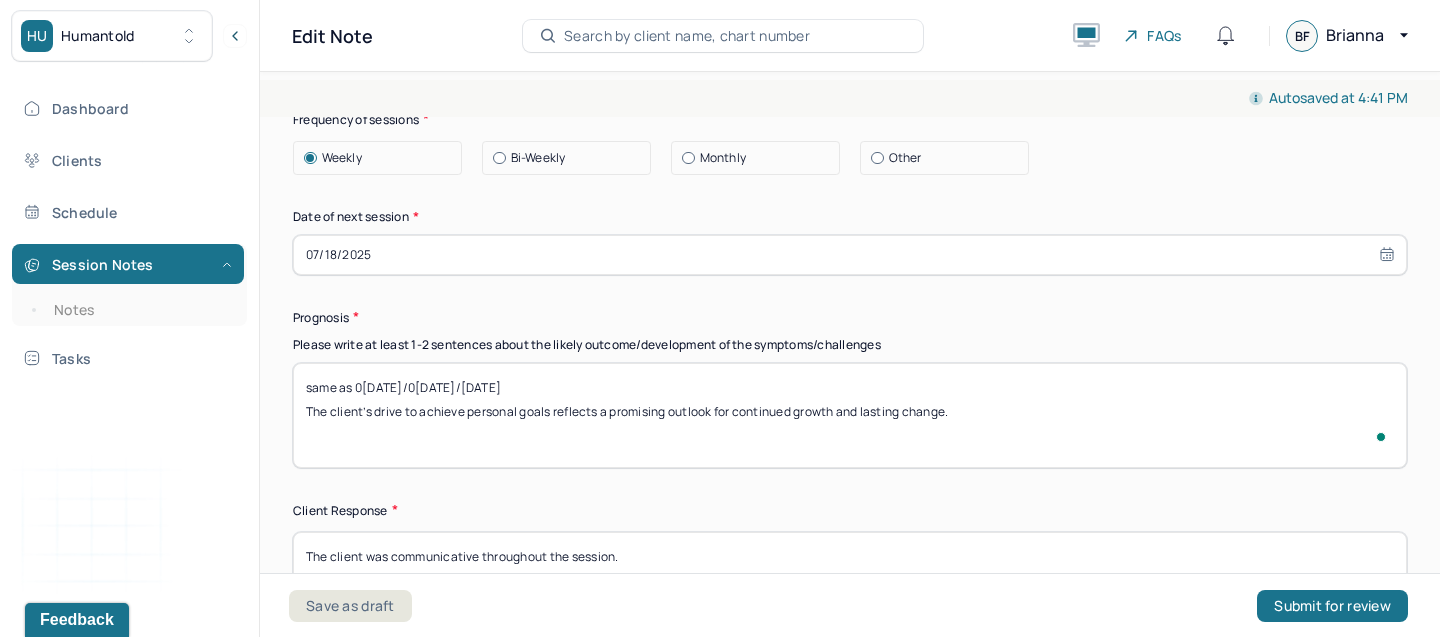 click on "same as 06/27/2025
The client’s drive to achieve personal goals reflects a promising outlook for continued growth and lasting change." at bounding box center [850, 415] 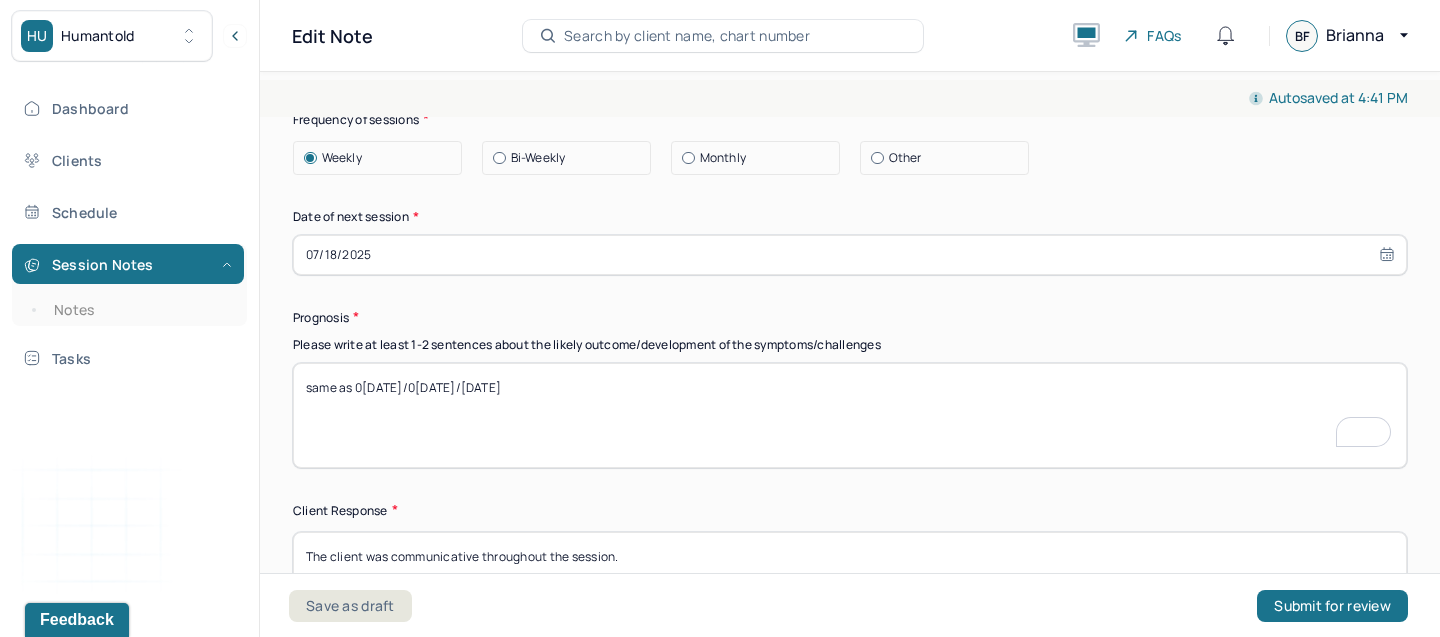 paste on "The client has a good prognosis. He shows a willingness to understand his symptoms and is motivated to develop positive coping skills." 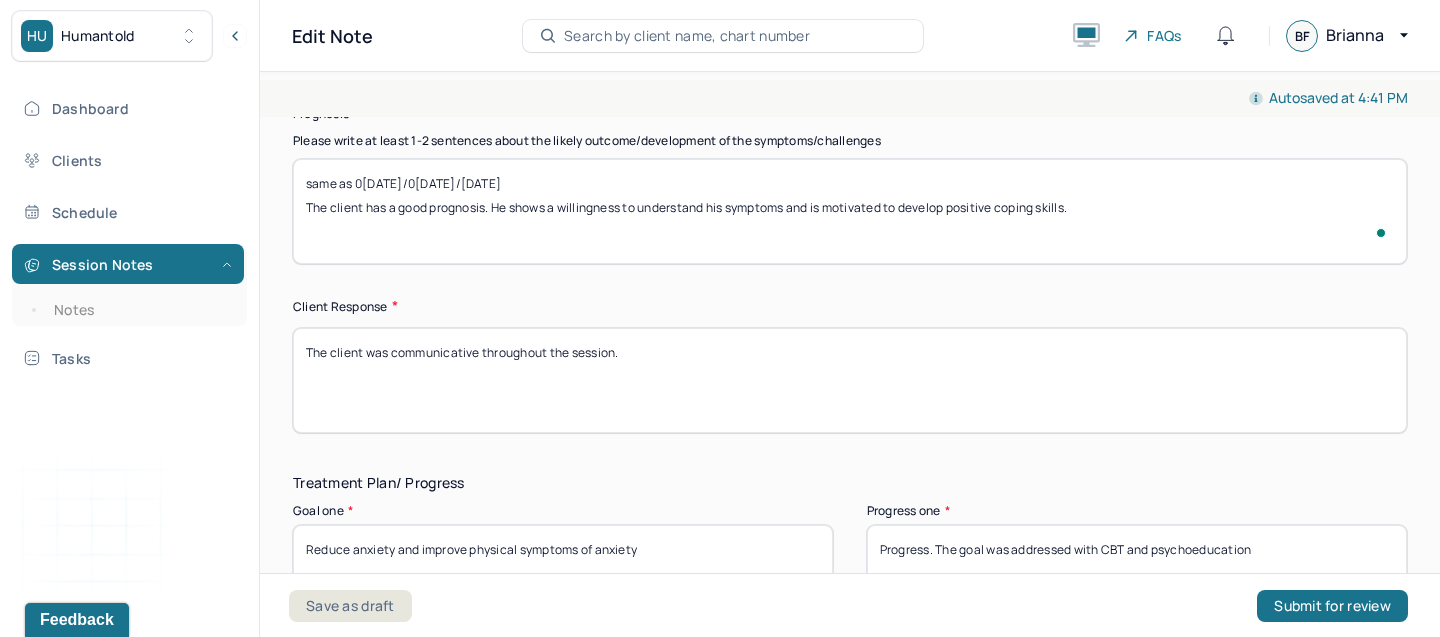 type on "same as 07/04/2025
The client has a good prognosis. He shows a willingness to understand his symptoms and is motivated to develop positive coping skills." 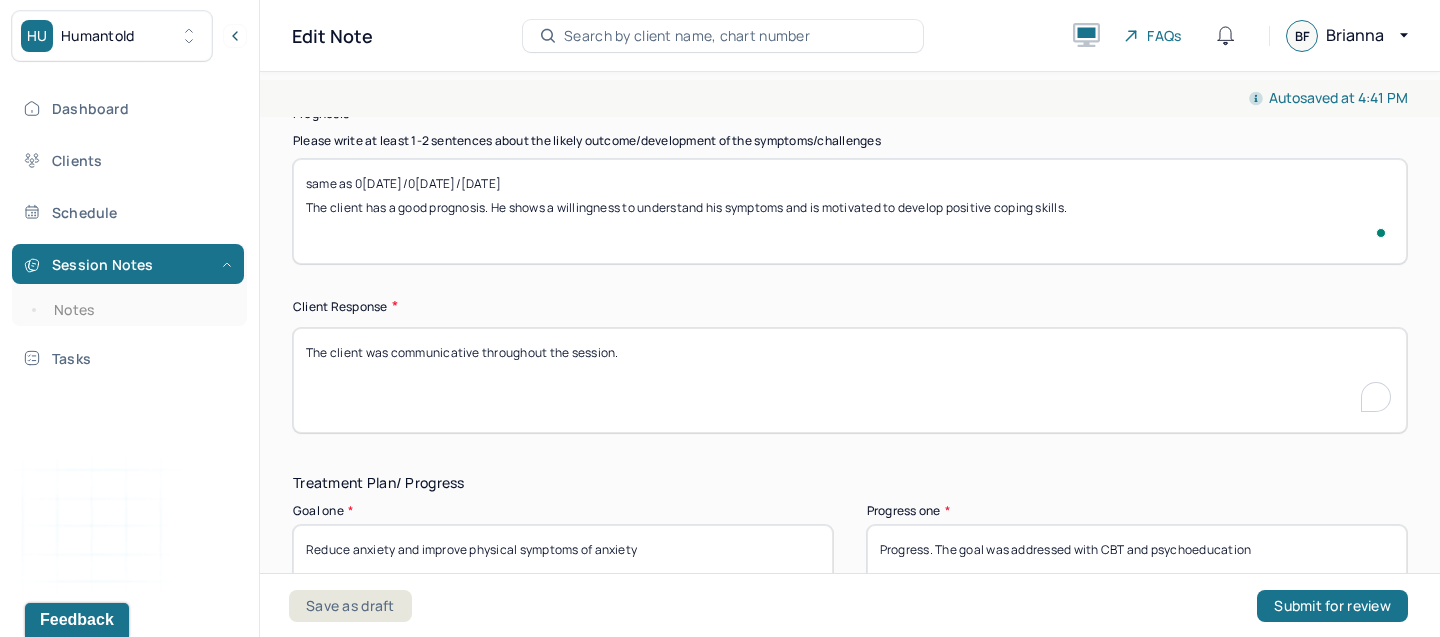 click on "The client was communicative throughout the session." at bounding box center [850, 380] 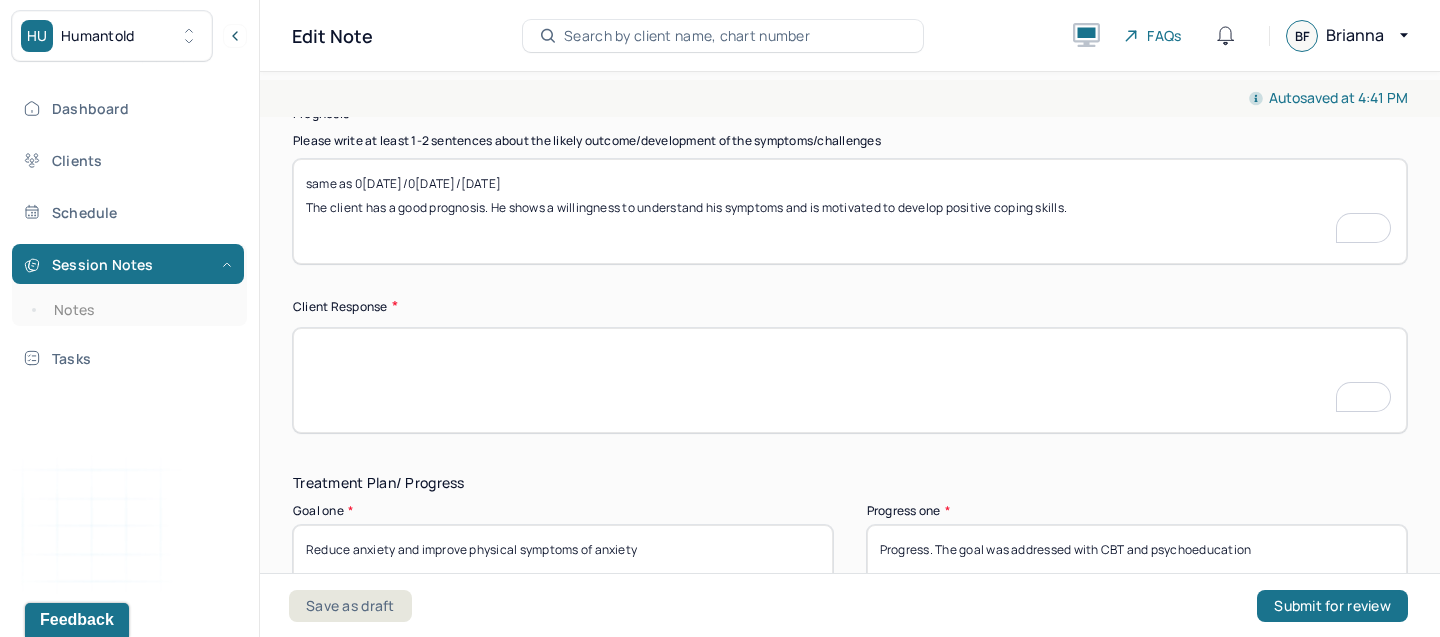 paste on "The client actively participated in the session." 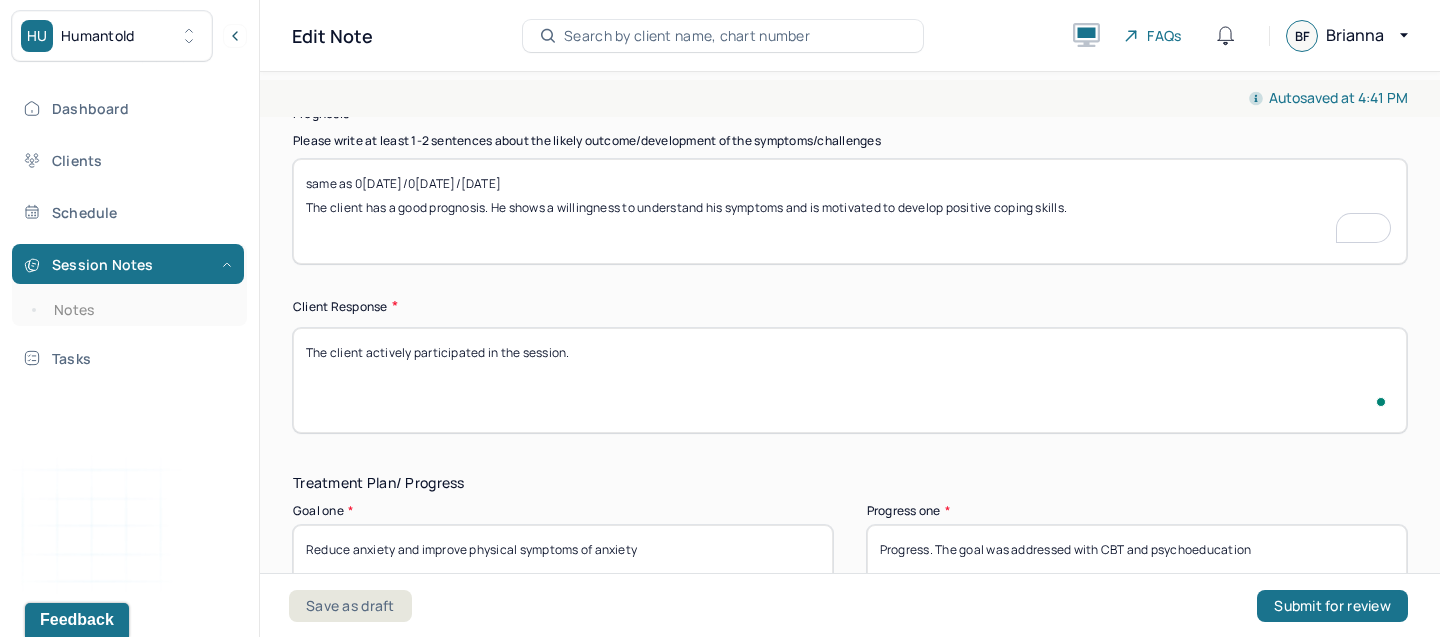 type on "The client actively participated in the session." 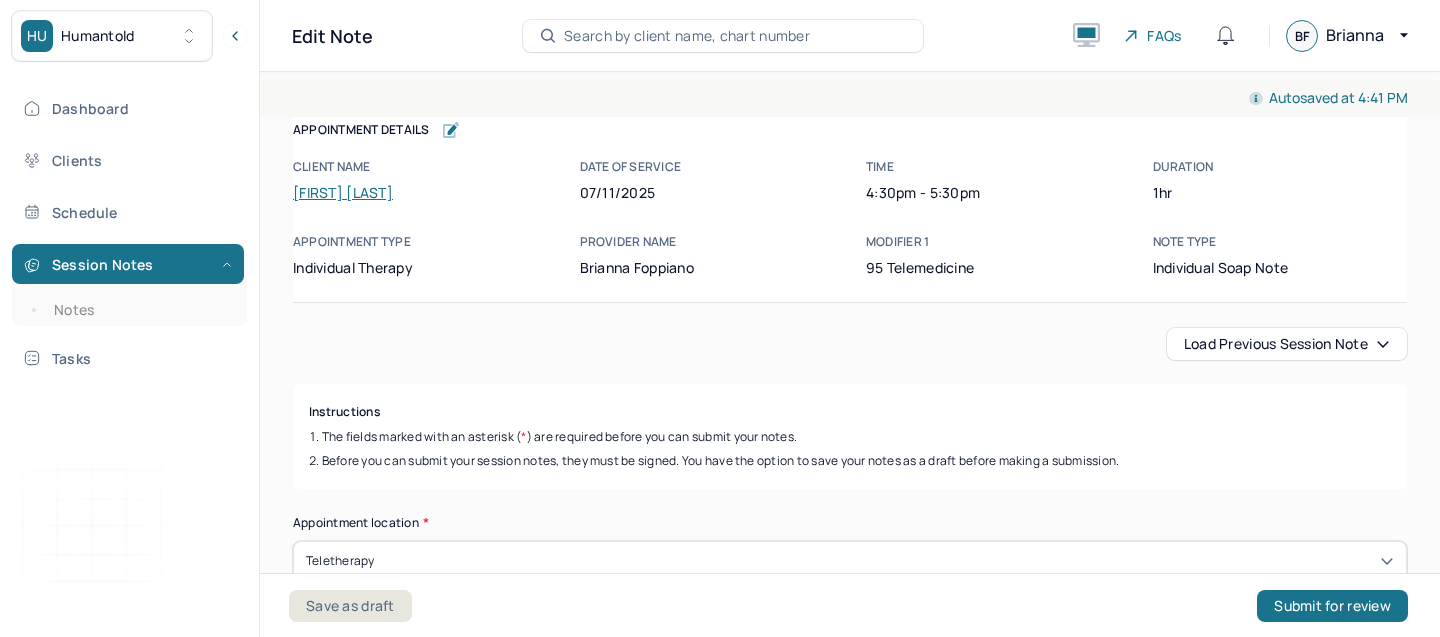 scroll, scrollTop: 0, scrollLeft: 0, axis: both 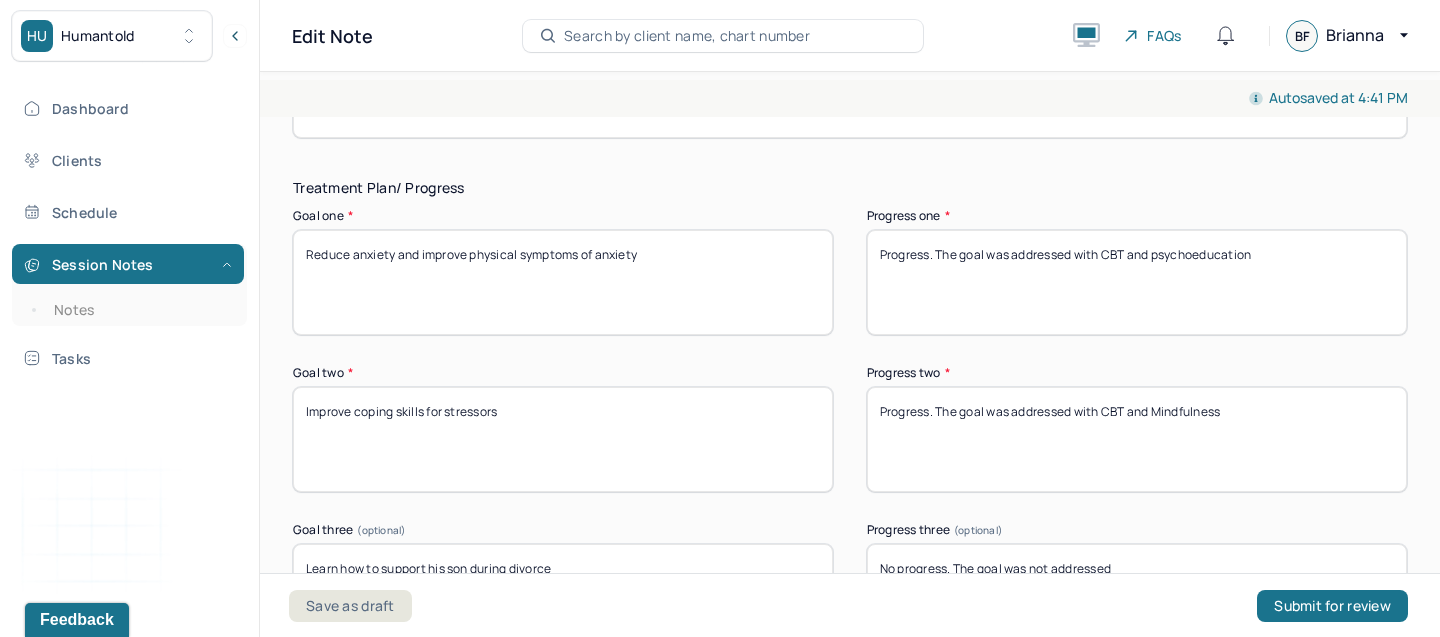 type on "The client actively participated in the session." 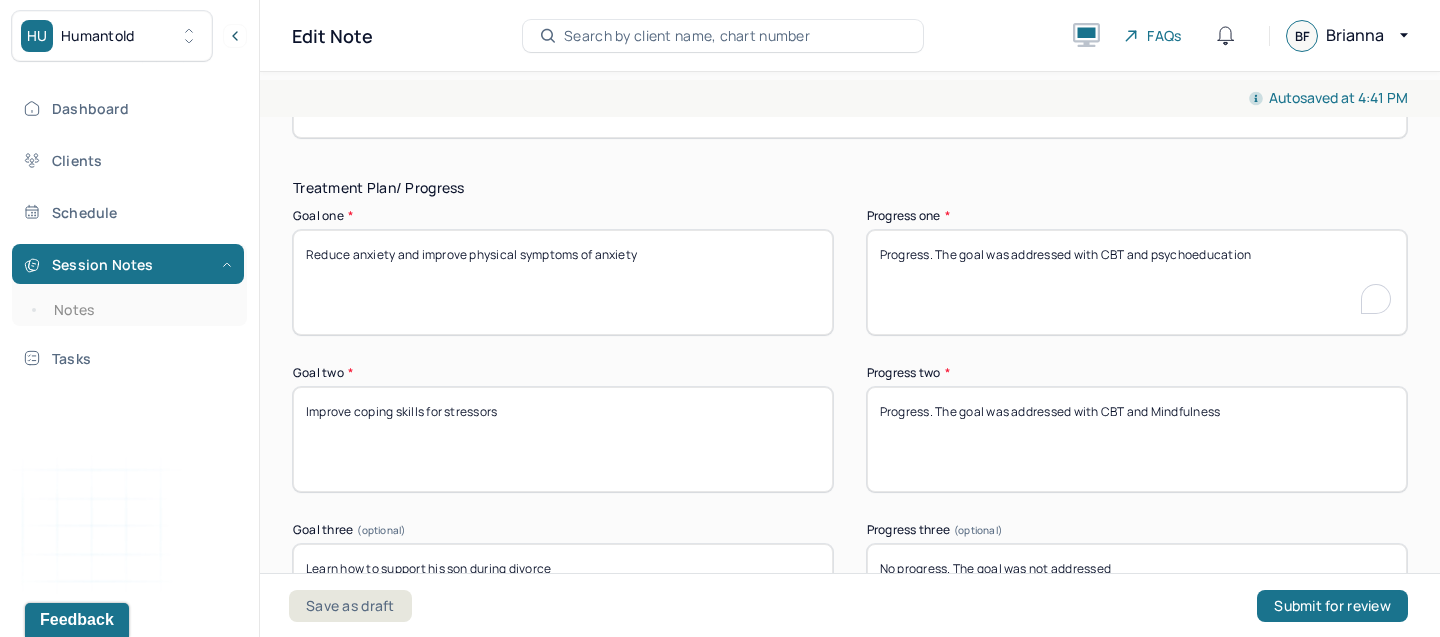 click on "Progress. The goal was addressed with CBT and psychoeducation" at bounding box center [1137, 282] 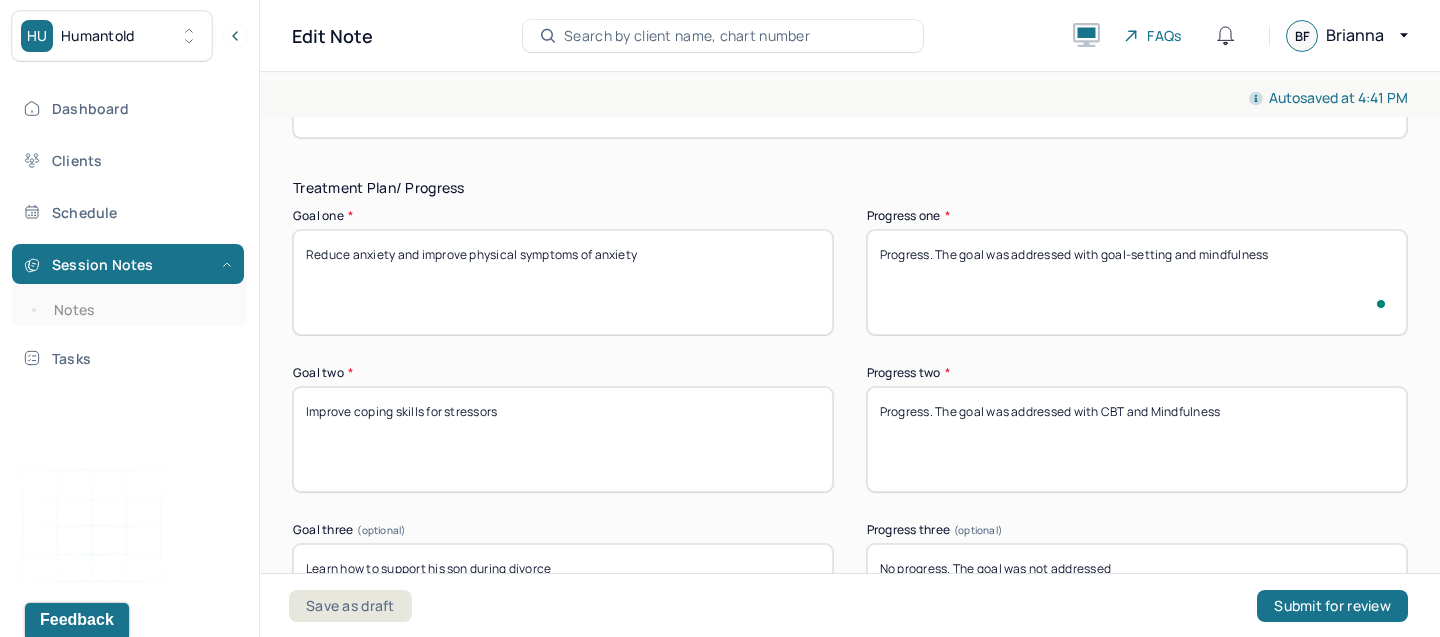 type on "Progress. The goal was addressed with goal-setting and mindfulness" 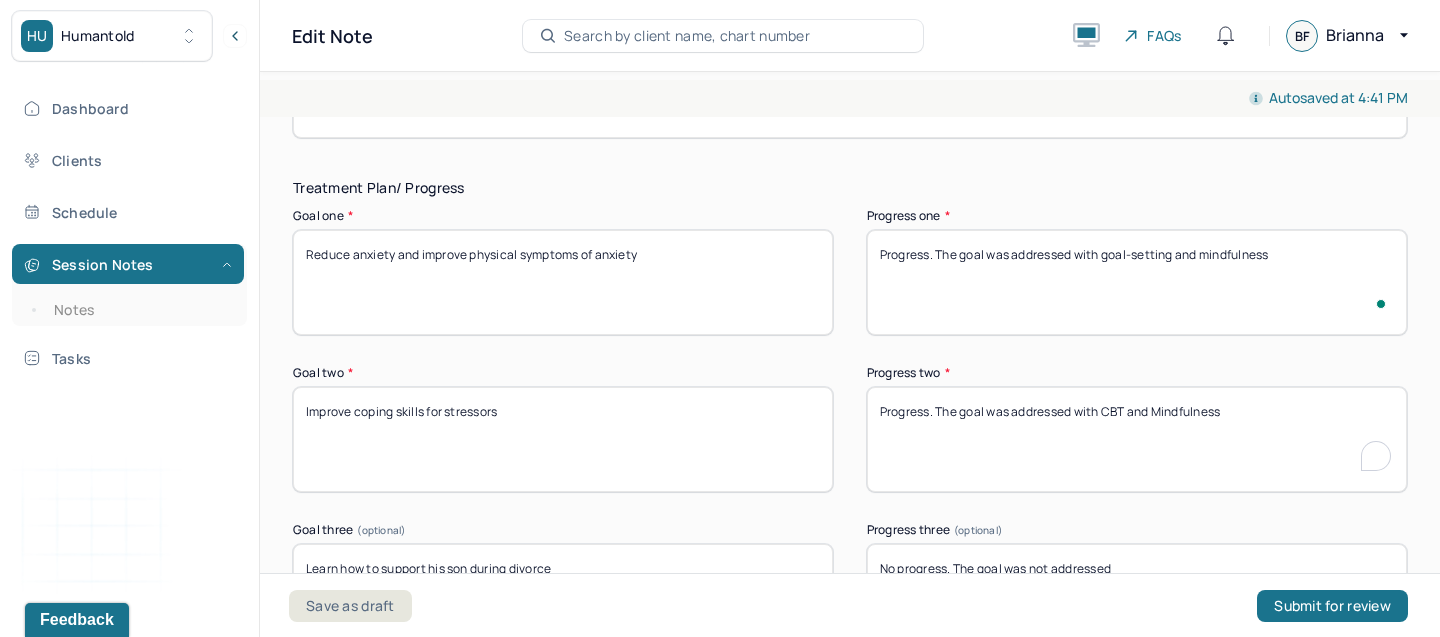 click on "Progress. The goal was addressed with CBT and Mindfulness" at bounding box center [1137, 439] 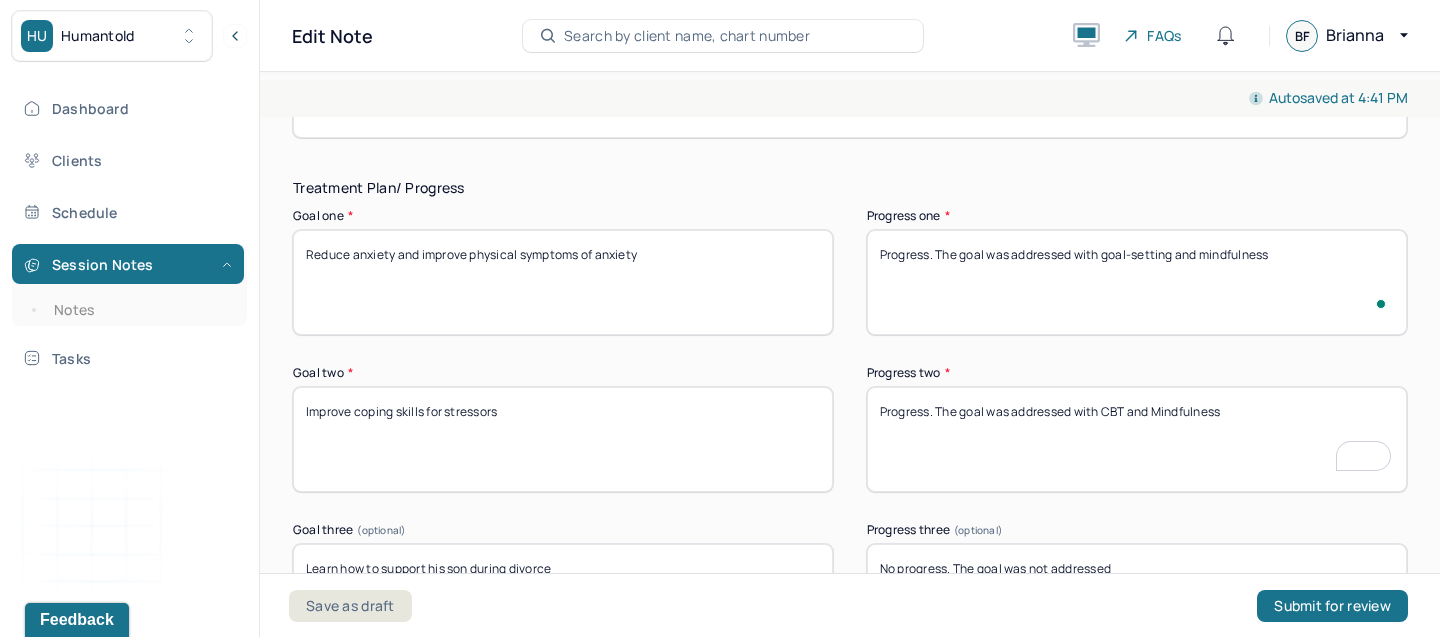 click on "Progress. The goal was addressed with CBT and Mindfulness" at bounding box center [1137, 439] 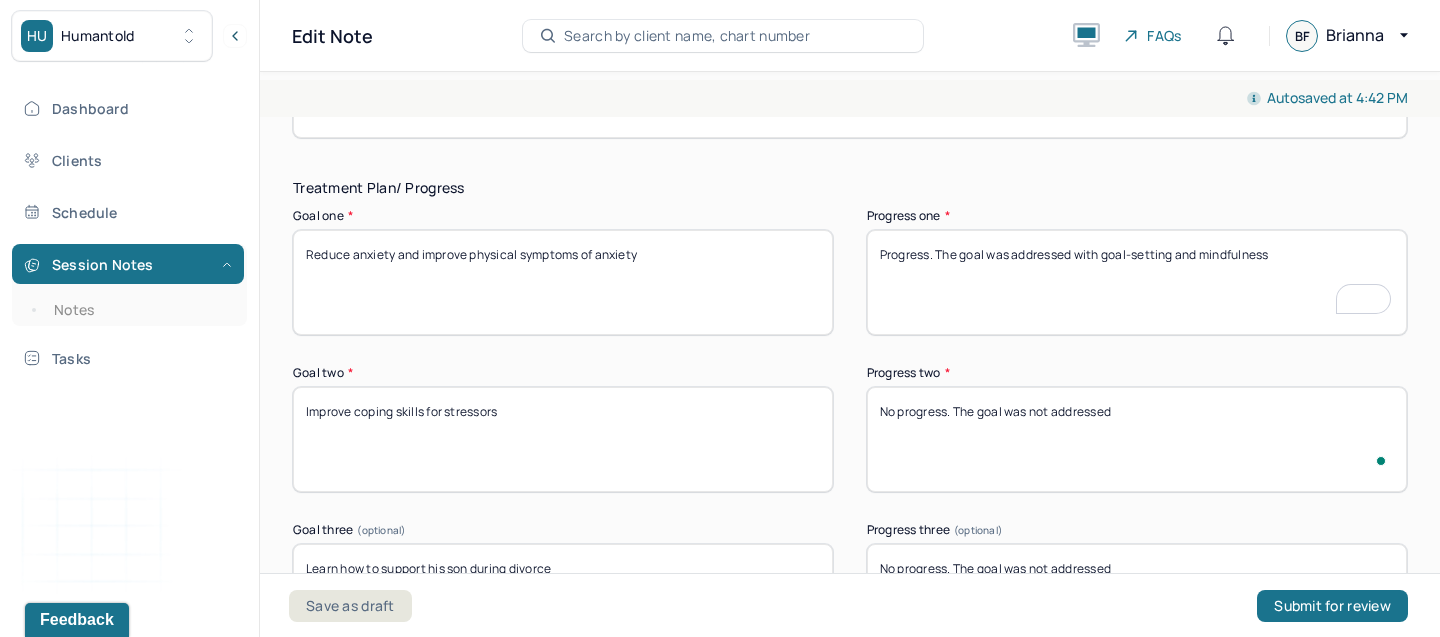 scroll, scrollTop: 3561, scrollLeft: 0, axis: vertical 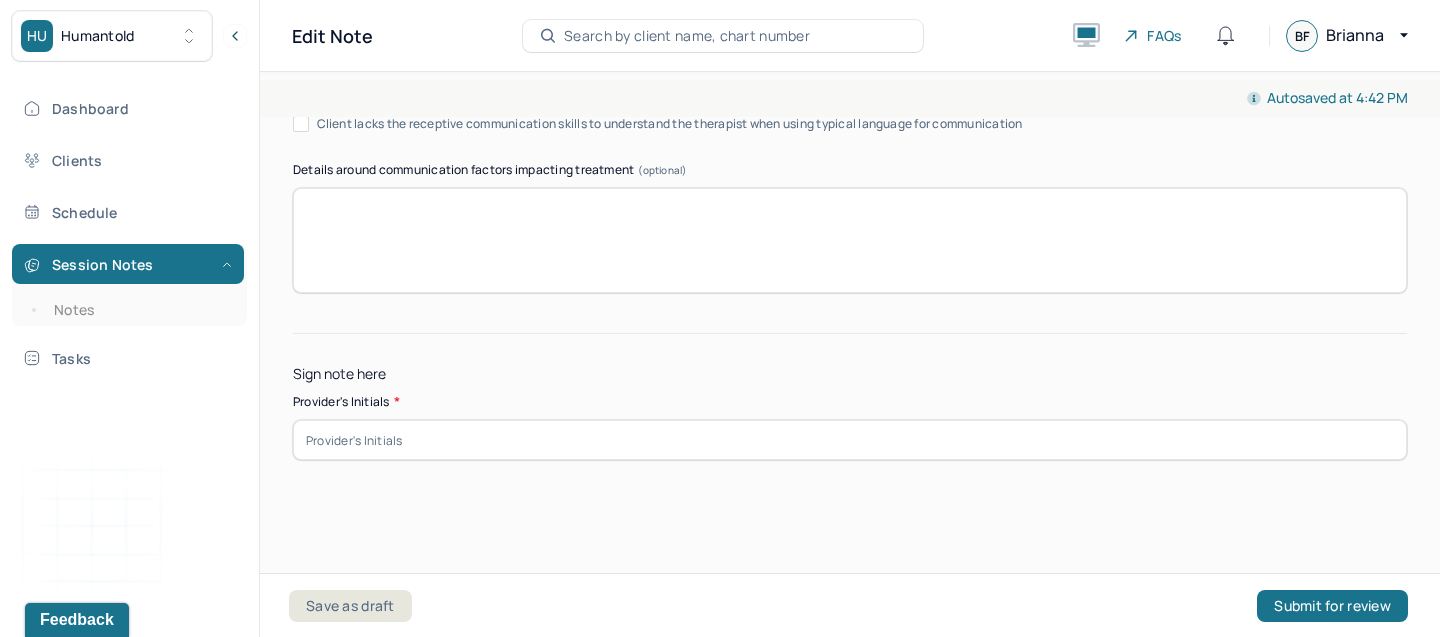 type on "No progress. The goal was not addressed" 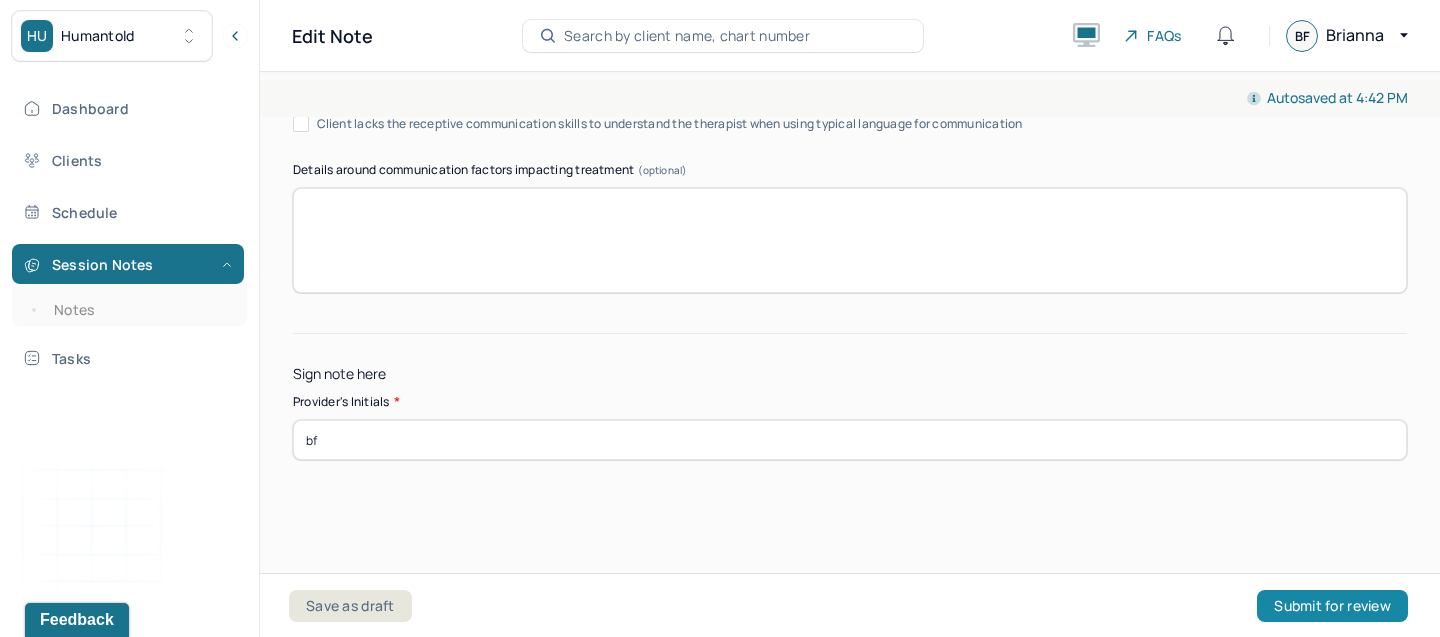 type on "bf" 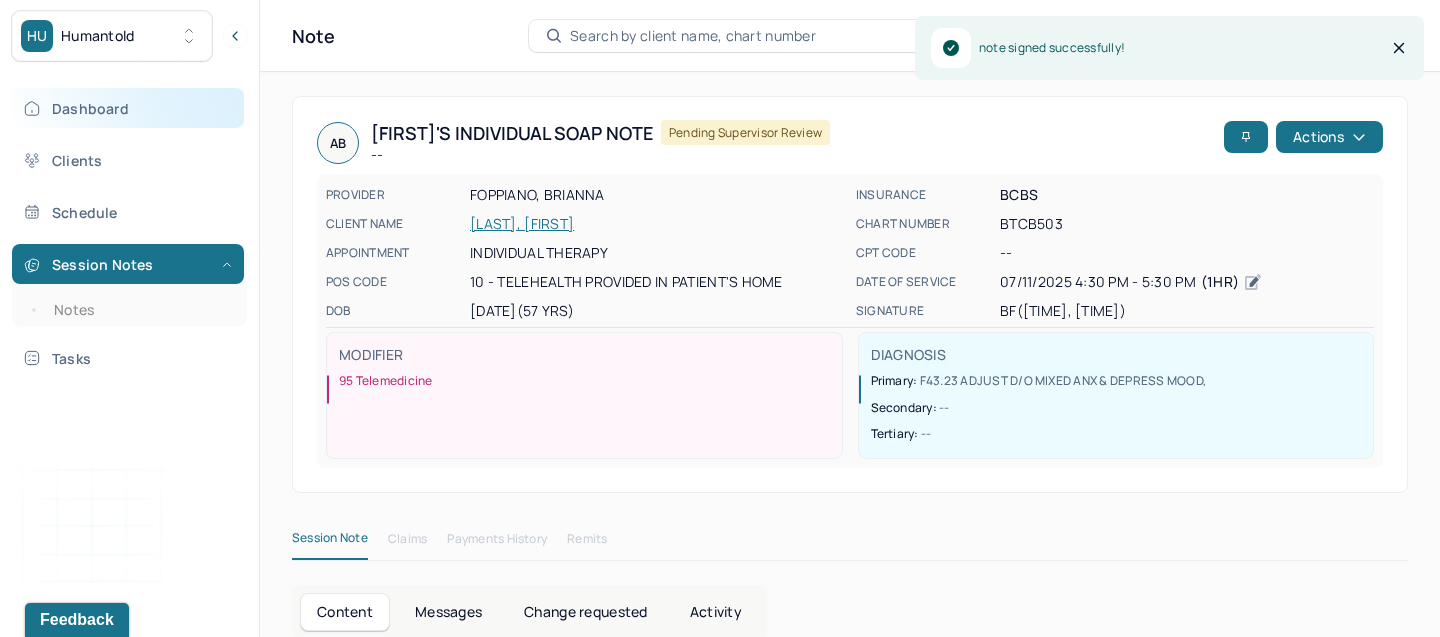 click on "Dashboard" at bounding box center [128, 108] 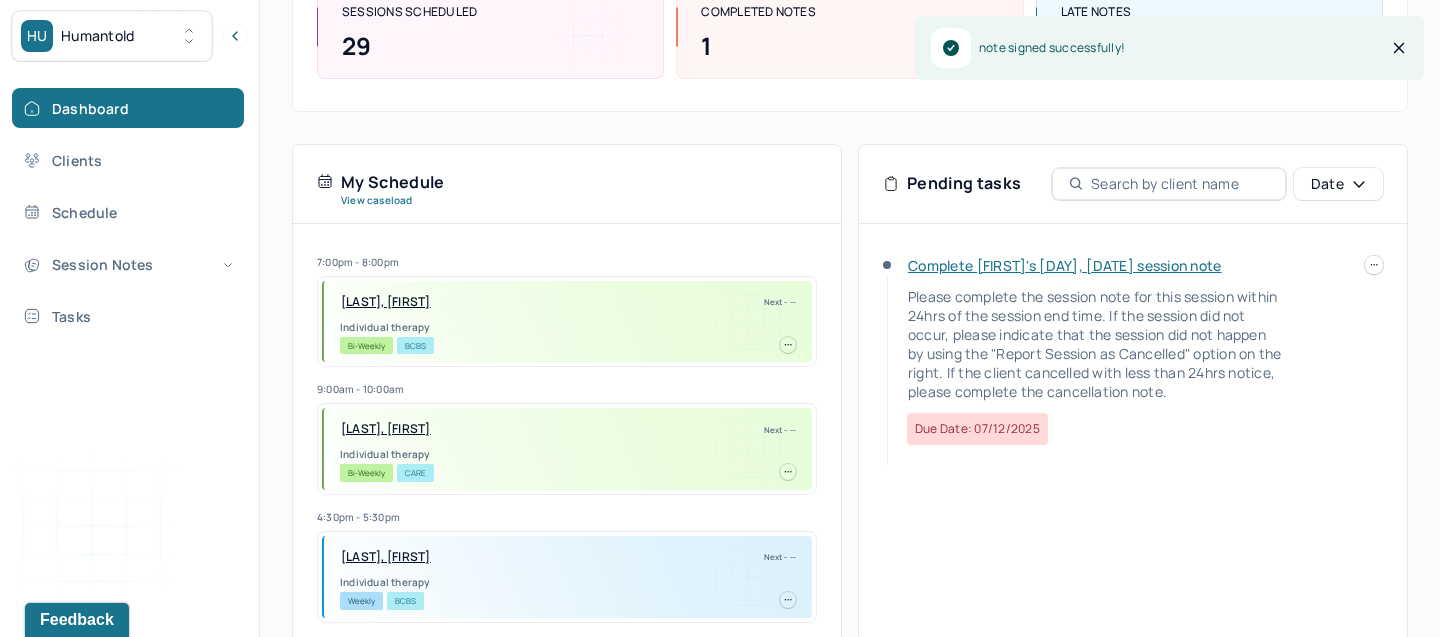 click on "Complete John's Fri, 07/11 session note Please complete the session note for this session within 24hrs of the session end time. If the session did not occur, please indicate that the session did not happen by using the "Report Session as Cancelled" option on the right. If the client cancelled with less than 24hrs notice, please complete the cancellation note. Due date: 07/12/2025" at bounding box center [1133, 523] 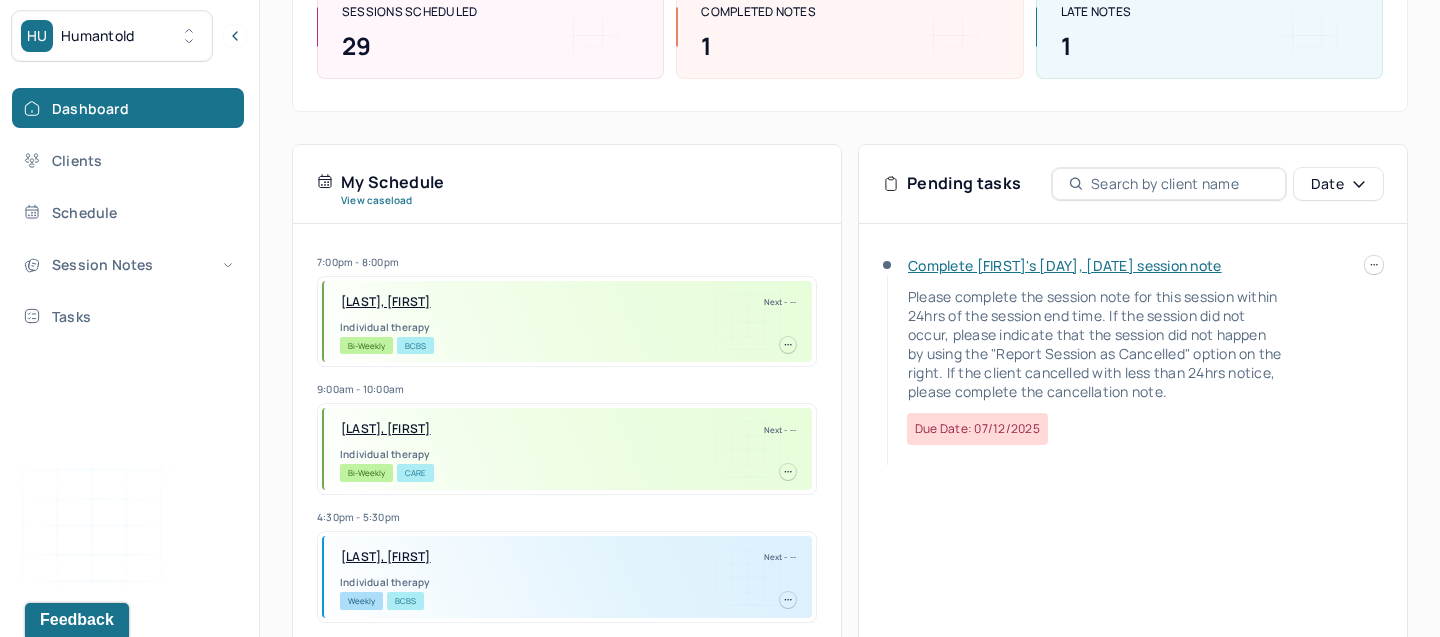 click on "Complete John's Fri, 07/11 session note" at bounding box center (1065, 265) 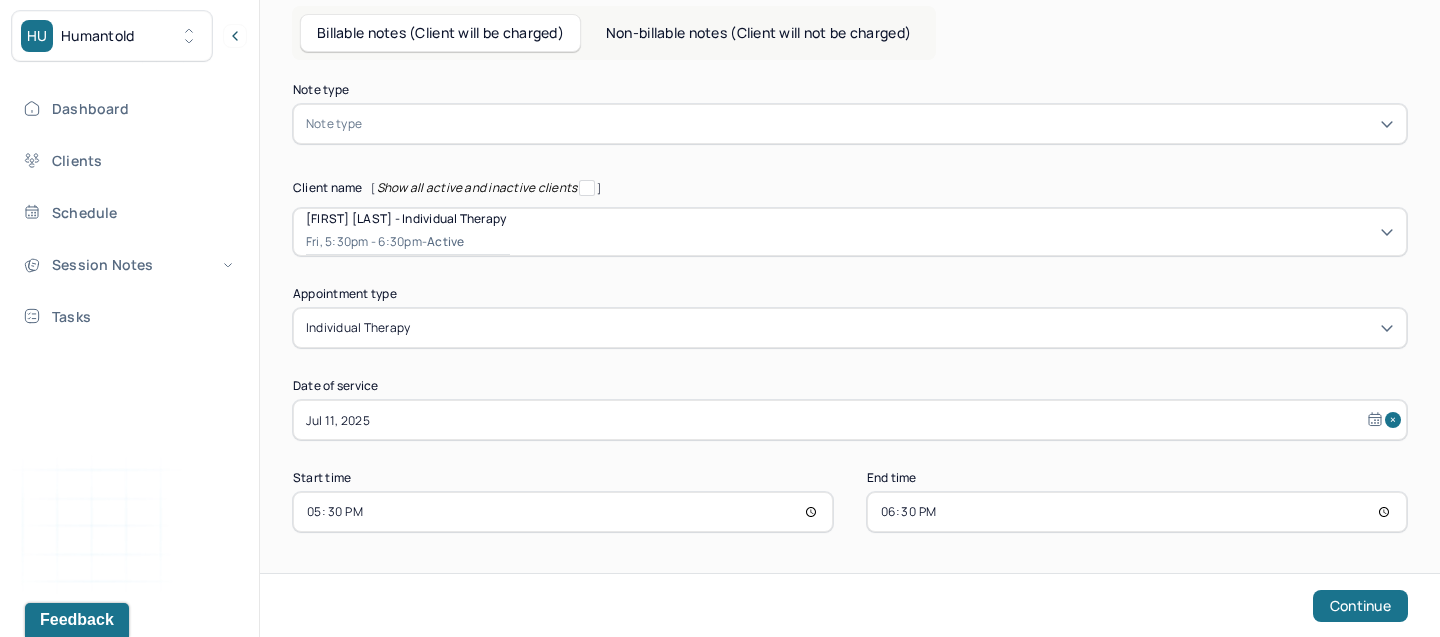 click at bounding box center [880, 124] 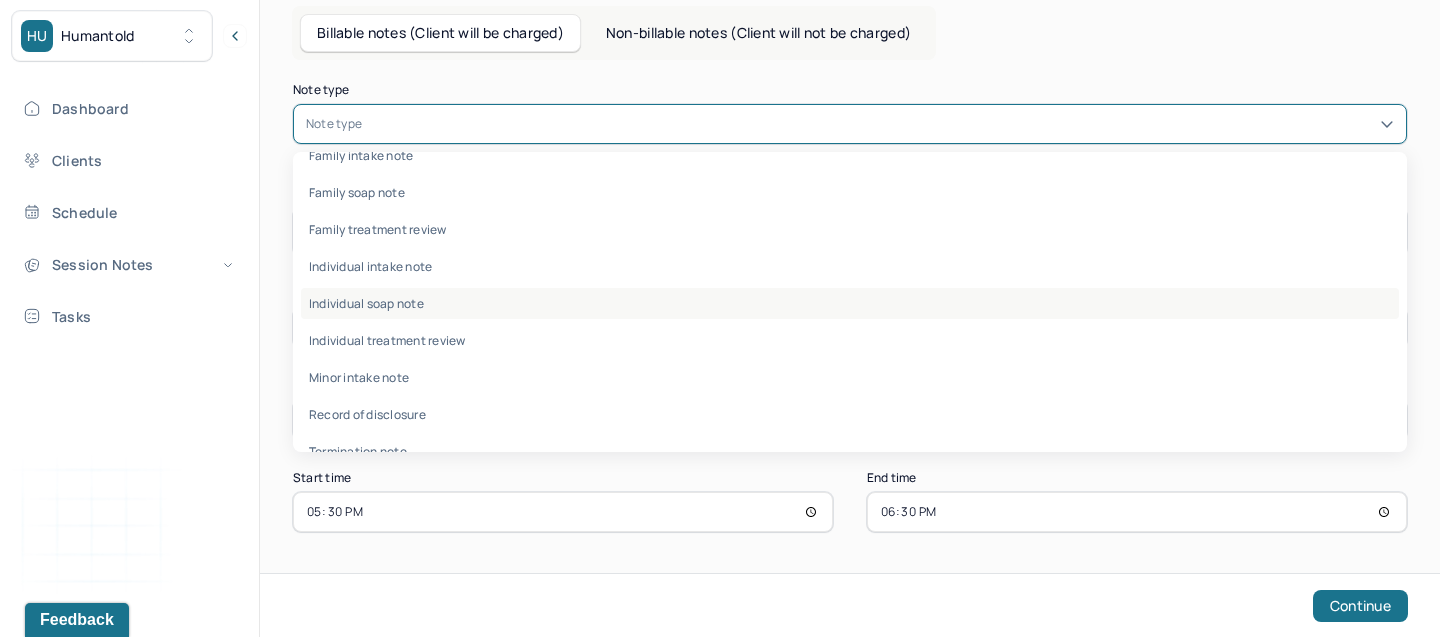 click on "Individual soap note" at bounding box center (850, 303) 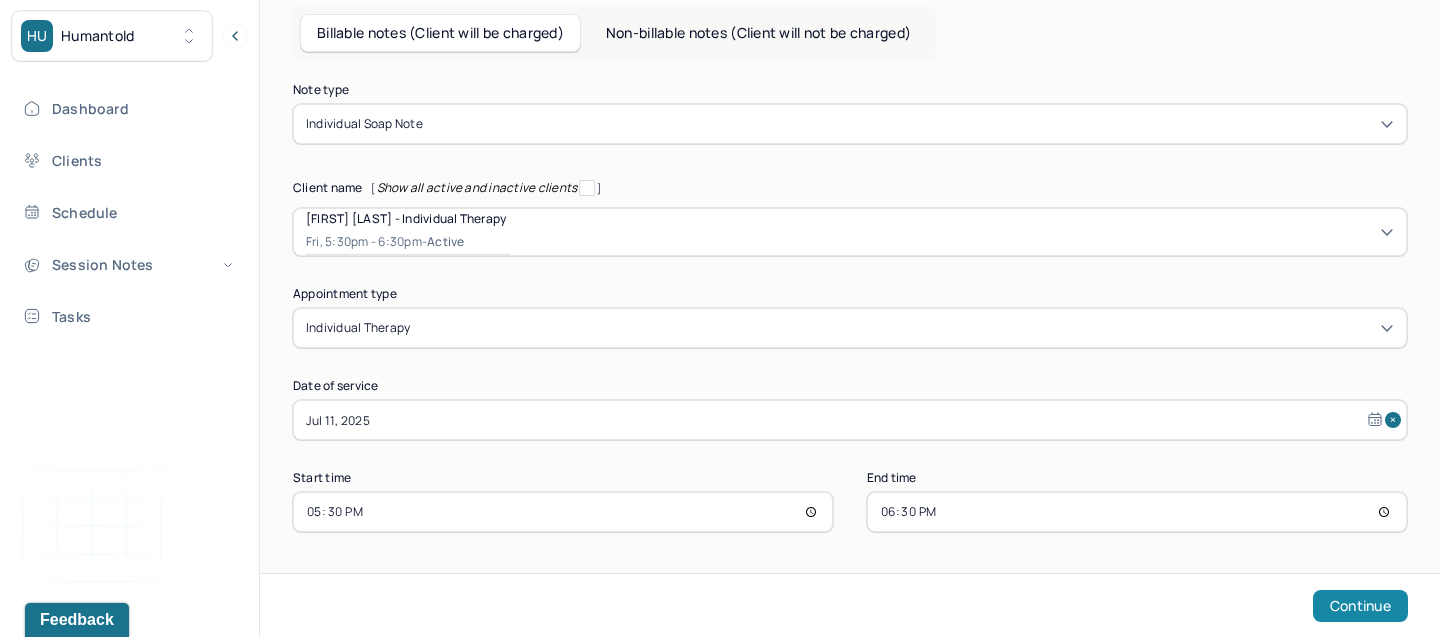 click on "Continue" at bounding box center [1360, 606] 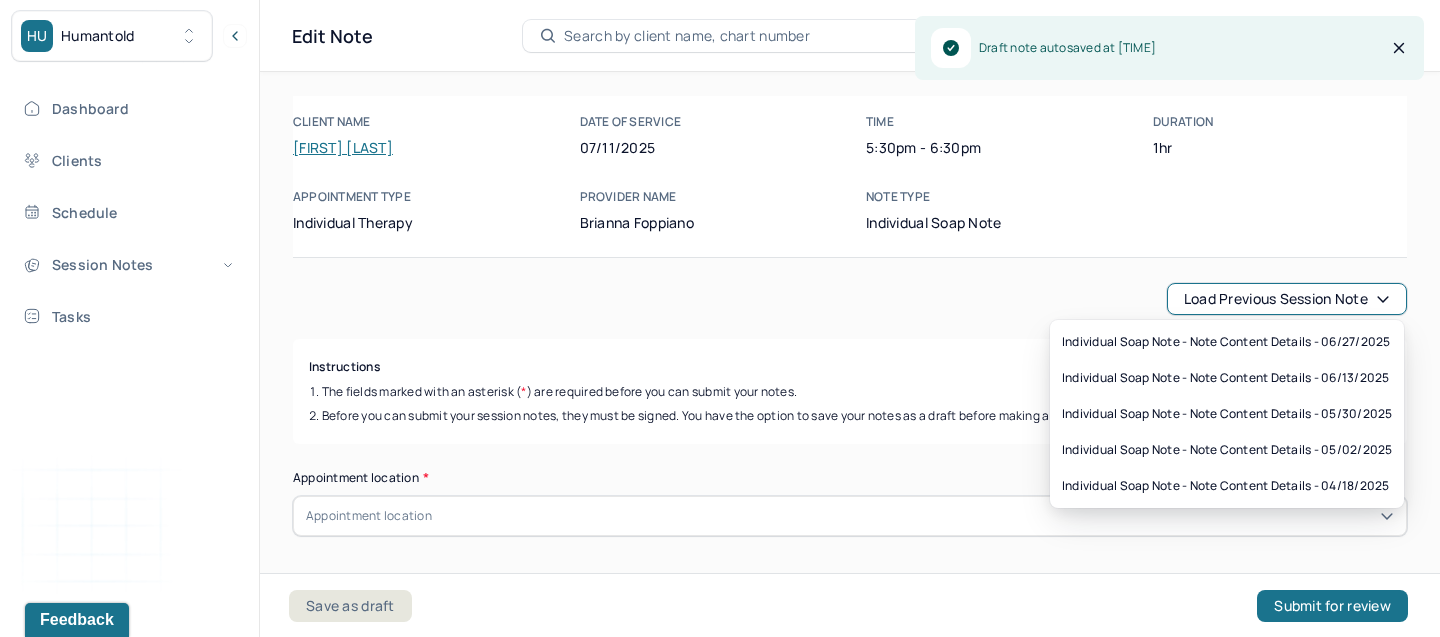click on "Load previous session note" at bounding box center [1287, 299] 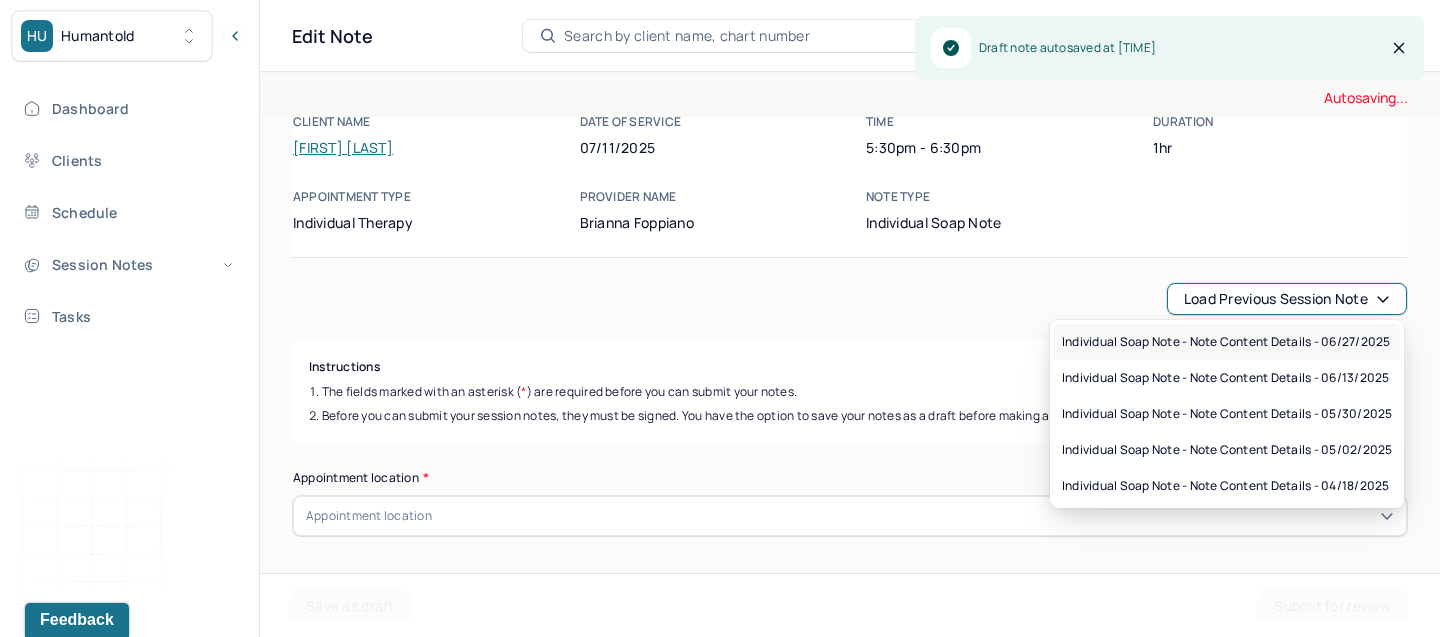 click on "Individual soap note   - Note content Details -   06/27/2025" at bounding box center [1226, 342] 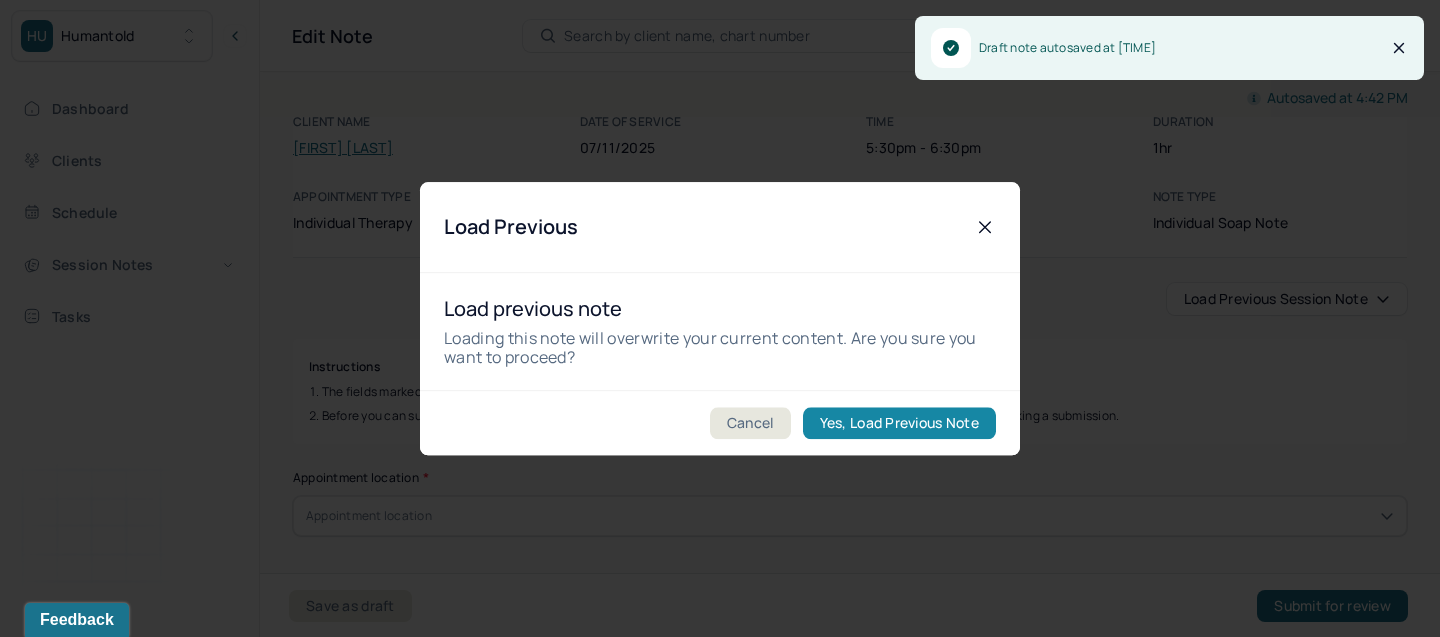 click on "Yes, Load Previous Note" at bounding box center (899, 423) 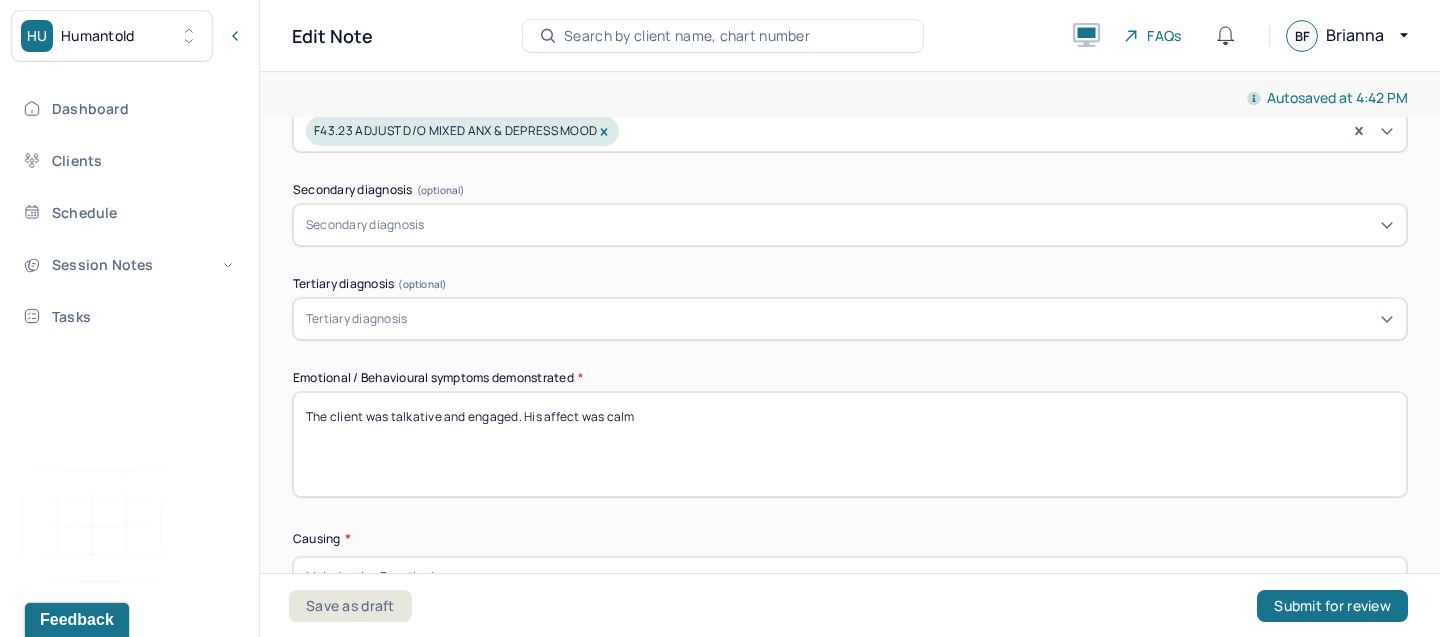 scroll, scrollTop: 794, scrollLeft: 0, axis: vertical 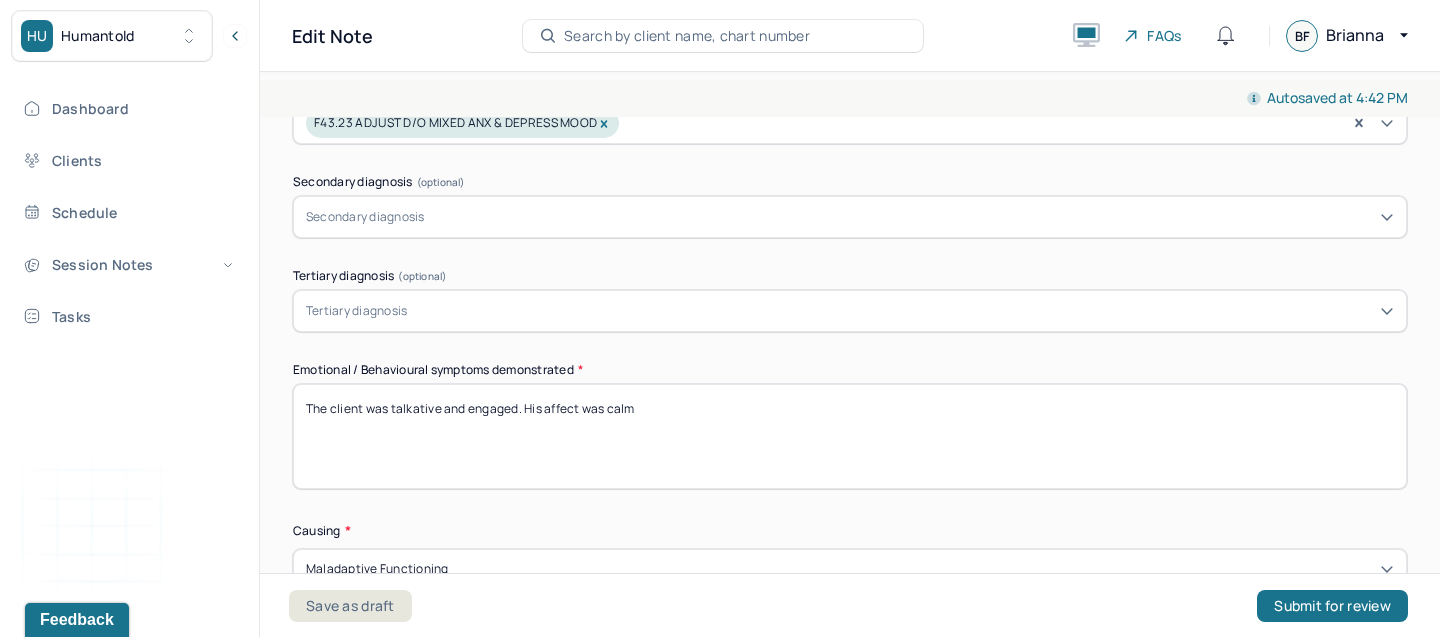 click on "Emotional / Behavioural symptoms demonstrated *" at bounding box center [850, 370] 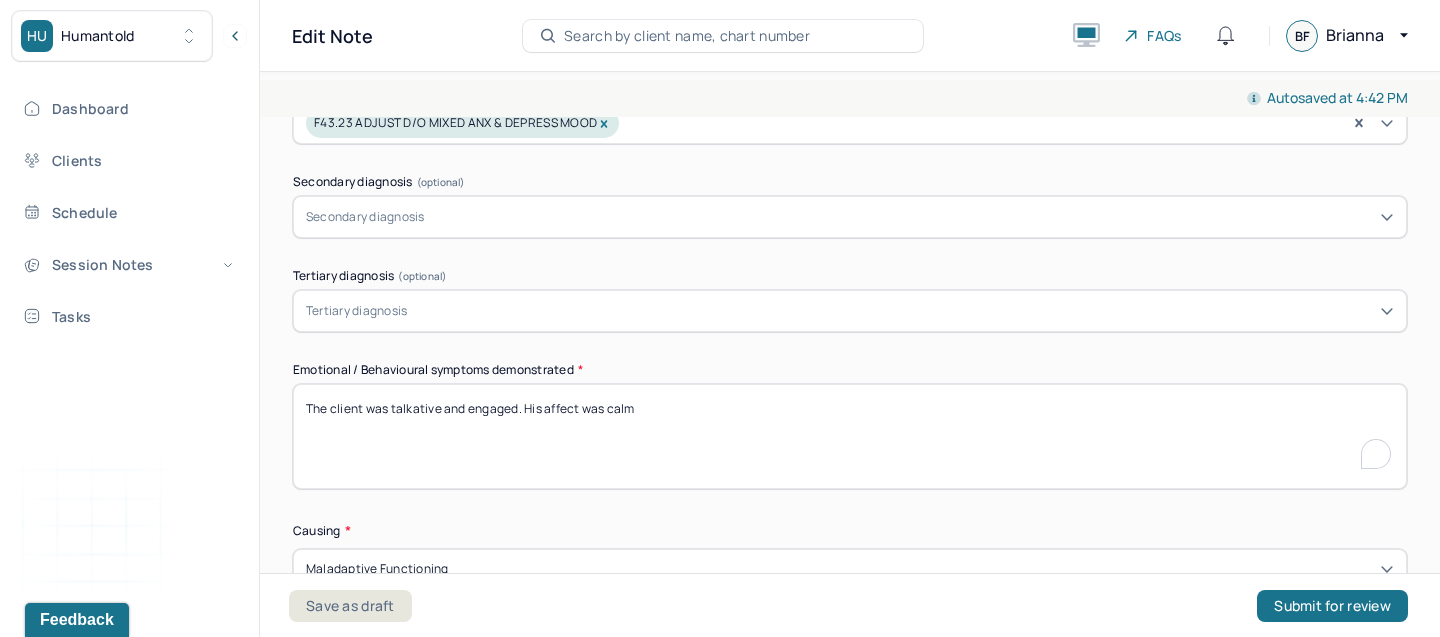 click on "The client was talkative and engaged. His affect was calm" at bounding box center (850, 436) 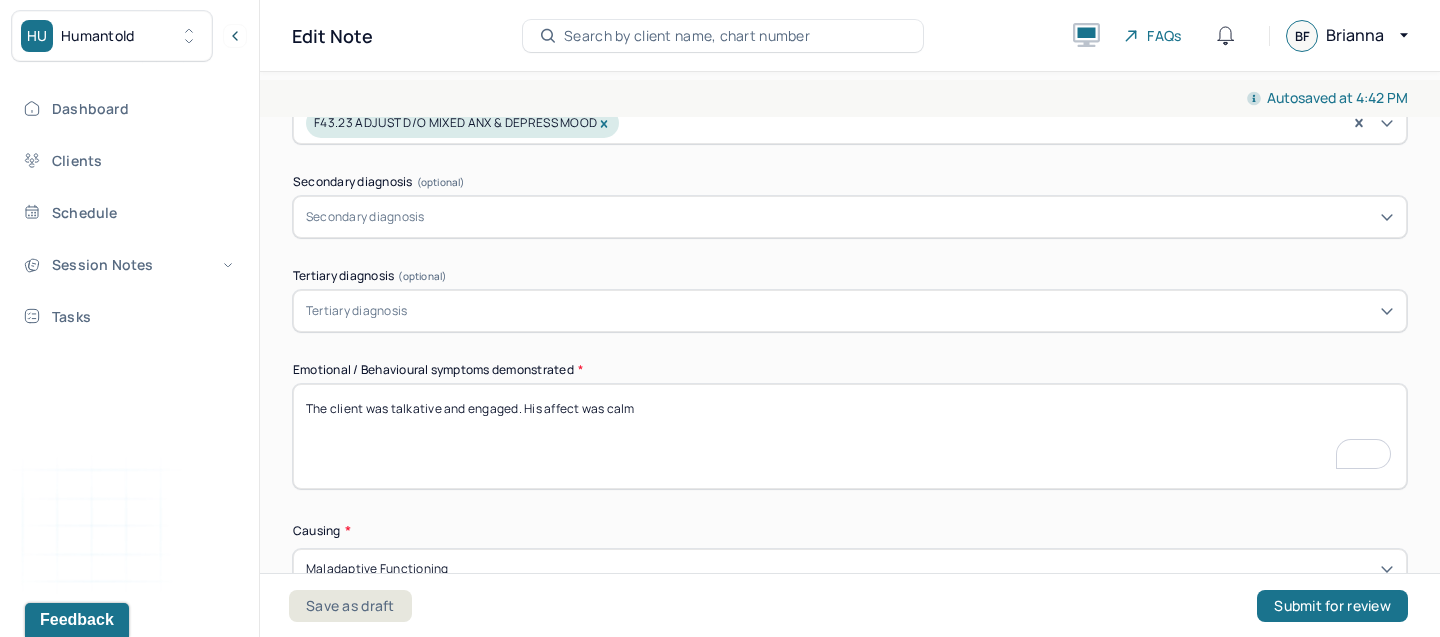 click on "The client was talkative and engaged. His affect was calm" at bounding box center (850, 436) 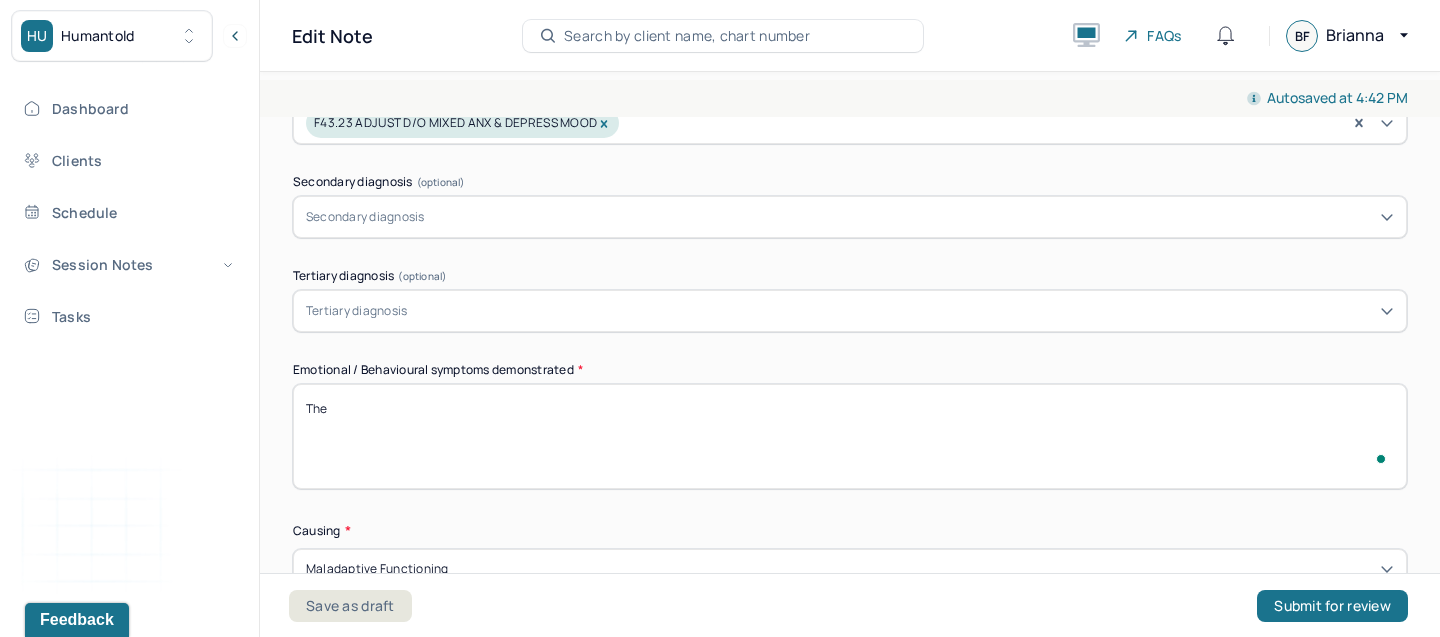 scroll, scrollTop: 794, scrollLeft: 0, axis: vertical 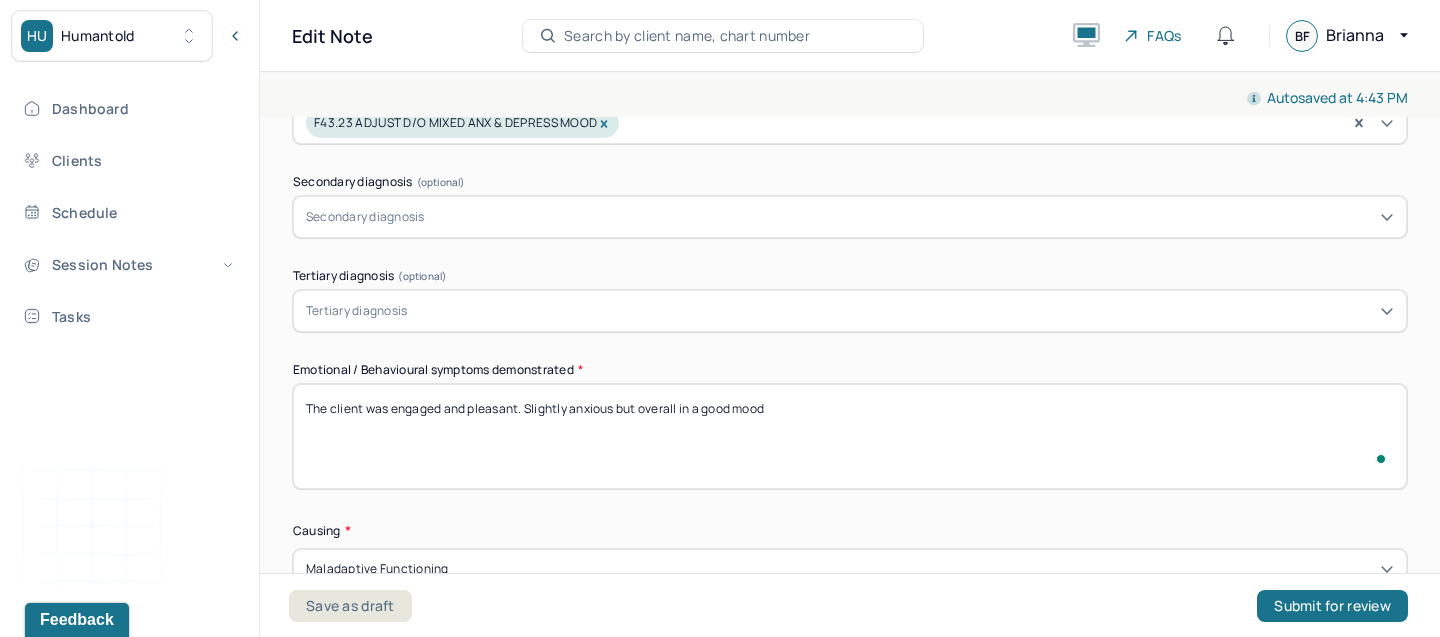 type on "The client was engaged and pleasant. Slightly anxious but overall in a good mood" 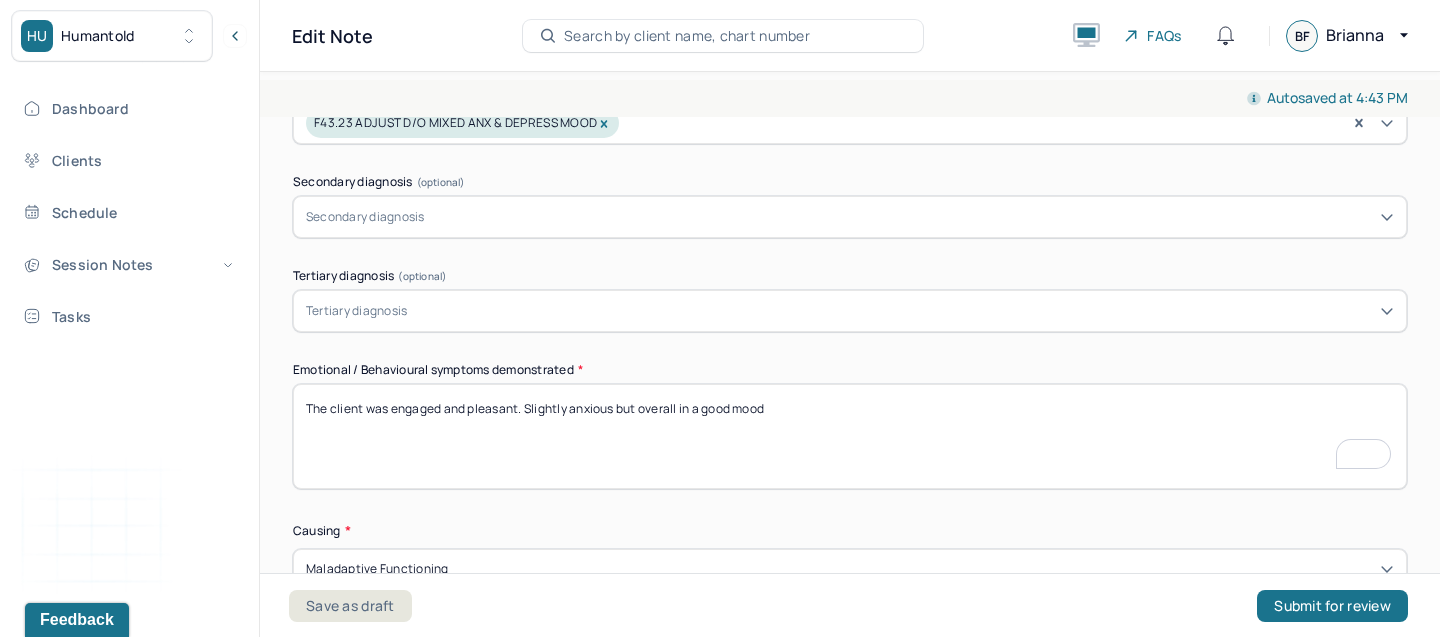 scroll, scrollTop: 1052, scrollLeft: 0, axis: vertical 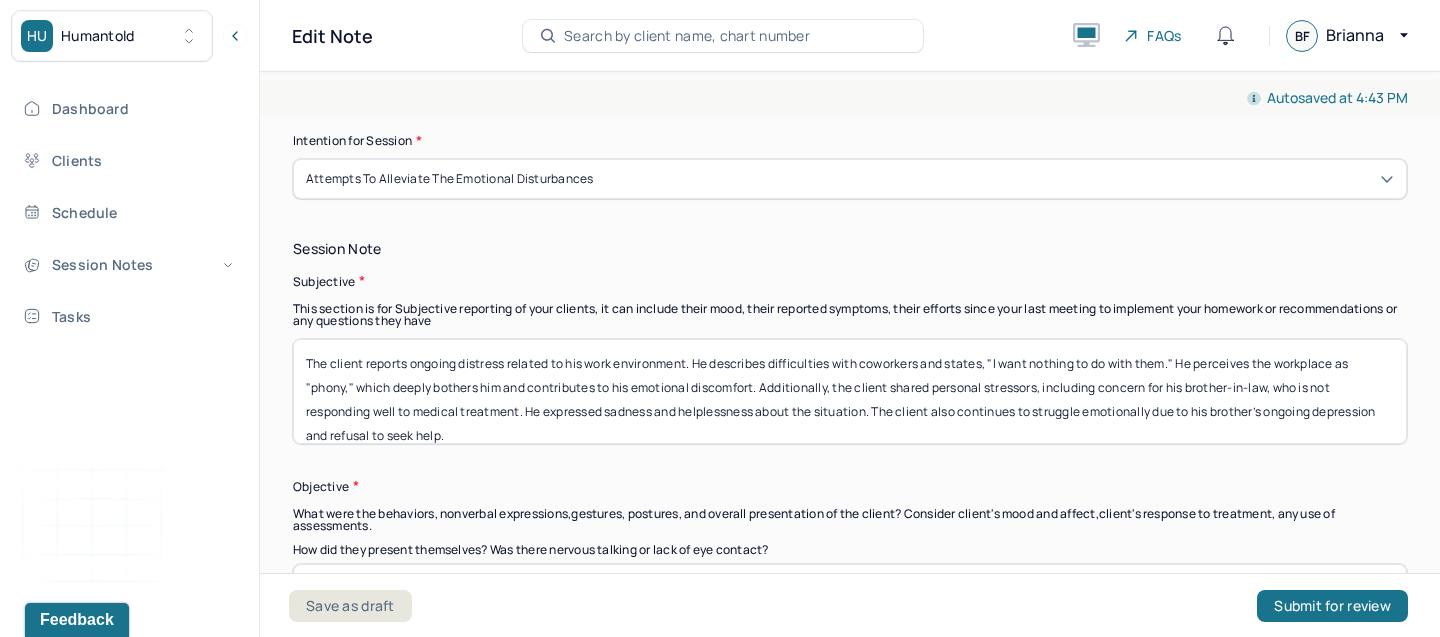 click on "The client reports ongoing distress related to his work environment. He describes difficulties with coworkers and states, "I want nothing to do with them." He perceives the workplace as "phony," which deeply bothers him and contributes to his emotional discomfort. Additionally, the client shared personal stressors, including concern for his brother-in-law, who is not responding well to medical treatment. He expressed sadness and helplessness about the situation. The client also continues to struggle emotionally due to his brother’s ongoing depression and refusal to seek help." at bounding box center (850, 391) 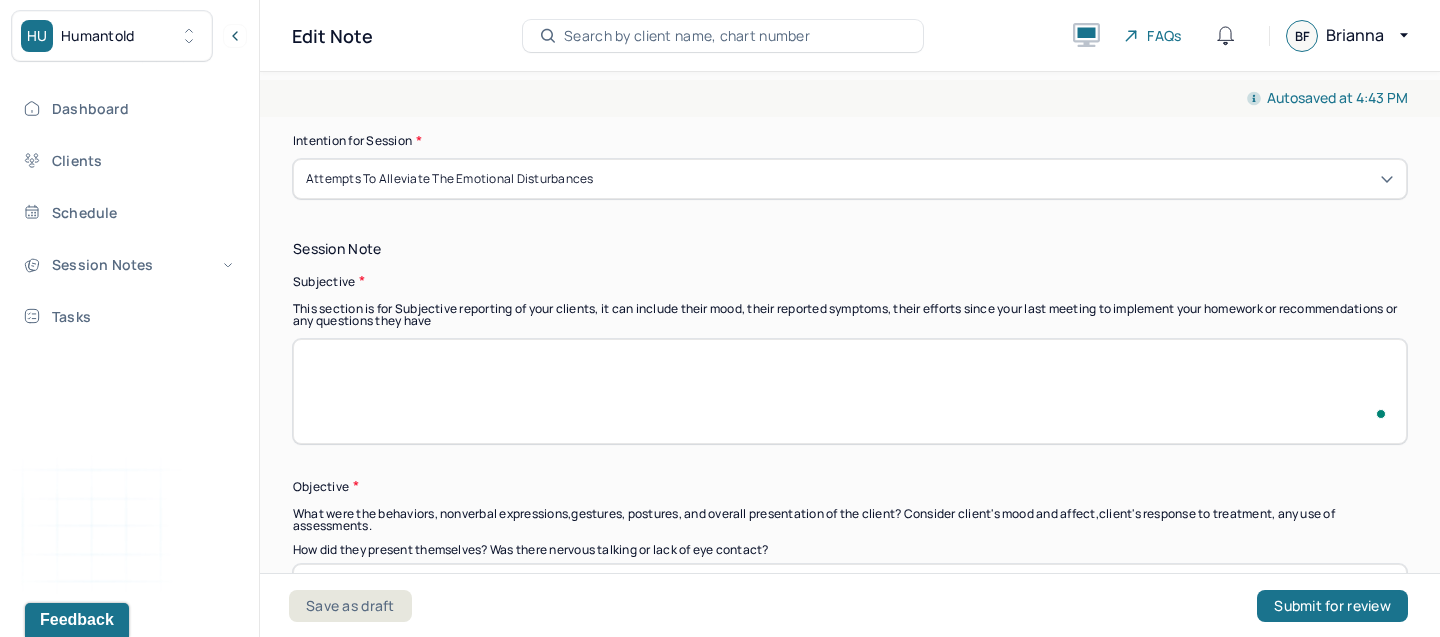 paste on "Client reports increasing work-related stress and emotional exhaustion. He expressed strong frustration with both coworkers and management, stating that communication is poor and requests for help are often ignored or delayed." 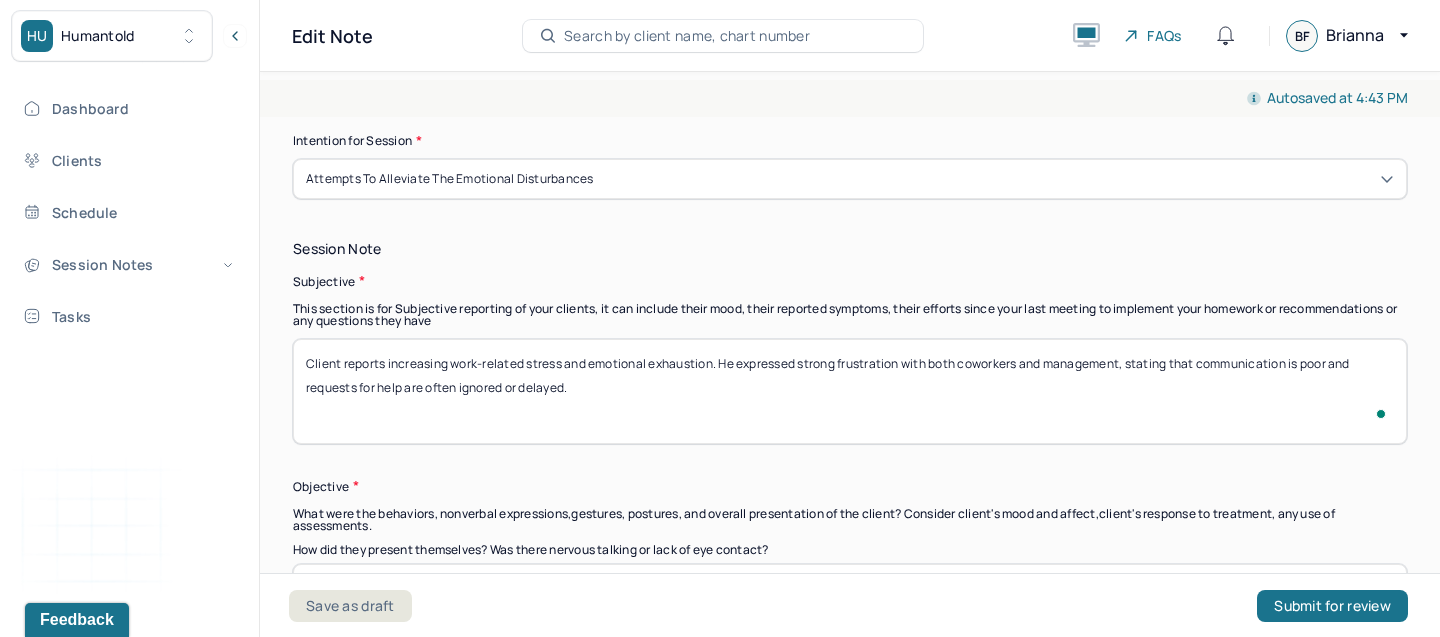 scroll, scrollTop: 1284, scrollLeft: 0, axis: vertical 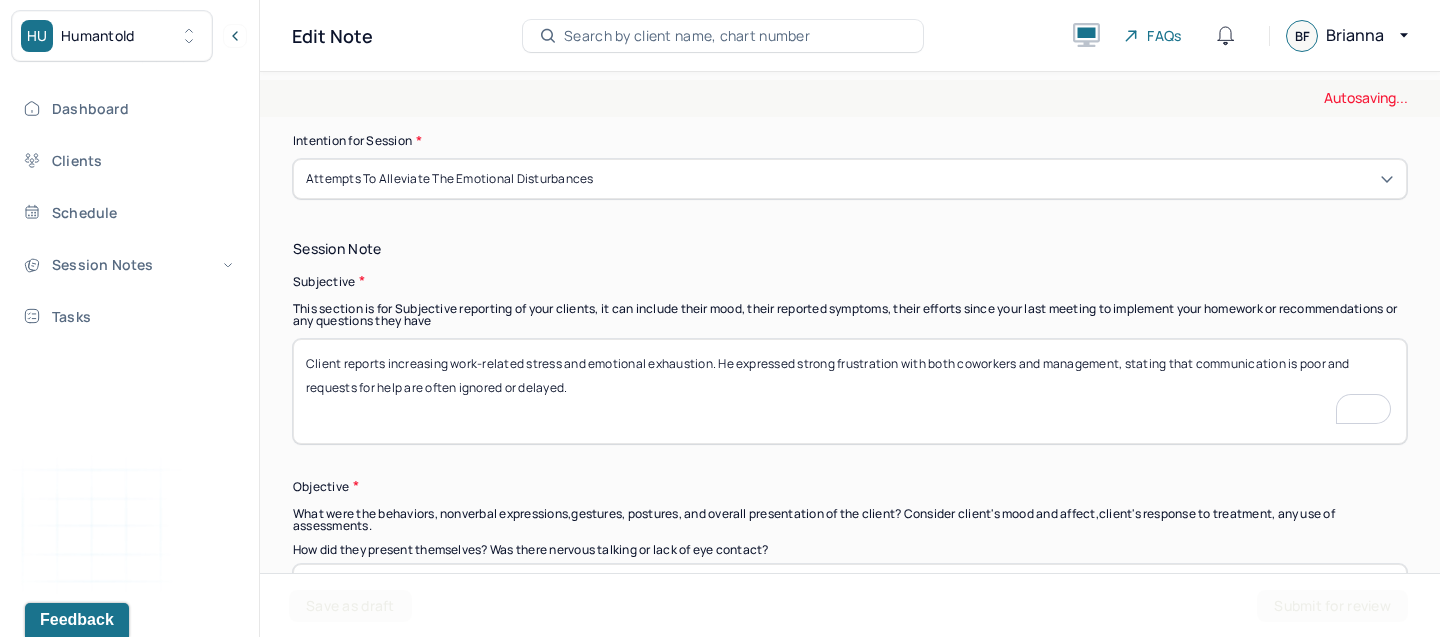 click on "The client reports ongoing distress related to his work environment. He describes difficulties with coworkers and states, "I want nothing to do with them." He perceives the workplace as "phony," which deeply bothers him and contributes to his emotional discomfort. Additionally, the client shared personal stressors, including concern for his brother-in-law, who is not responding well to medical treatment. He expressed sadness and helplessness about the situation. The client also continues to struggle emotionally due to his brother’s ongoing depression and refusal to seek help." at bounding box center (850, 391) 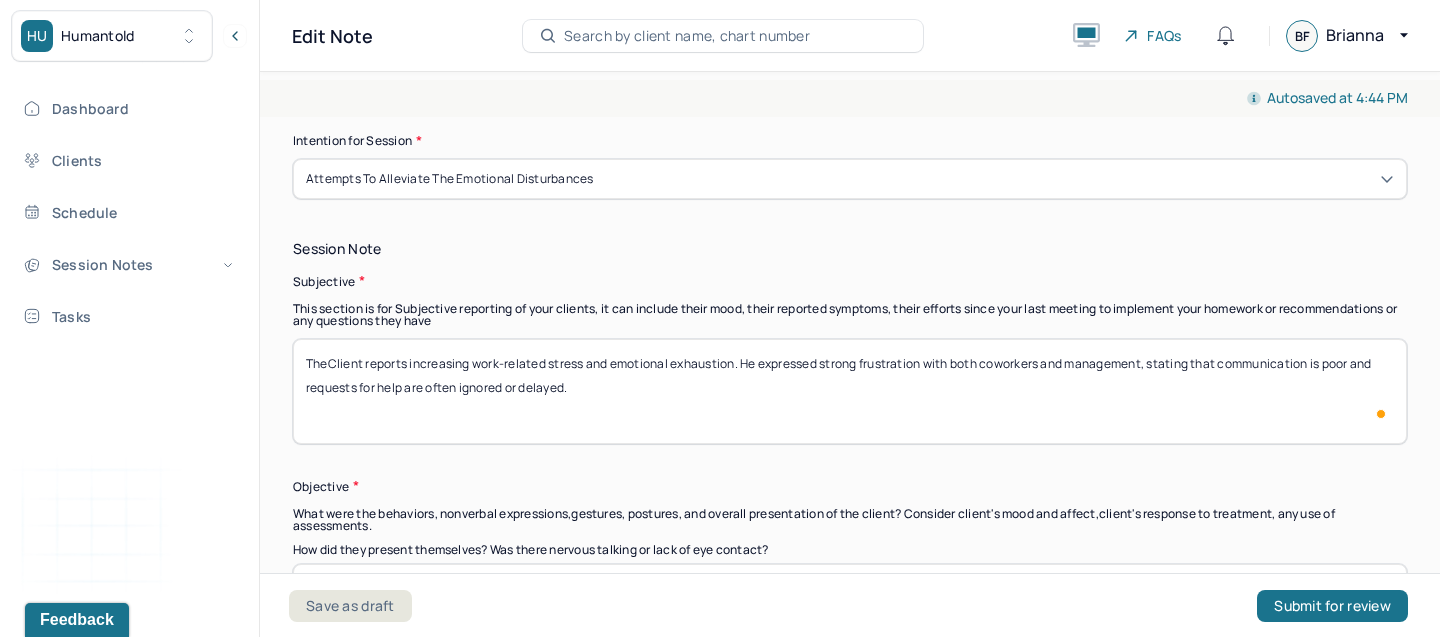 type on "The Client reports increasing work-related stress and emotional exhaustion. He expressed strong frustration with both coworkers and management, stating that communication is poor and requests for help are often ignored or delayed." 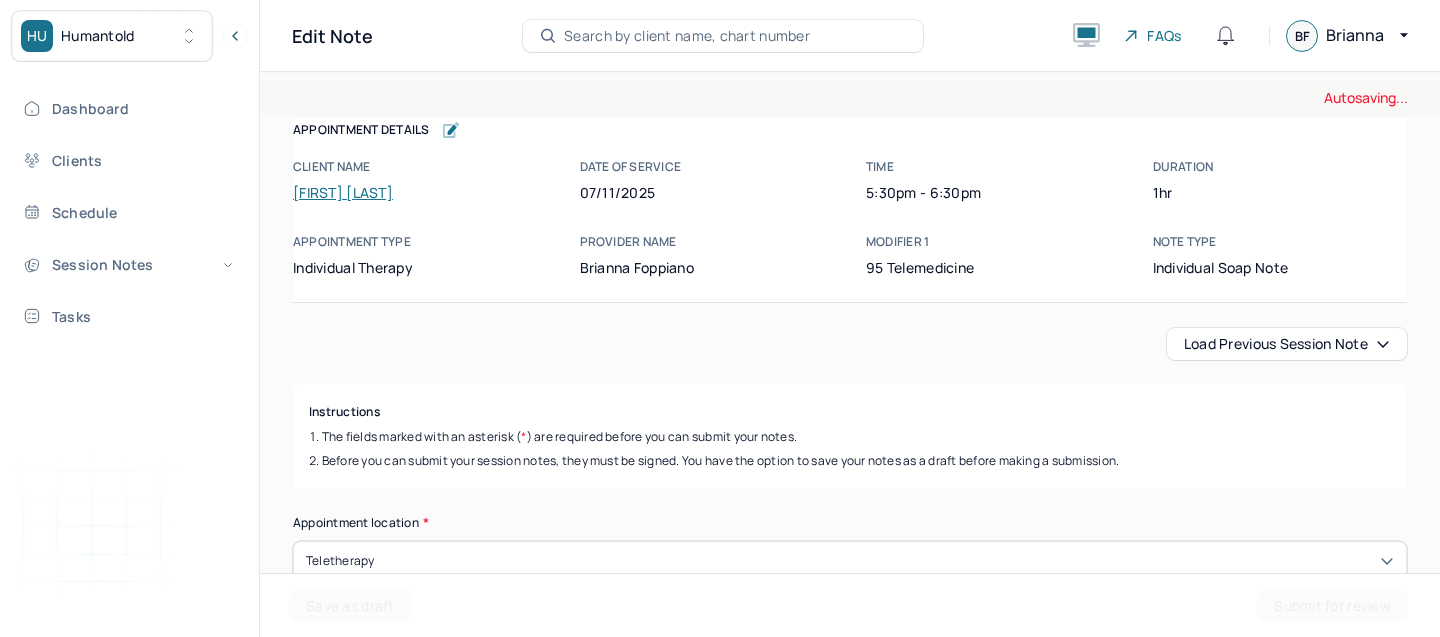 scroll, scrollTop: 0, scrollLeft: 0, axis: both 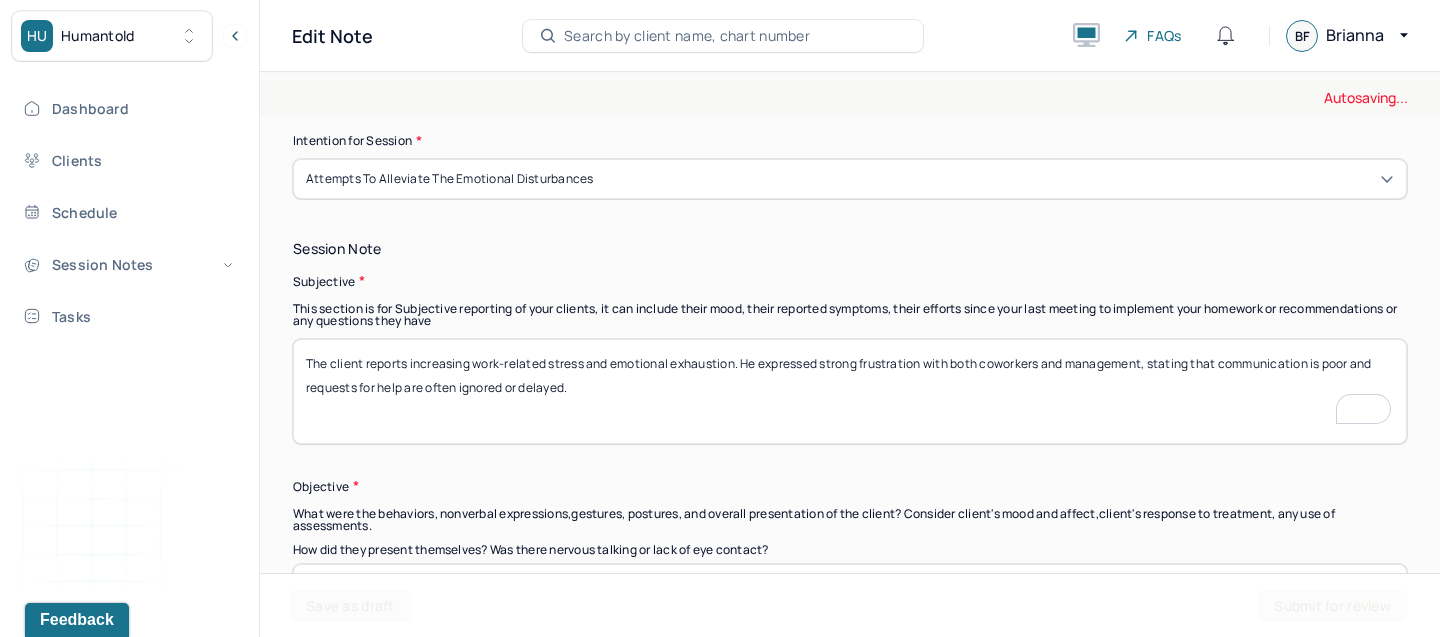 click on "The Client reports increasing work-related stress and emotional exhaustion. He expressed strong frustration with both coworkers and management, stating that communication is poor and requests for help are often ignored or delayed." at bounding box center (850, 391) 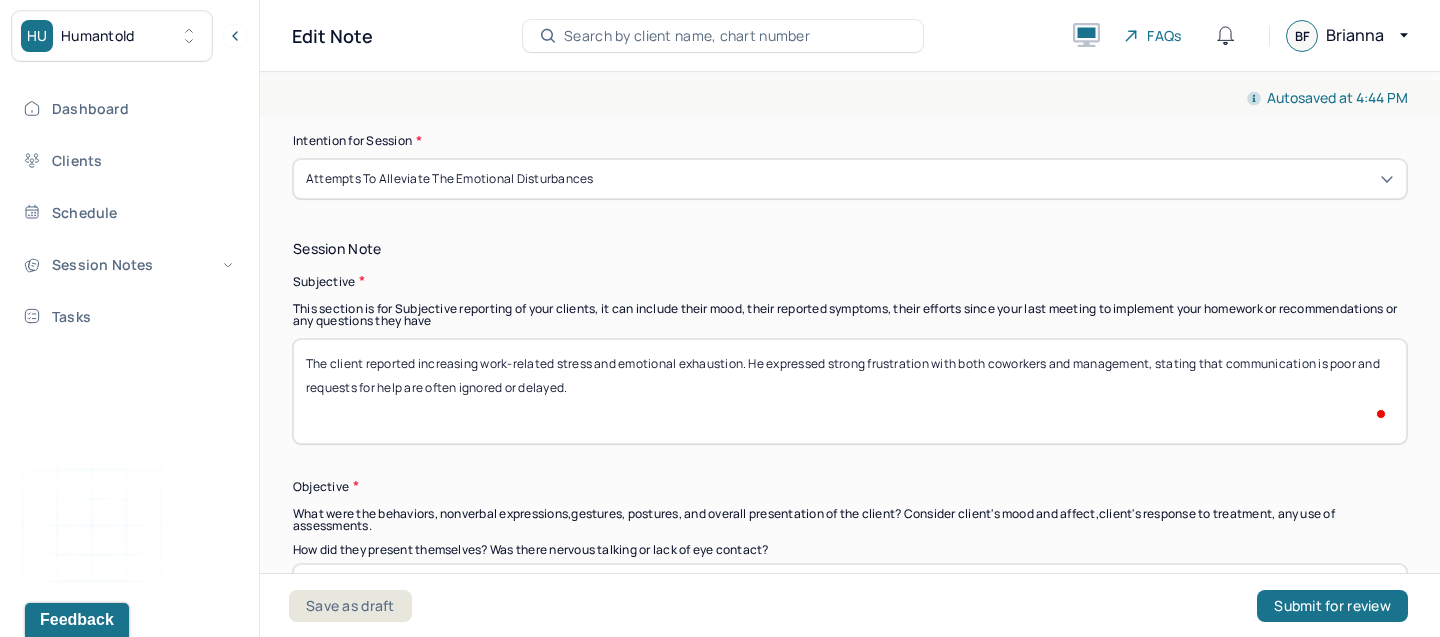 click on "The client reports increasing work-related stress and emotional exhaustion. He expressed strong frustration with both coworkers and management, stating that communication is poor and requests for help are often ignored or delayed." at bounding box center [850, 391] 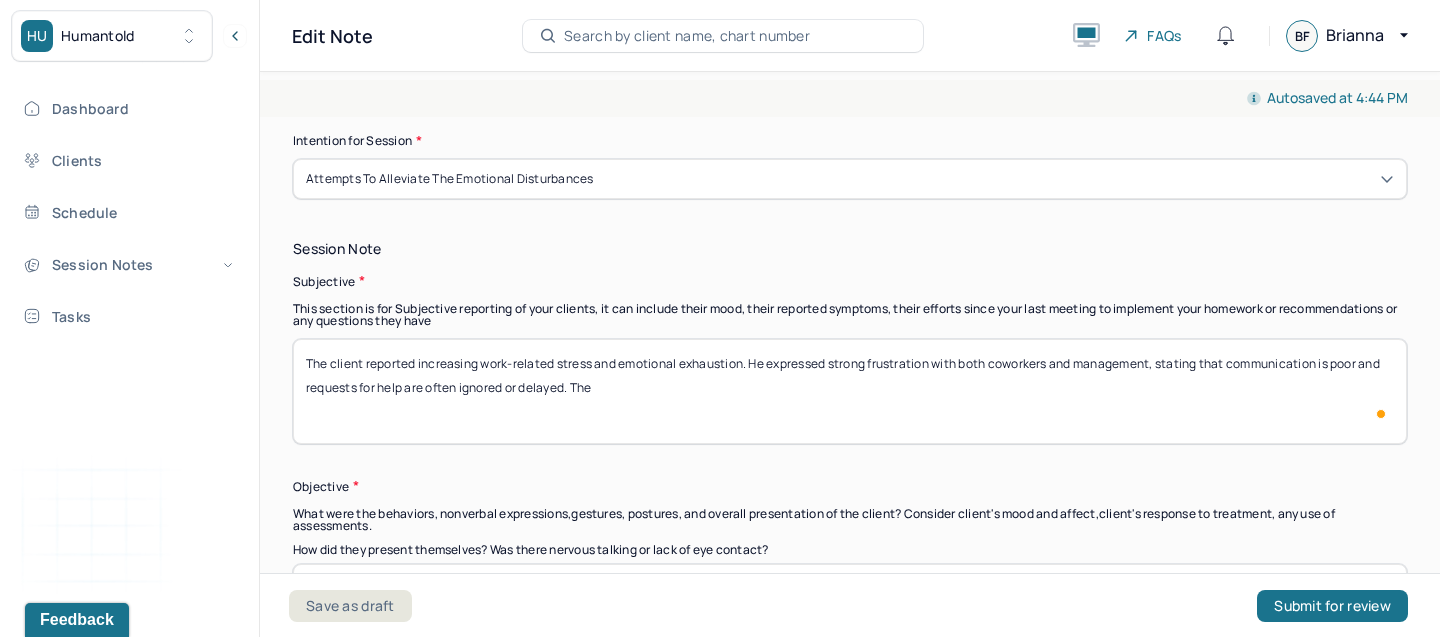 paste on "Client reported ongoing struggles with focus and motivation, describing a lack of interest in his daily tasks." 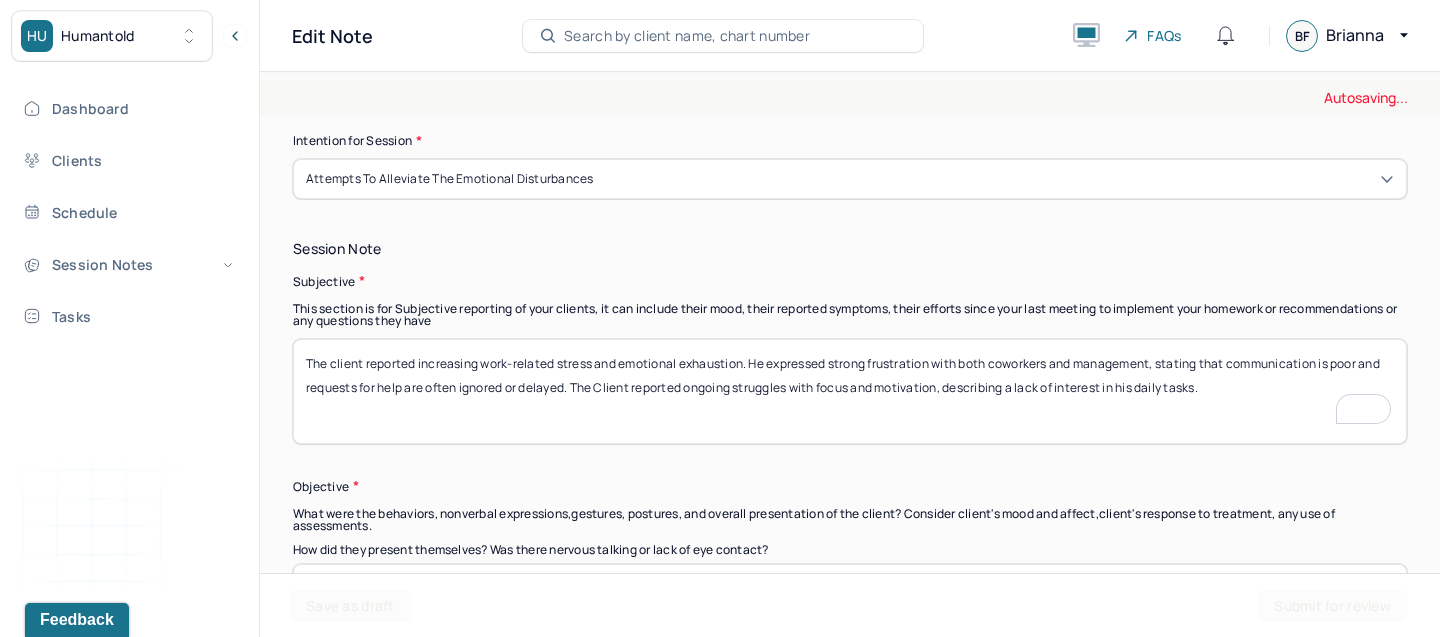 click on "The client reported increasing work-related stress and emotional exhaustion. He expressed strong frustration with both coworkers and management, stating that communication is poor and requests for help are often ignored or delayed." at bounding box center [850, 391] 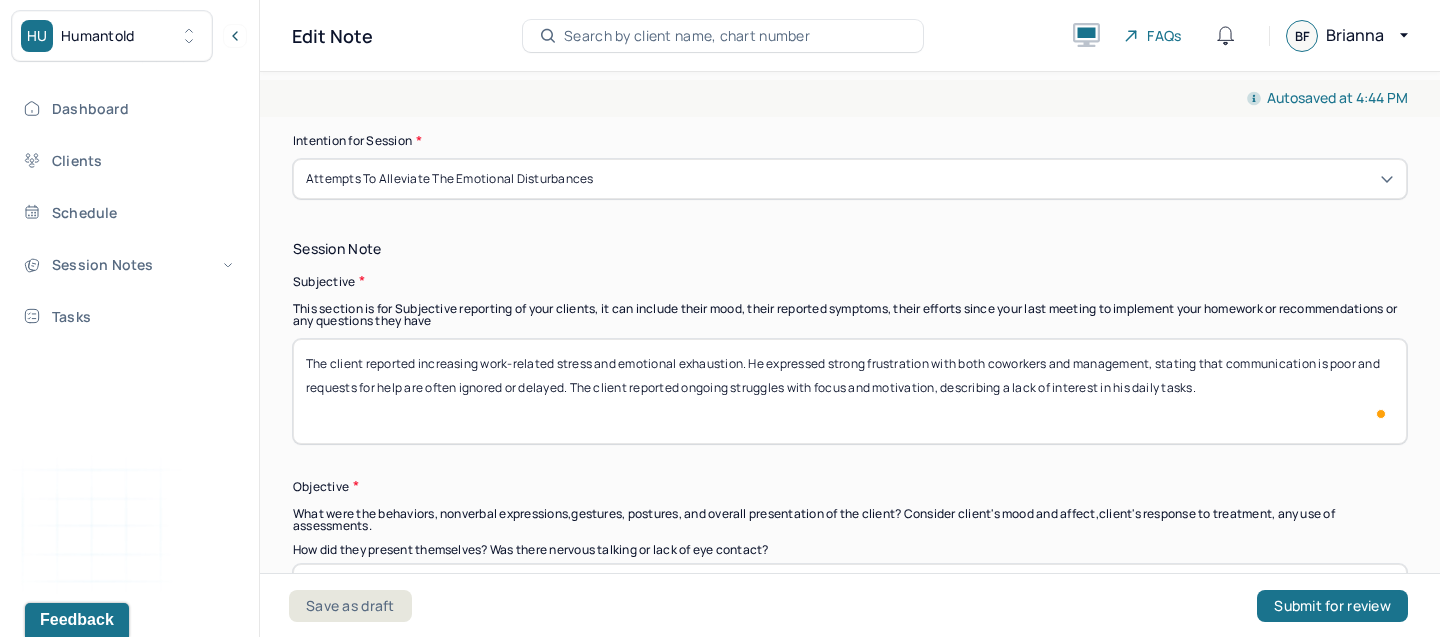 click on "The client reported increasing work-related stress and emotional exhaustion. He expressed strong frustration with both coworkers and management, stating that communication is poor and requests for help are often ignored or delayed. The Client reported ongoing struggles with focus and motivation, describing a lack of interest in his daily tasks." at bounding box center (850, 391) 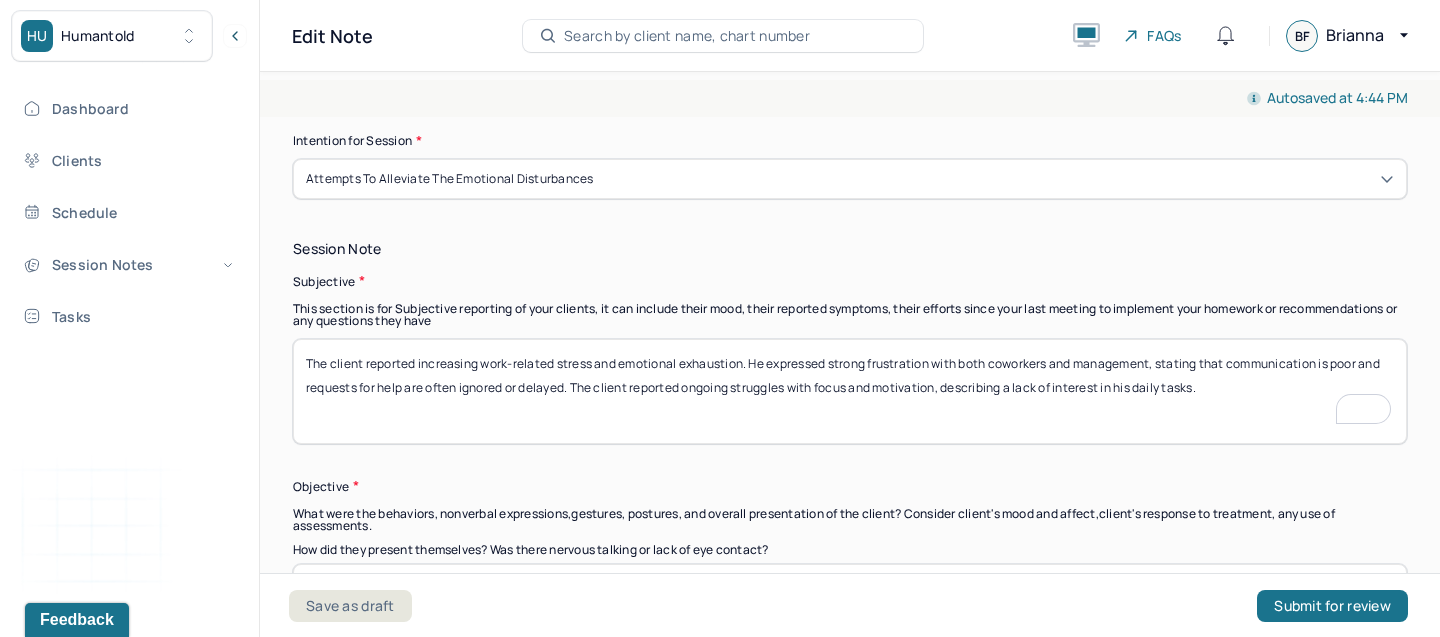 paste on "He shared that he feels anxious every day before work and experiences dread about having to be there." 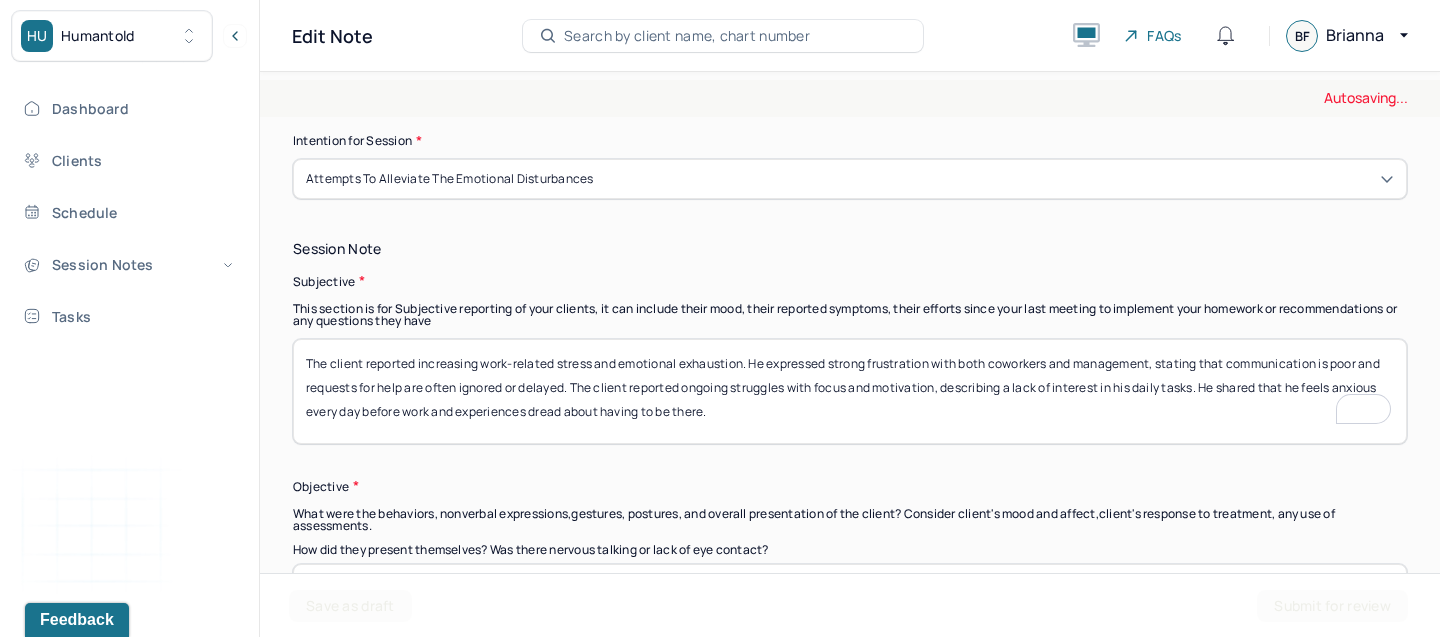 scroll, scrollTop: 1424, scrollLeft: 0, axis: vertical 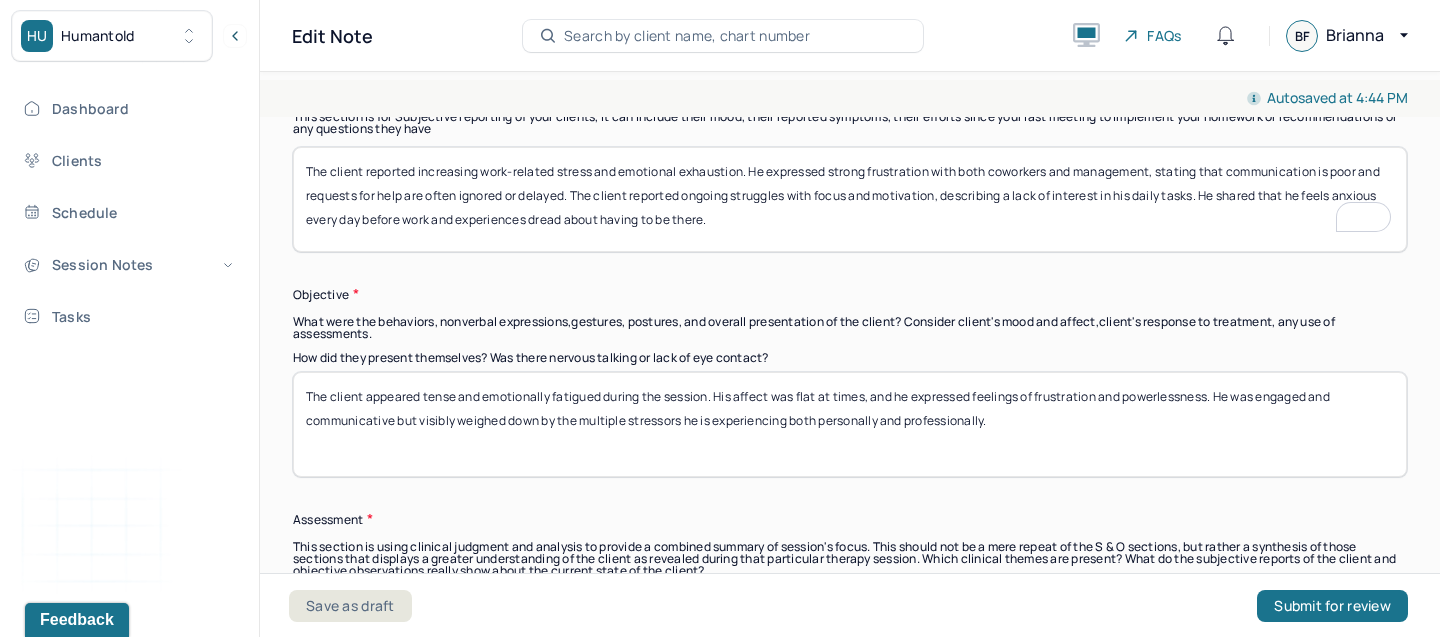 type on "The client reported increasing work-related stress and emotional exhaustion. He expressed strong frustration with both coworkers and management, stating that communication is poor and requests for help are often ignored or delayed. The client reported ongoing struggles with focus and motivation, describing a lack of interest in his daily tasks. He shared that he feels anxious every day before work and experiences dread about having to be there." 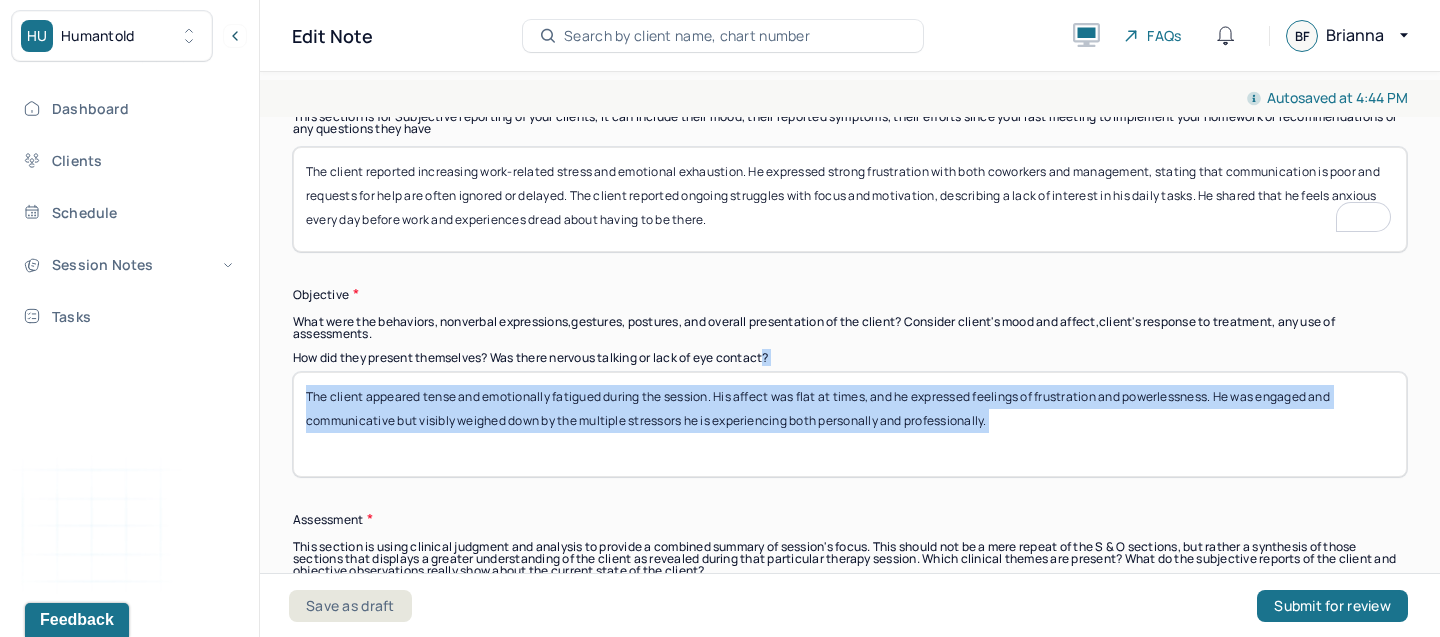 click on "How did they present themselves? Was there nervous talking or lack of eye contact? The client appeared tense and emotionally fatigued during the session. His affect was flat at times, and he expressed feelings of frustration and powerlessness. He was engaged and communicative but visibly weighed down by the multiple stressors he is experiencing both personally and professionally." at bounding box center (850, 414) 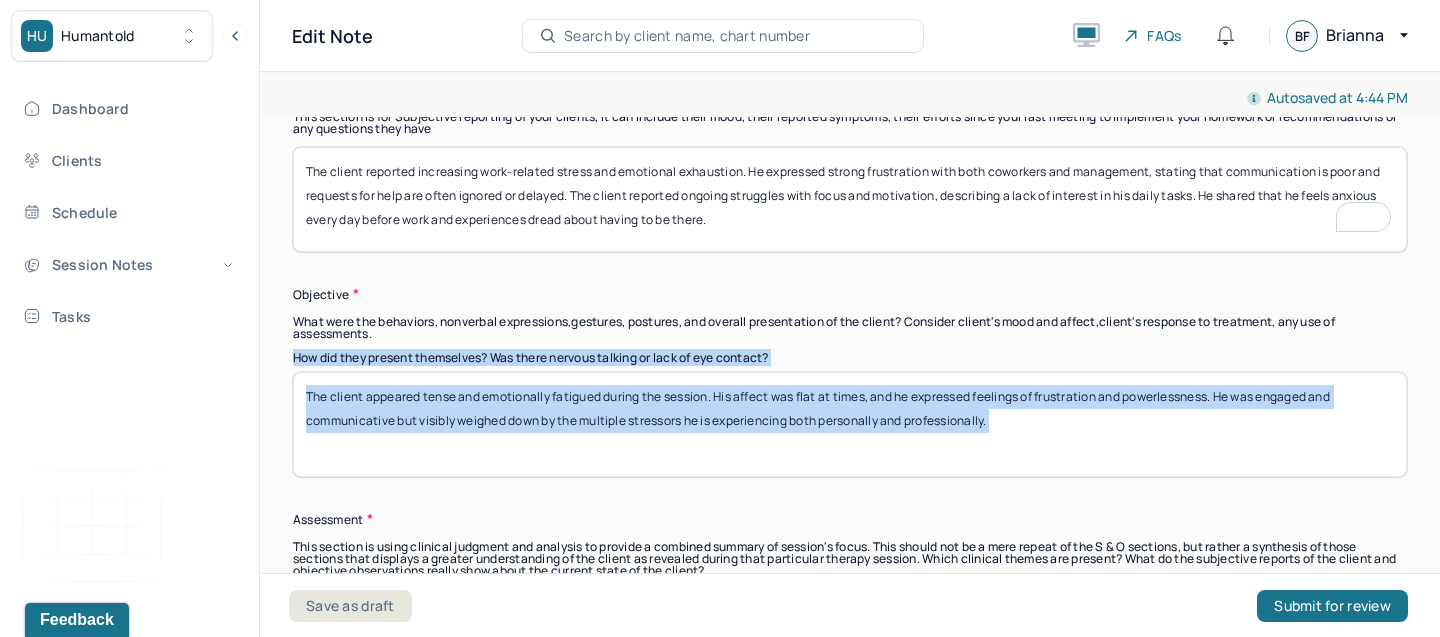 click on "How did they present themselves? Was there nervous talking or lack of eye contact? The client appeared tense and emotionally fatigued during the session. His affect was flat at times, and he expressed feelings of frustration and powerlessness. He was engaged and communicative but visibly weighed down by the multiple stressors he is experiencing both personally and professionally." at bounding box center (850, 414) 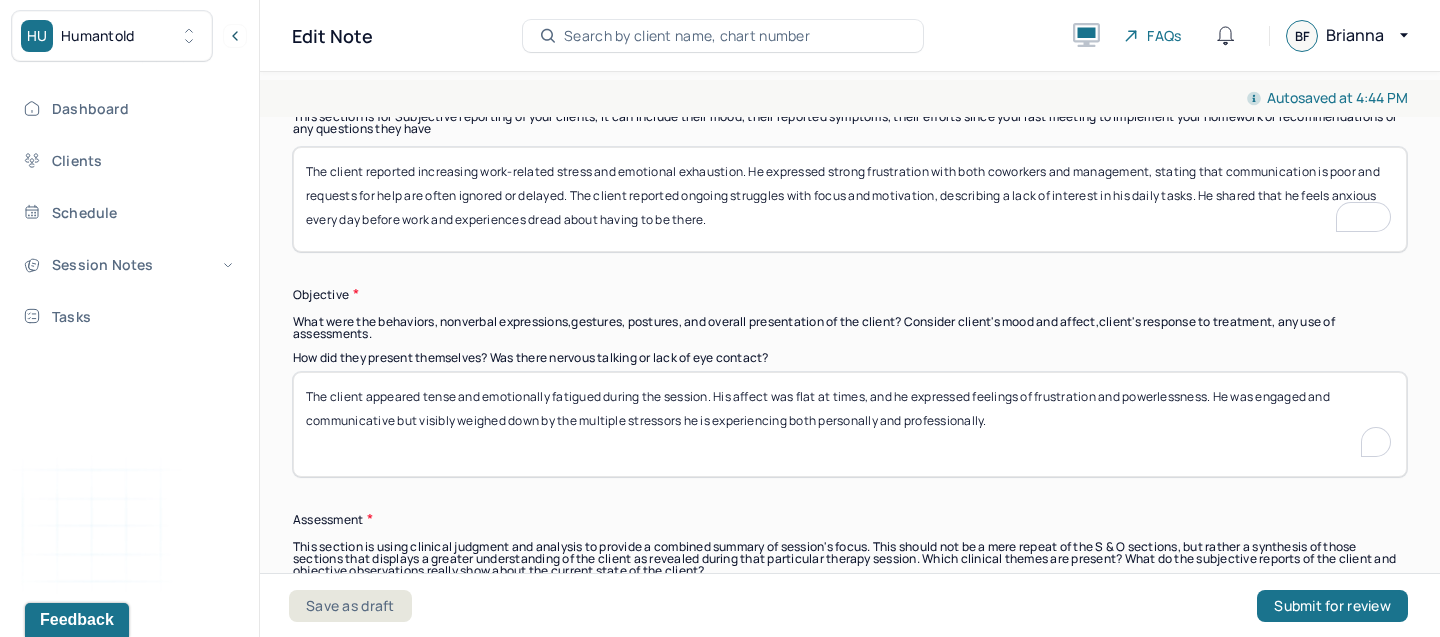 click on "The client appeared tense and emotionally fatigued during the session. His affect was flat at times, and he expressed feelings of frustration and powerlessness. He was engaged and communicative but visibly weighed down by the multiple stressors he is experiencing both personally and professionally." at bounding box center [850, 424] 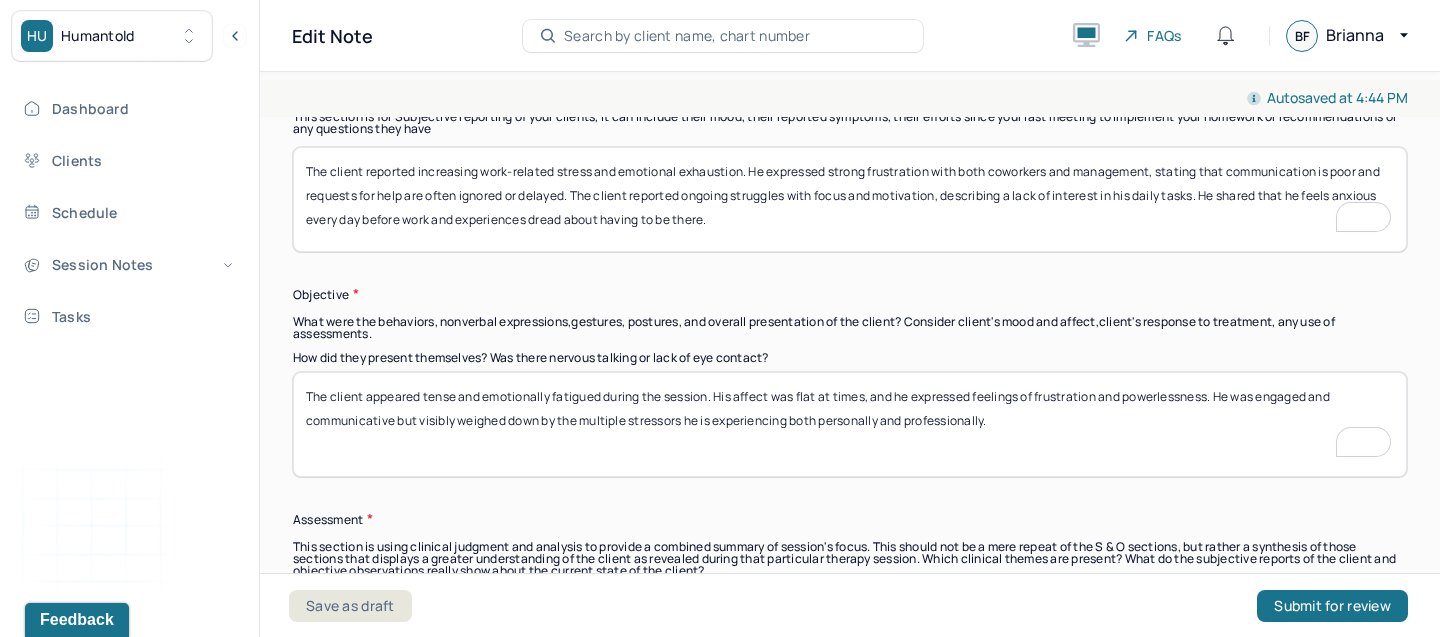 click on "The client appeared tense and emotionally fatigued during the session. His affect was flat at times, and he expressed feelings of frustration and powerlessness. He was engaged and communicative but visibly weighed down by the multiple stressors he is experiencing both personally and professionally." at bounding box center [850, 424] 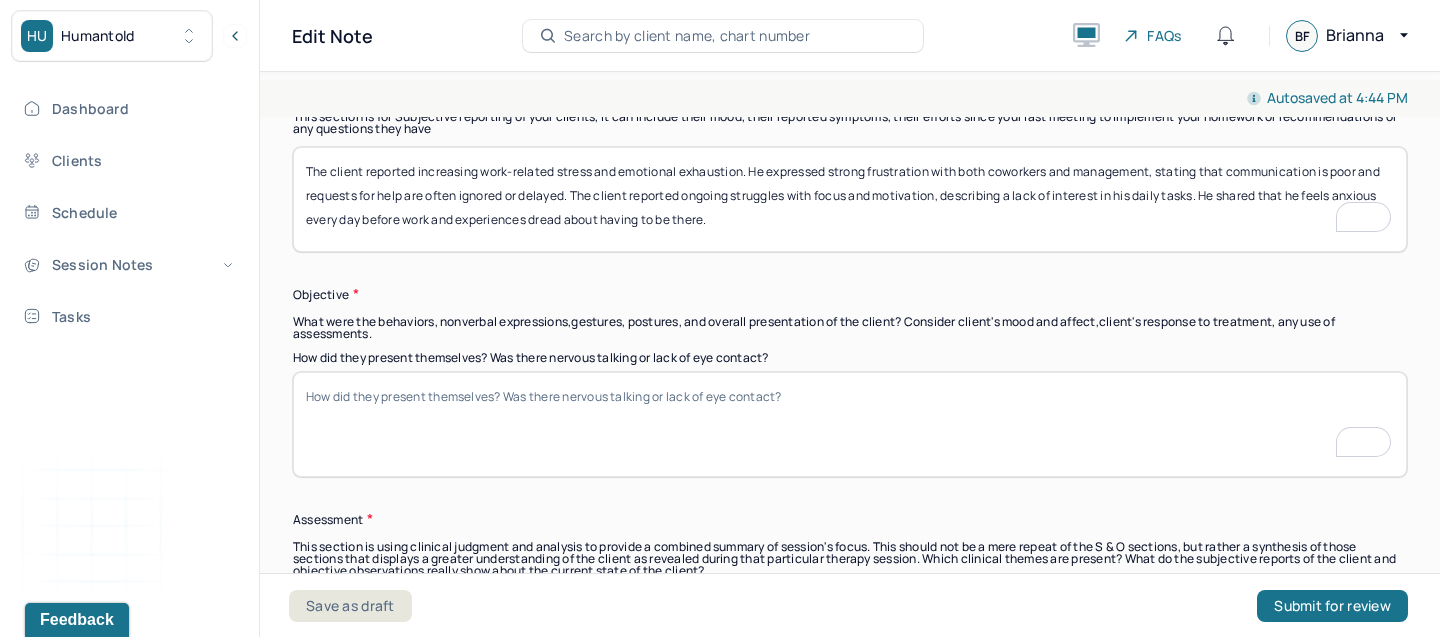 scroll, scrollTop: 1476, scrollLeft: 0, axis: vertical 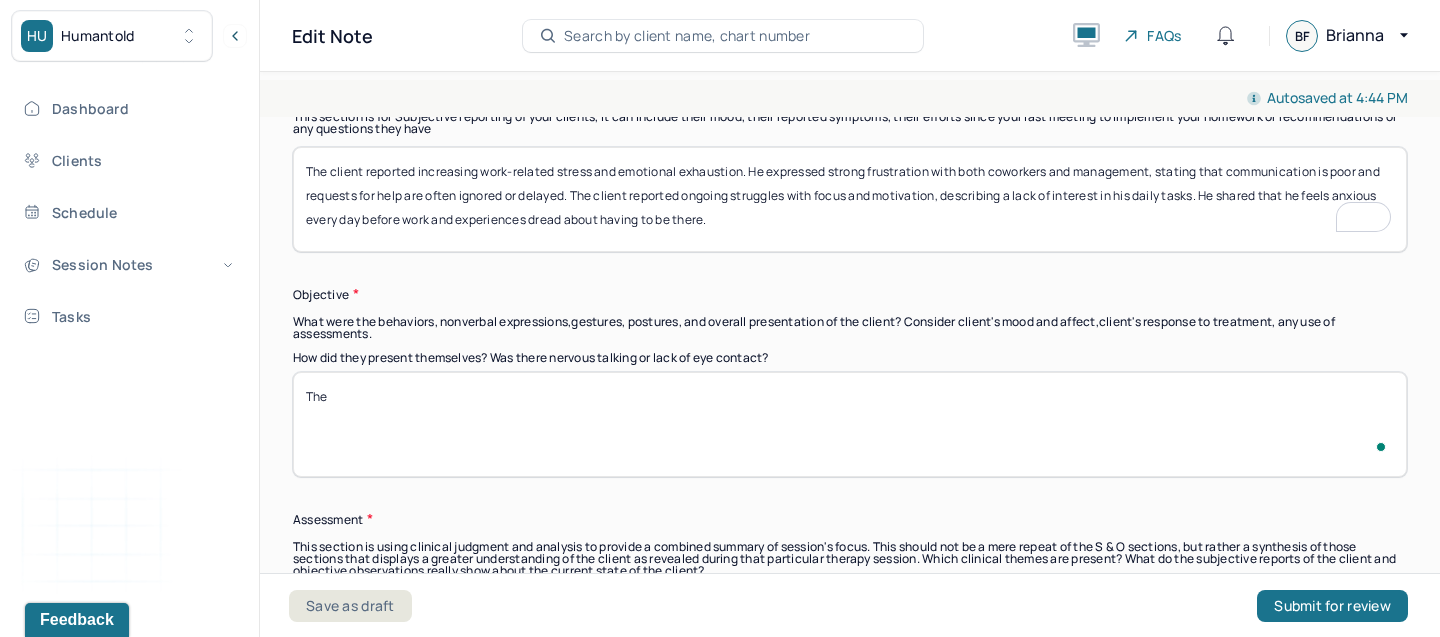 paste on "Client appeared tense and fatigued during the session. He exhibited a flat affect when discussing work, and became visibly agitated when describing interactions with colleagues. Speech was coherent but slightly pressured when expressing frustration. He demonstrated insight into how his work environment is impacting his mental health and expressed a desire to explore ways to manage stress and improve his situation." 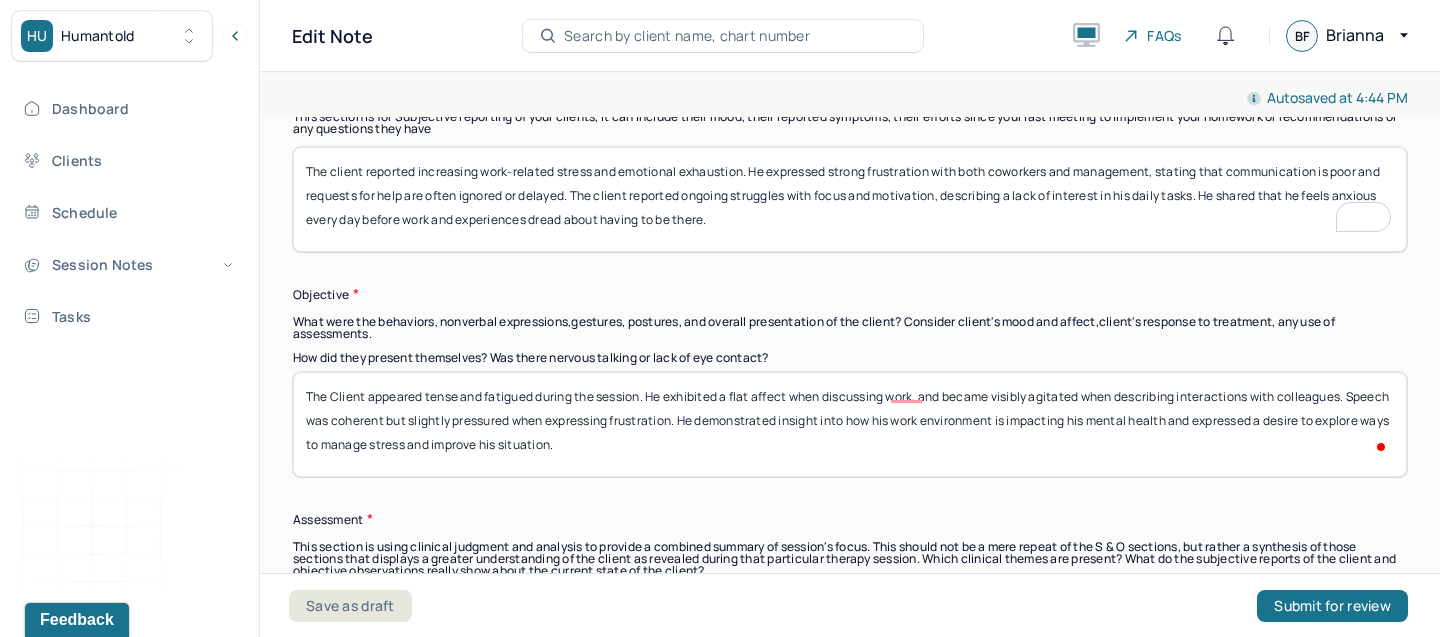 click on "The Client appeared tense and fatigued during the session. He exhibited a flat affect when discussing work, and became visibly agitated when describing interactions with colleagues. Speech was coherent but slightly pressured when expressing frustration. He demonstrated insight into how his work environment is impacting his mental health and expressed a desire to explore ways to manage stress and improve his situation." at bounding box center [850, 424] 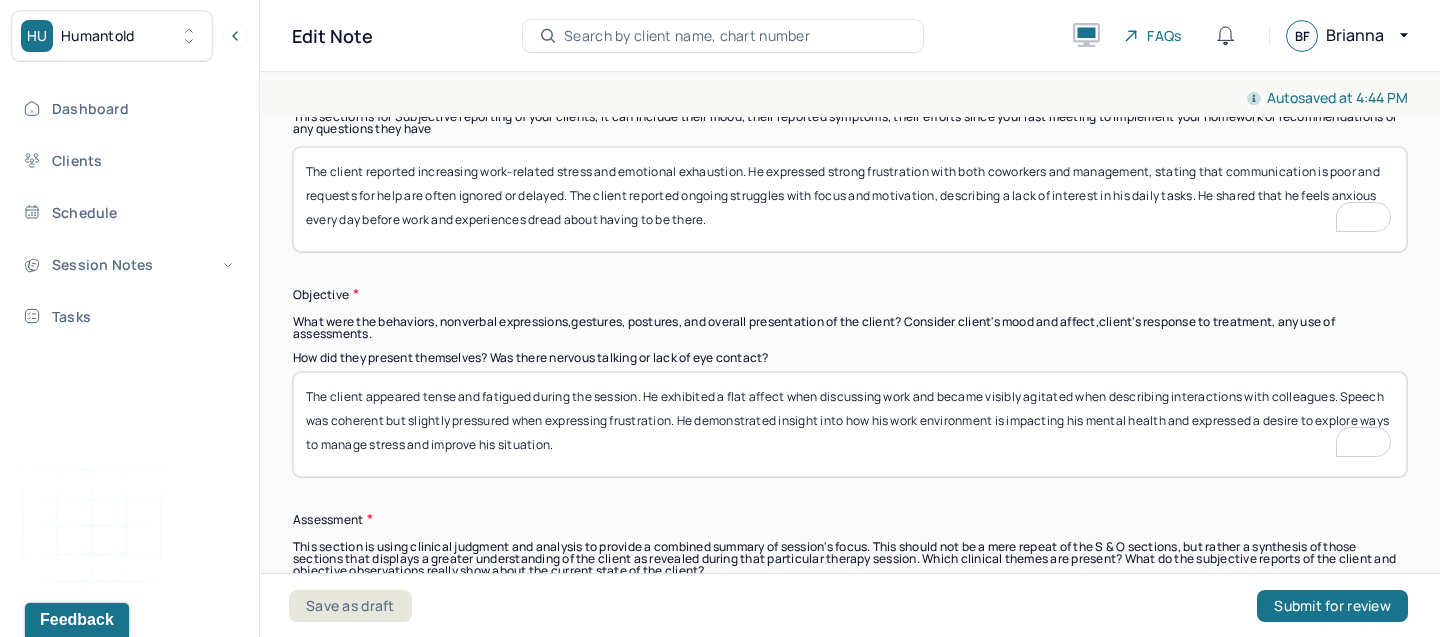 click on "The client appeared tense and fatigued during the session. He exhibited a flat affect when discussing work, and became visibly agitated when describing interactions with colleagues. Speech was coherent but slightly pressured when expressing frustration. He demonstrated insight into how his work environment is impacting his mental health and expressed a desire to explore ways to manage stress and improve his situation." at bounding box center [850, 424] 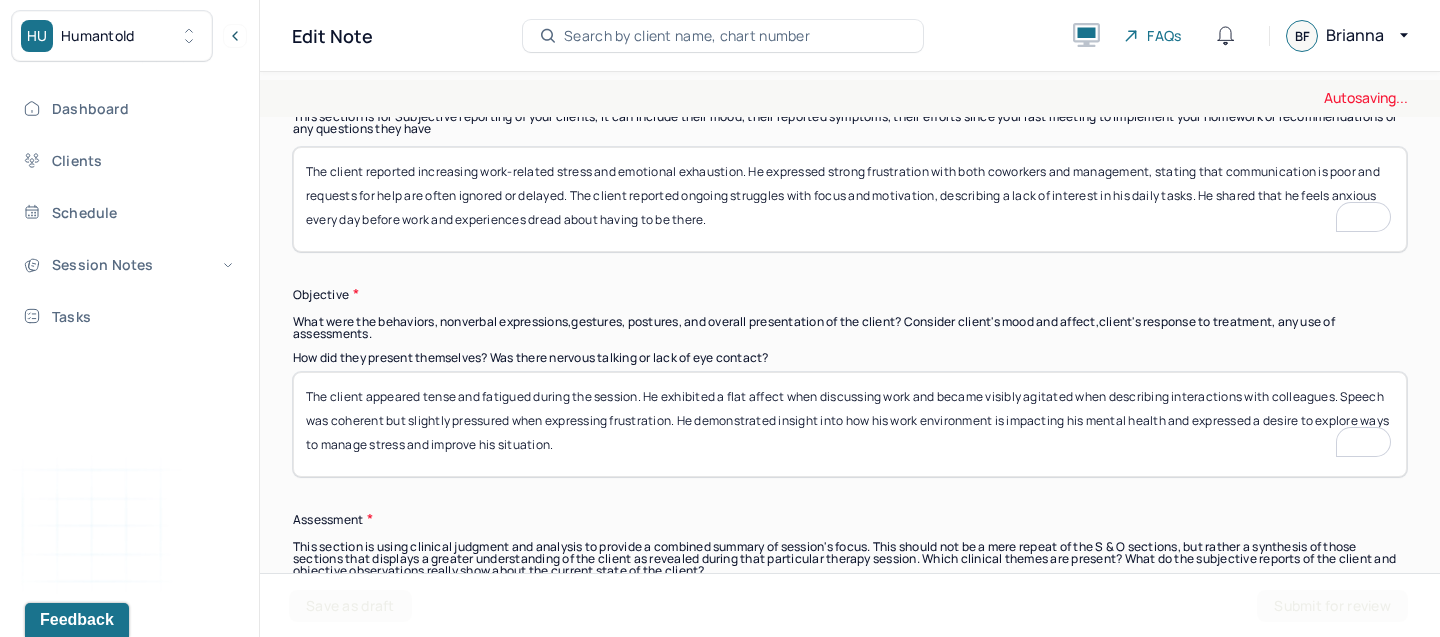 scroll, scrollTop: 1529, scrollLeft: 0, axis: vertical 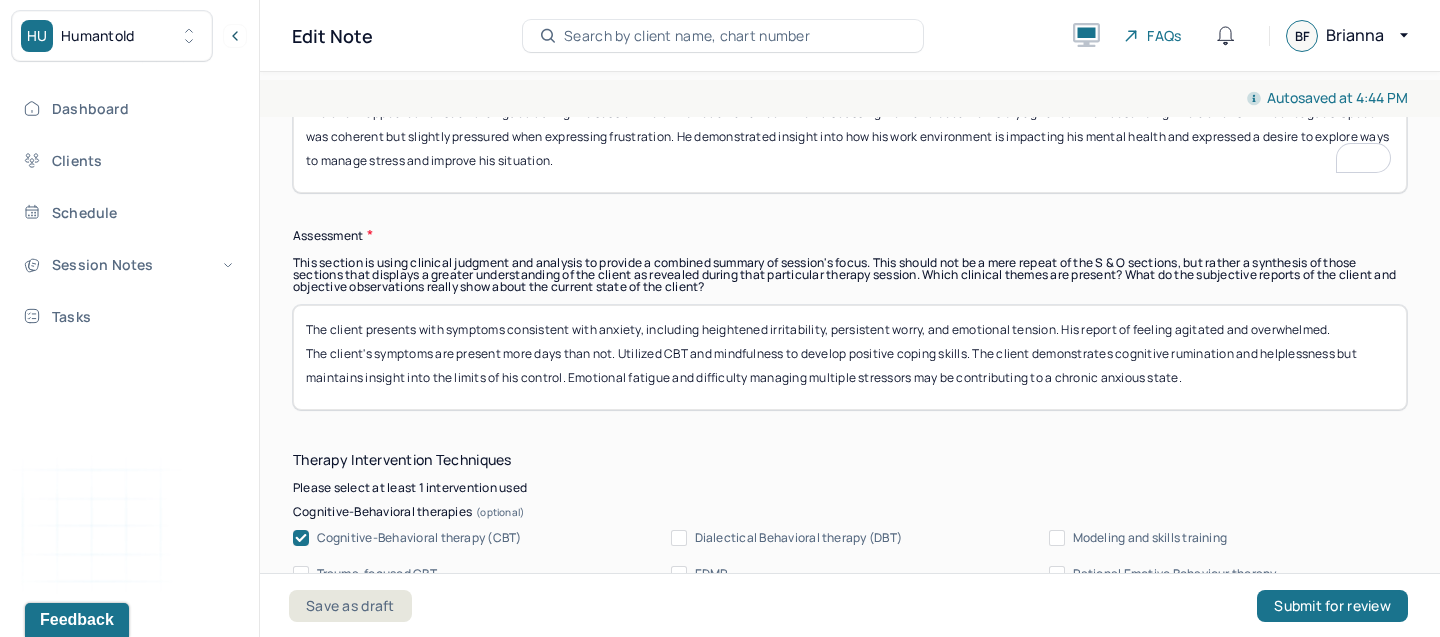 type on "The client appeared tense and fatigued during the session. He exhibited a flat affect when discussing work and became visibly agitated when describing interactions with colleagues. Speech was coherent but slightly pressured when expressing frustration. He demonstrated insight into how his work environment is impacting his mental health and expressed a desire to explore ways to manage stress and improve his situation." 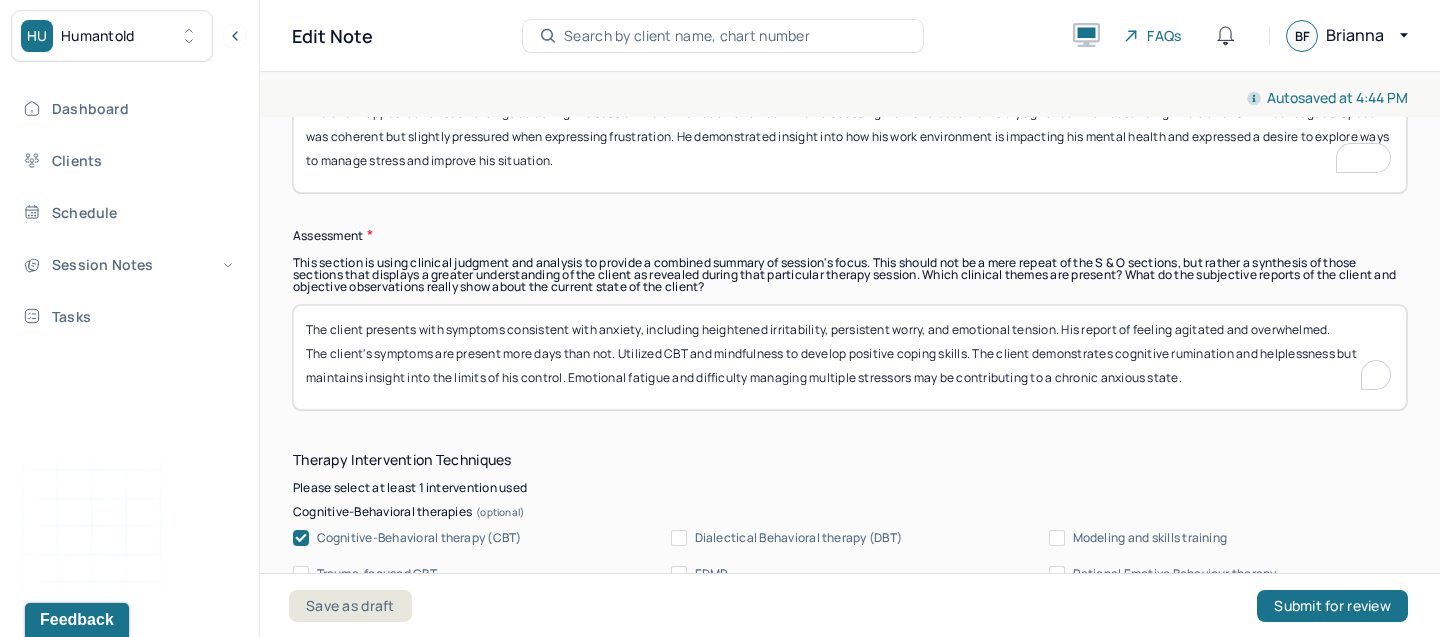 click on "The client presents with symptoms consistent with anxiety, including heightened irritability, persistent worry, and emotional tension. His report of feeling agitated and overwhelmed.
The client's symptoms are present more days than not. Utilized CBT and mindfulness to develop positive coping skills. The client demonstrates cognitive rumination and helplessness but maintains insight into the limits of his control. Emotional fatigue and difficulty managing multiple stressors may be contributing to a chronic anxious state." at bounding box center (850, 357) 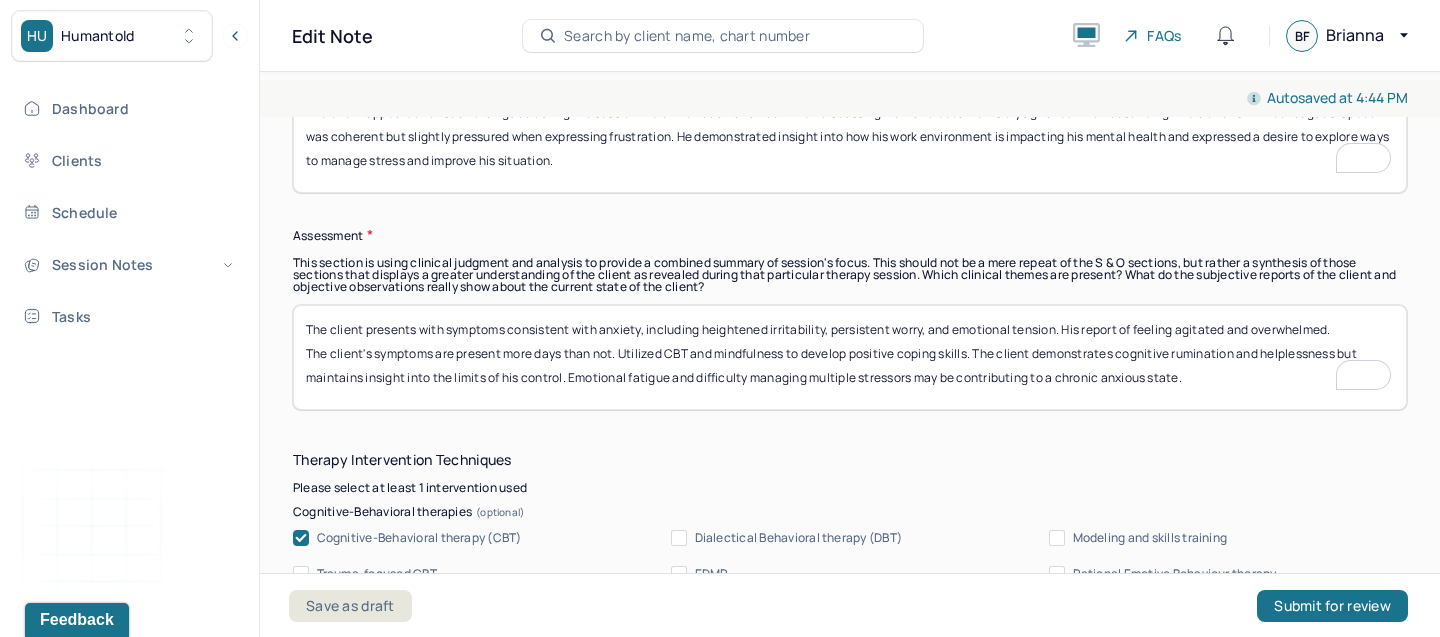 click on "The client presents with symptoms consistent with anxiety, including heightened irritability, persistent worry, and emotional tension. His report of feeling agitated and overwhelmed.
The client's symptoms are present more days than not. Utilized CBT and mindfulness to develop positive coping skills. The client demonstrates cognitive rumination and helplessness but maintains insight into the limits of his control. Emotional fatigue and difficulty managing multiple stressors may be contributing to a chronic anxious state." at bounding box center [850, 357] 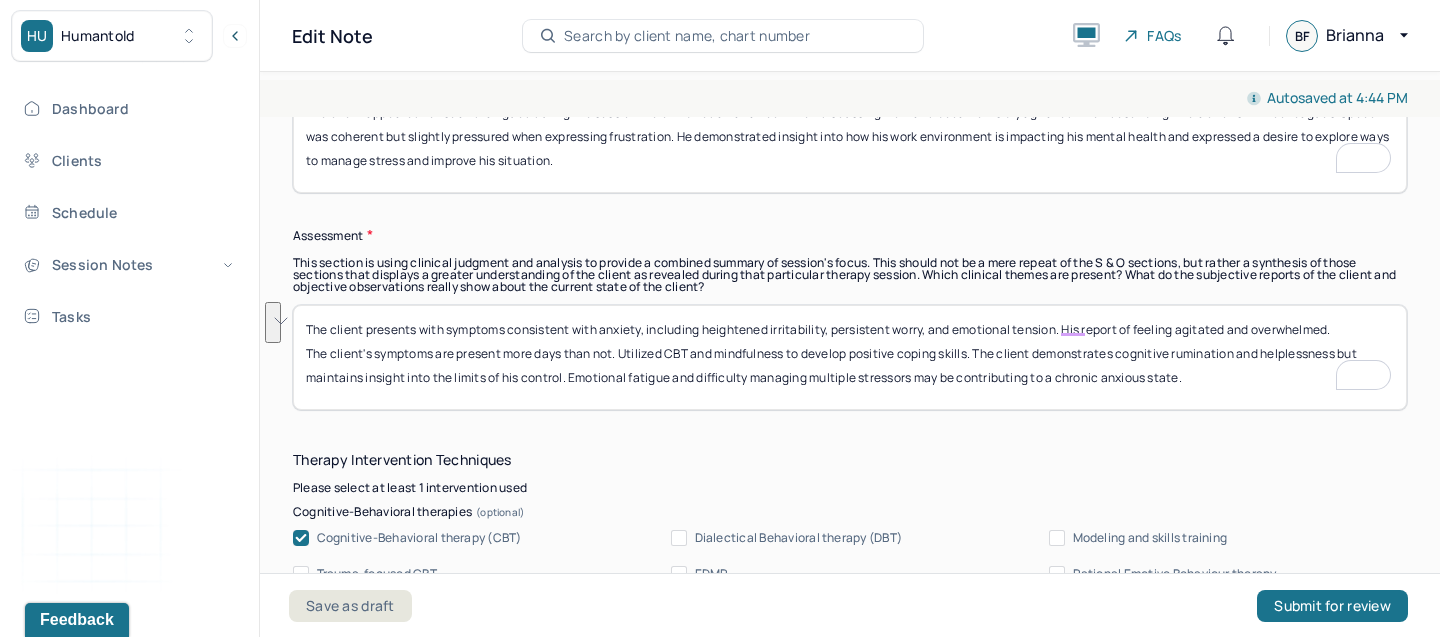 click on "The client presents with symptoms consistent with anxiety, including heightened irritability, persistent worry, and emotional tension. His report of feeling agitated and overwhelmed.
The client's symptoms are present more days than not. Utilized CBT and mindfulness to develop positive coping skills. The client demonstrates cognitive rumination and helplessness but maintains insight into the limits of his control. Emotional fatigue and difficulty managing multiple stressors may be contributing to a chronic anxious state." at bounding box center (850, 357) 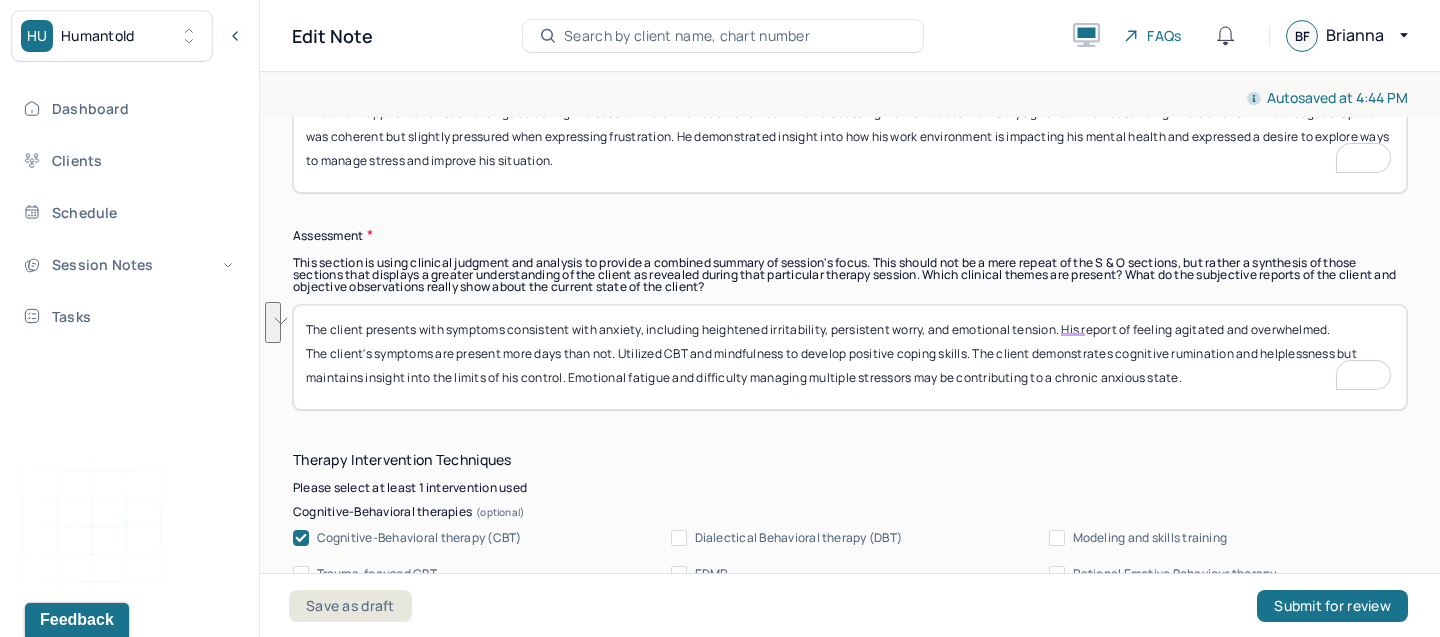 drag, startPoint x: 1189, startPoint y: 372, endPoint x: 983, endPoint y: 356, distance: 206.62042 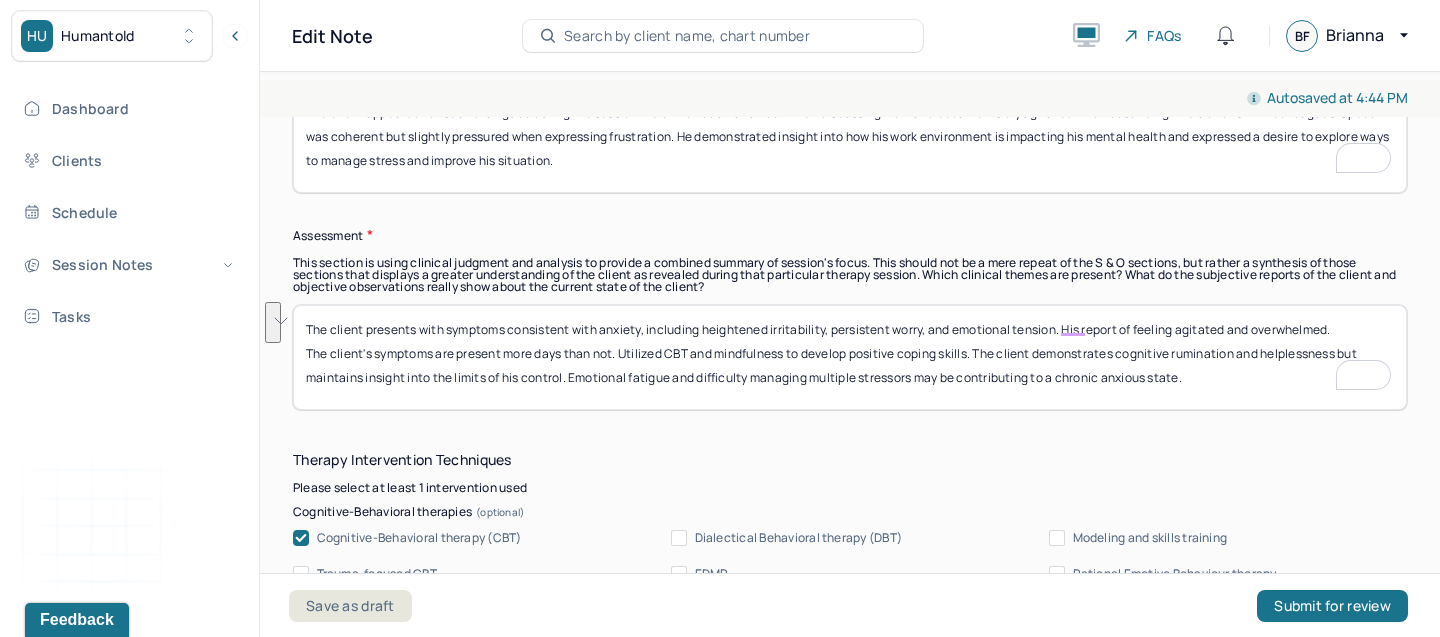click on "The client presents with symptoms consistent with anxiety, including heightened irritability, persistent worry, and emotional tension. His report of feeling agitated and overwhelmed.
The client's symptoms are present more days than not. Utilized CBT and mindfulness to develop positive coping skills. The client demonstrates cognitive rumination and helplessness but maintains insight into the limits of his control. Emotional fatigue and difficulty managing multiple stressors may be contributing to a chronic anxious state." at bounding box center (850, 357) 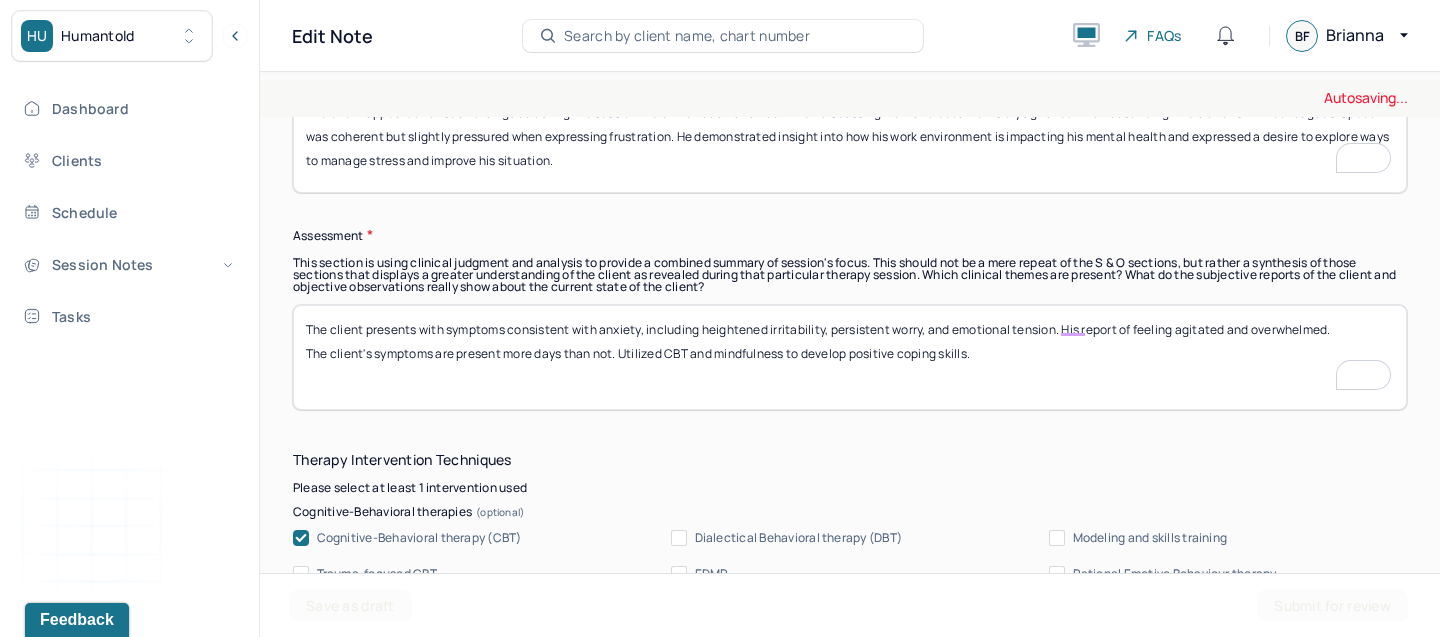 click on "The client presents with symptoms consistent with anxiety, including heightened irritability, persistent worry, and emotional tension. His report of feeling agitated and overwhelmed.
The client's symptoms are present more days than not. Utilized CBT and mindfulness to develop positive coping skills. The client demonstrates cognitive rumination and helplessness but maintains insight into the limits of his control. Emotional fatigue and difficulty managing multiple stressors may be contributing to a chronic anxious state." at bounding box center [850, 357] 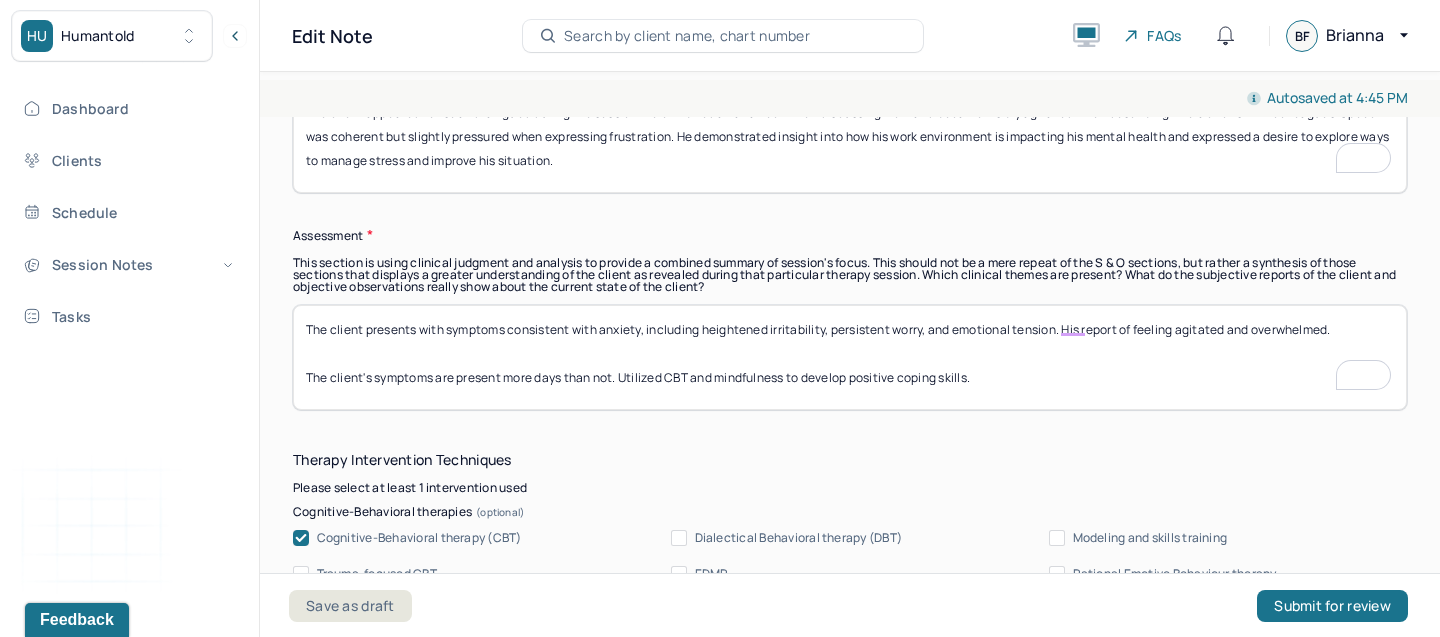 click on "The client presents with symptoms consistent with anxiety, including heightened irritability, persistent worry, and emotional tension. His report of feeling agitated and overwhelmed.
The client's symptoms are present more days than not. Utilized CBT and mindfulness to develop positive coping skills." at bounding box center (850, 357) 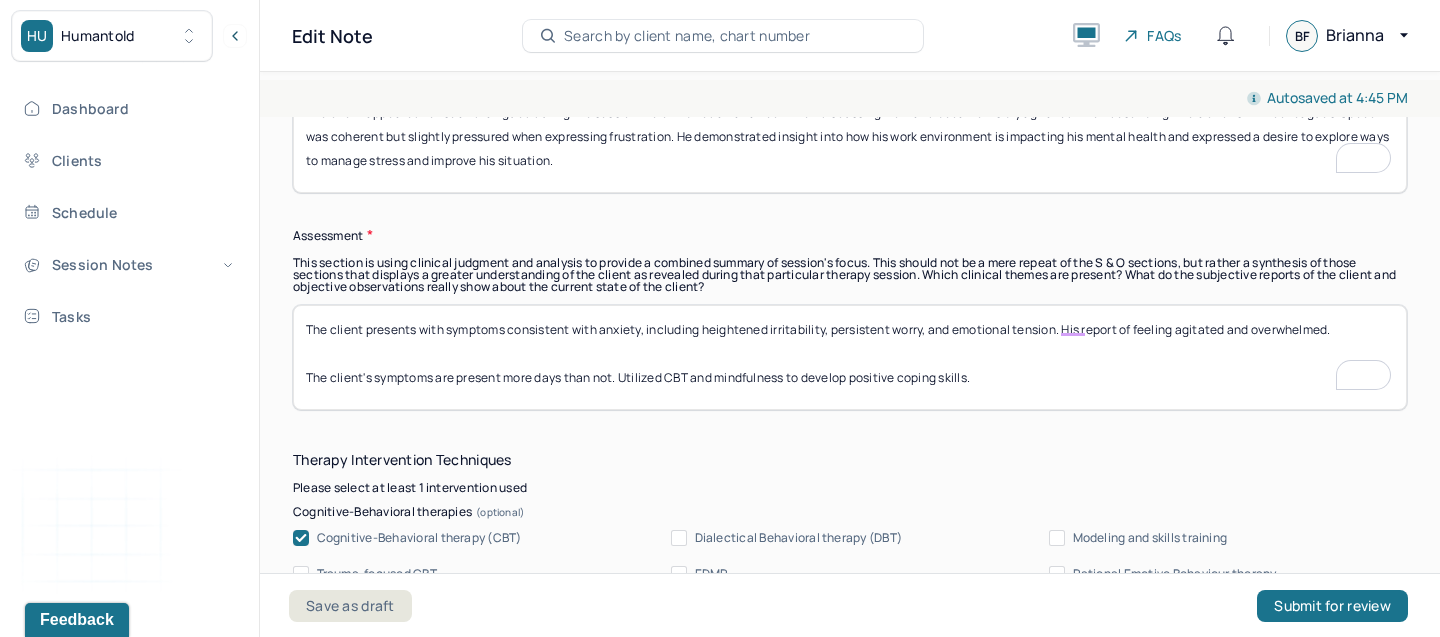click on "The client presents with symptoms consistent with anxiety, including heightened irritability, persistent worry, and emotional tension. His report of feeling agitated and overwhelmed.
The client's symptoms are present more days than not. Utilized CBT and mindfulness to develop positive coping skills." at bounding box center (850, 357) 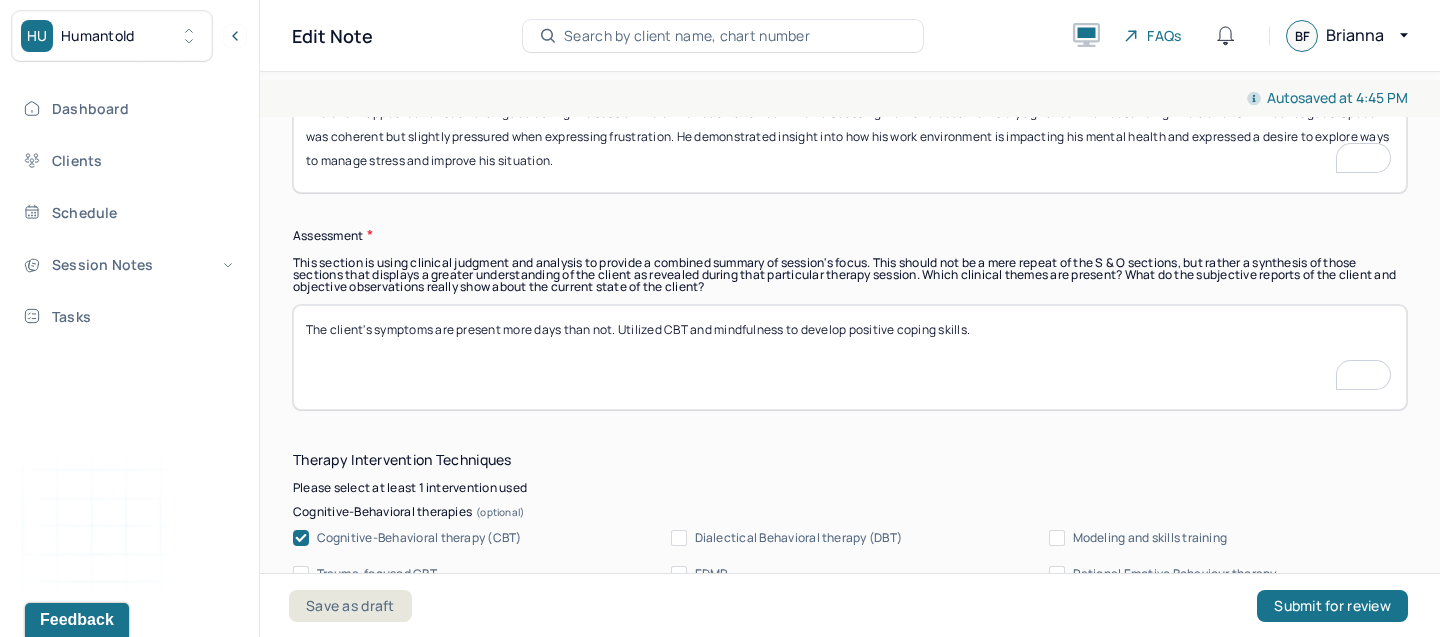 paste on "Client is experiencing symptoms consistent with work-related anxiety and possible burnout. Emotional symptoms include persistent frustration, low motivation, and a sense of hopelessness regarding his job. Cognitive symptoms include difficulty focusing and ongoing rumination about workplace dynamics. Somatic symptoms include anticipatory anxiety before work." 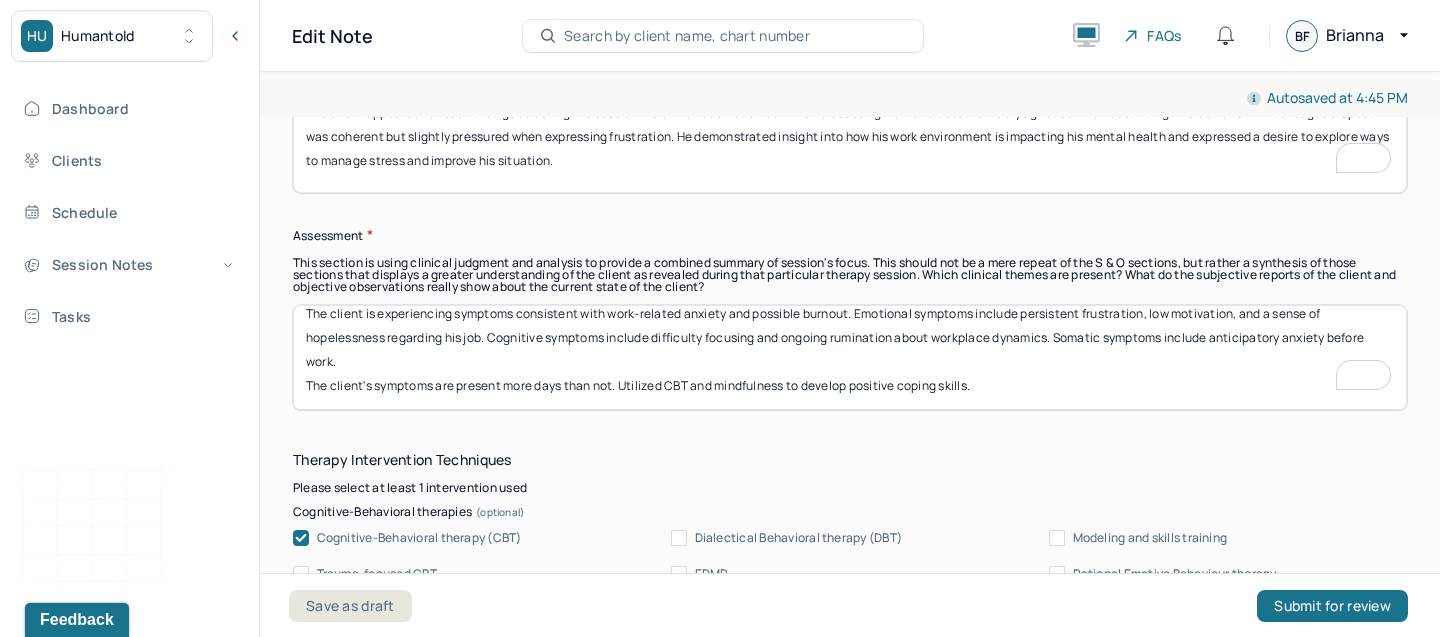 click on "Client is experiencing symptoms consistent with work-related anxiety and possible burnout. Emotional symptoms include persistent frustration, low motivation, and a sense of hopelessness regarding his job. Cognitive symptoms include difficulty focusing and ongoing rumination about workplace dynamics. Somatic symptoms include anticipatory anxiety before work.
The client's symptoms are present more days than not. Utilized CBT and mindfulness to develop positive coping skills." at bounding box center [850, 357] 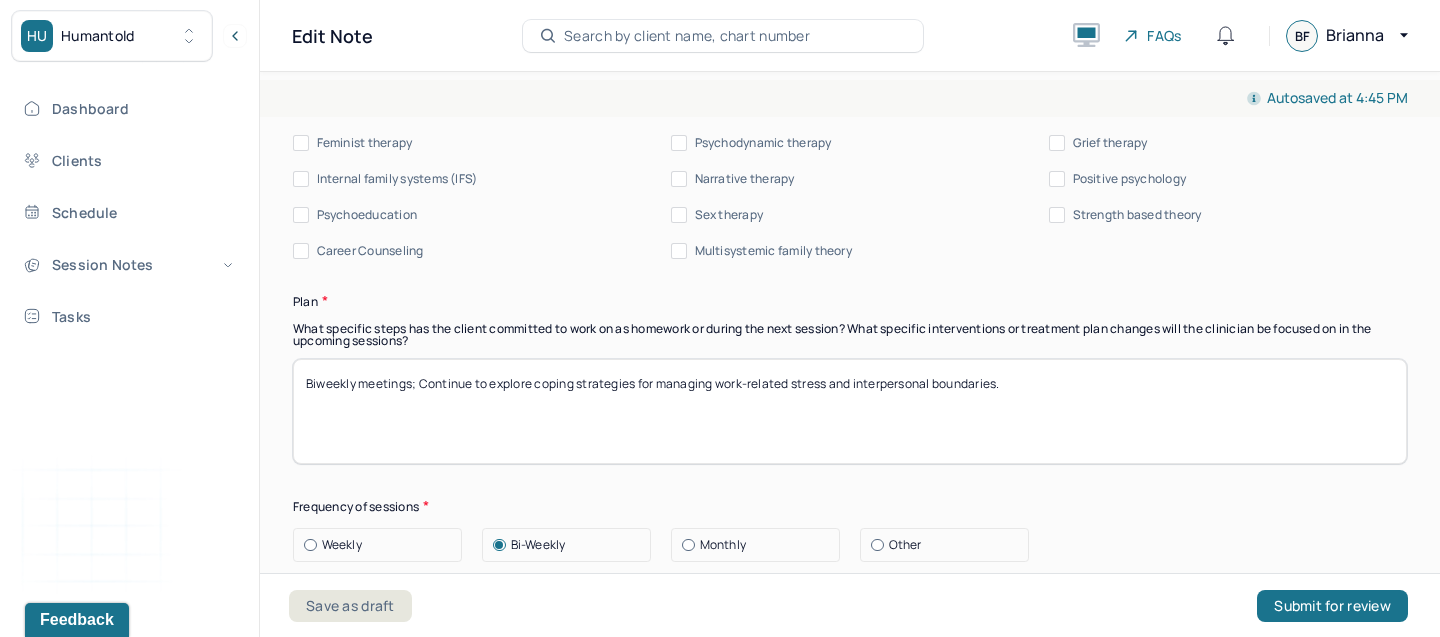 type on "The client is experiencing symptoms consistent with work-related anxiety and possible burnout. Emotional symptoms include persistent frustration, low motivation, and a sense of hopelessness regarding his job. Cognitive symptoms include difficulty focusing and ongoing rumination about workplace dynamics. Somatic symptoms include anticipatory anxiety before work. The client's symptoms are present more days than not. Utilized CBT and mindfulness to develop positive coping skills." 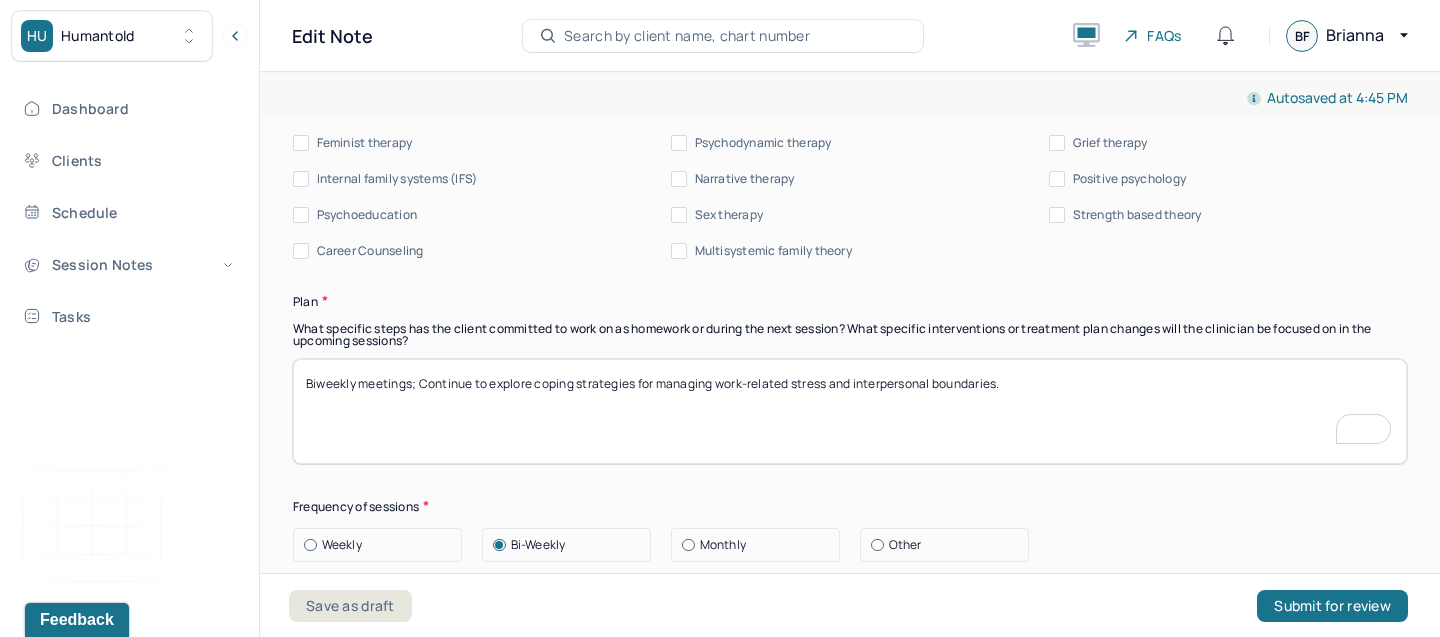drag, startPoint x: 419, startPoint y: 376, endPoint x: 933, endPoint y: 442, distance: 518.22003 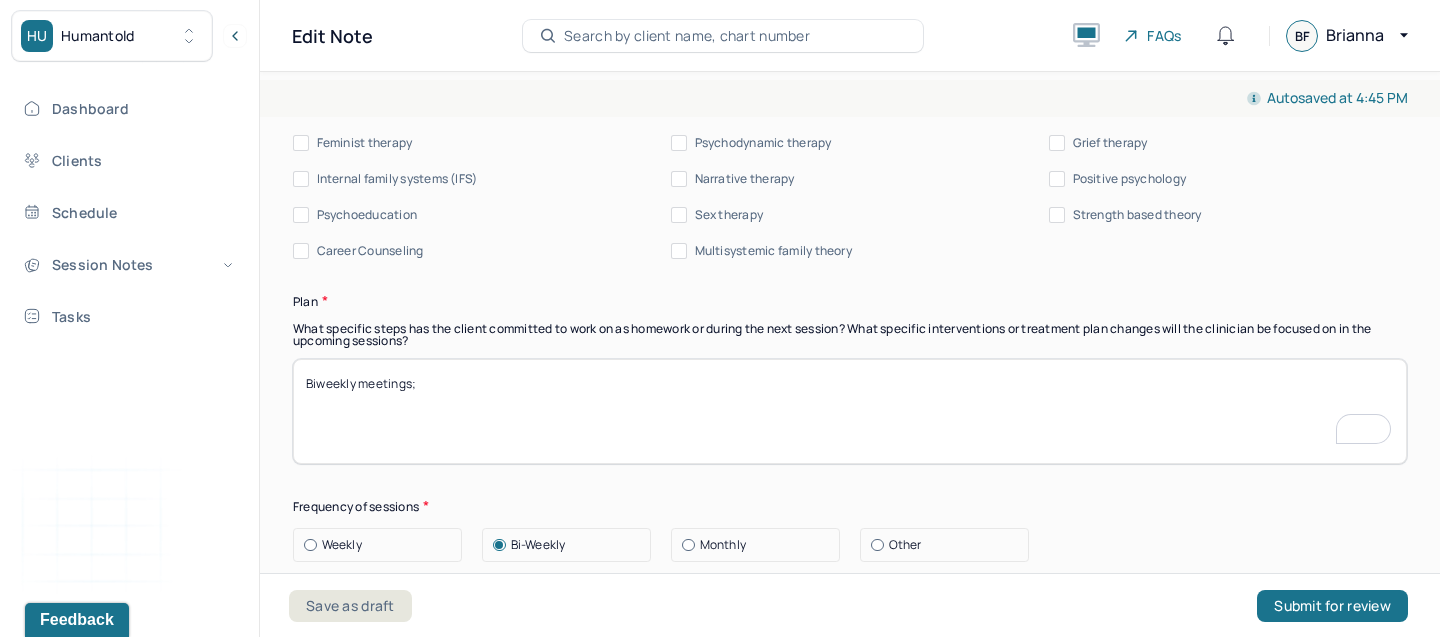 paste on "Continue to process work-related stress and identify emotional and cognitive patterns." 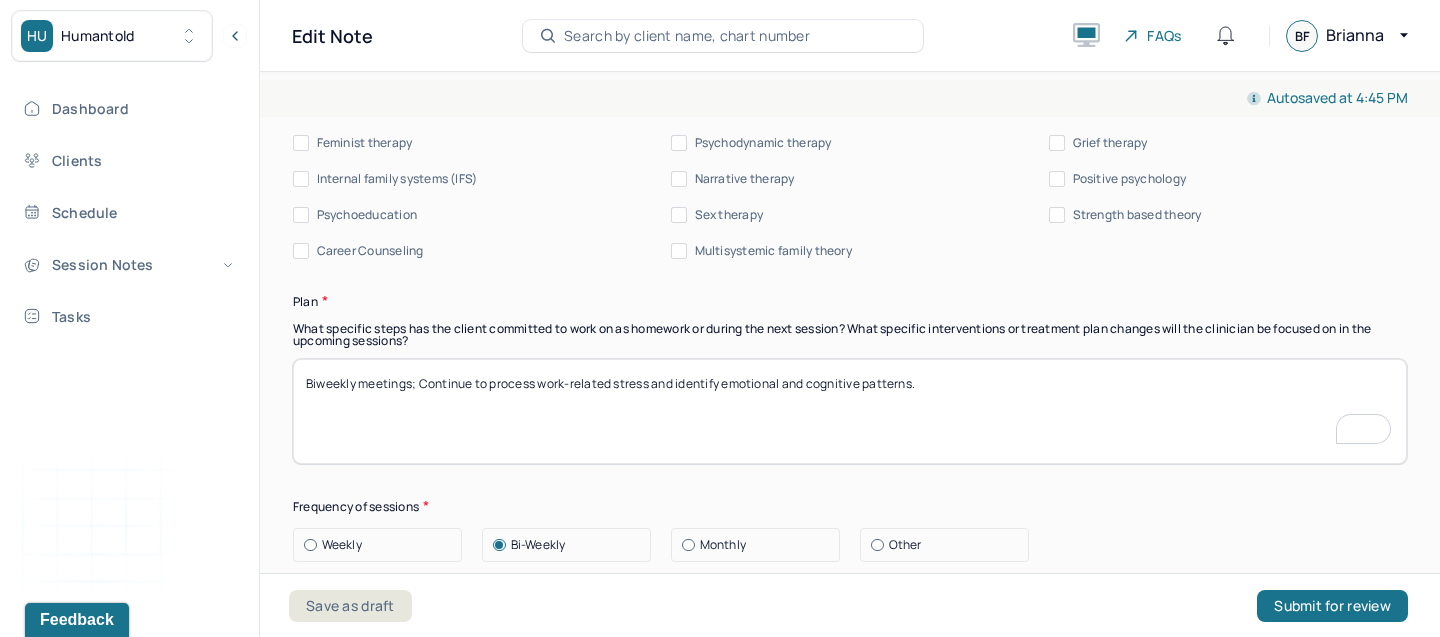 type on "Biweekly meetings; Continue to process work-related stress and identify emotional and cognitive patterns." 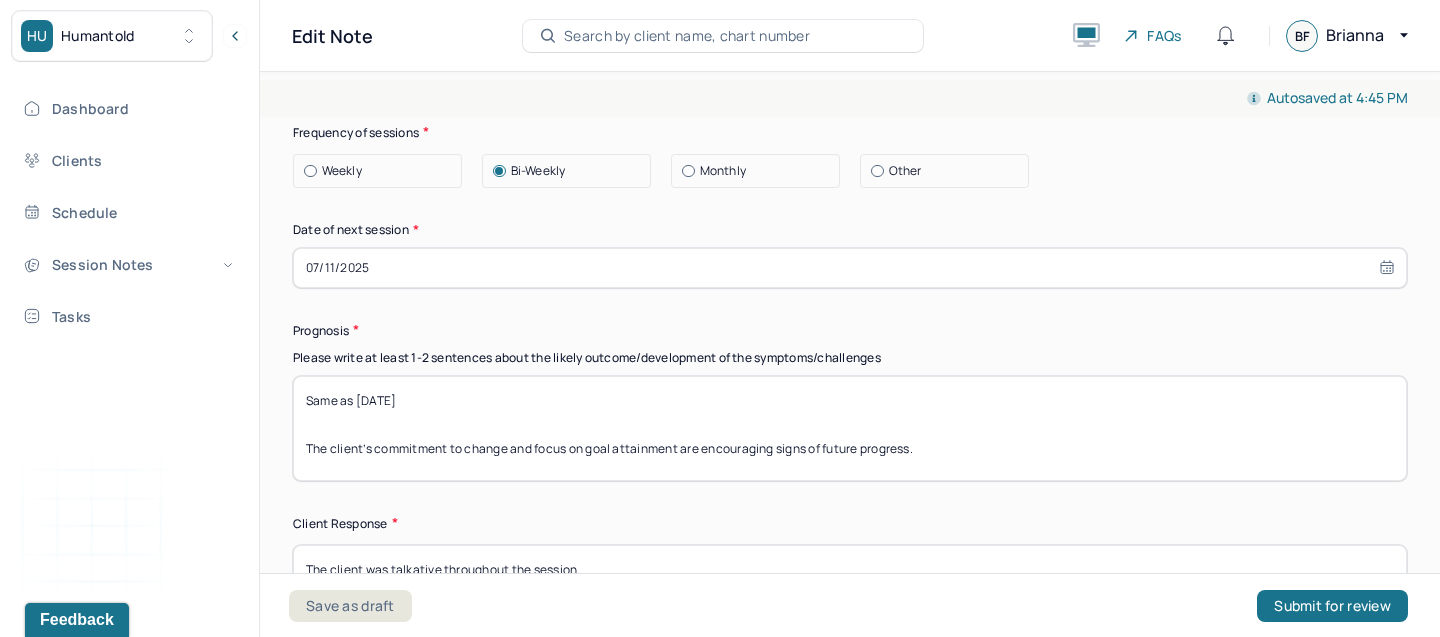 click on "The client was talkative throughout the session." at bounding box center [850, 597] 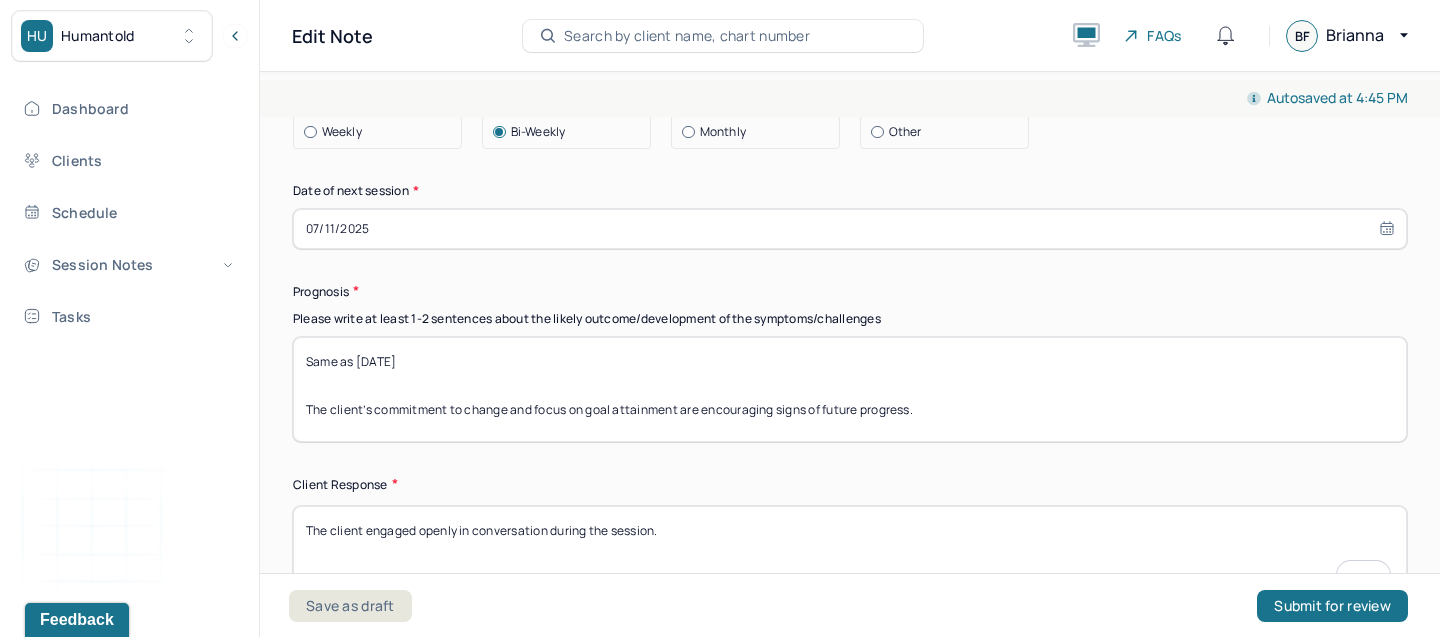 type on "The client engaged openly in conversation during the session." 